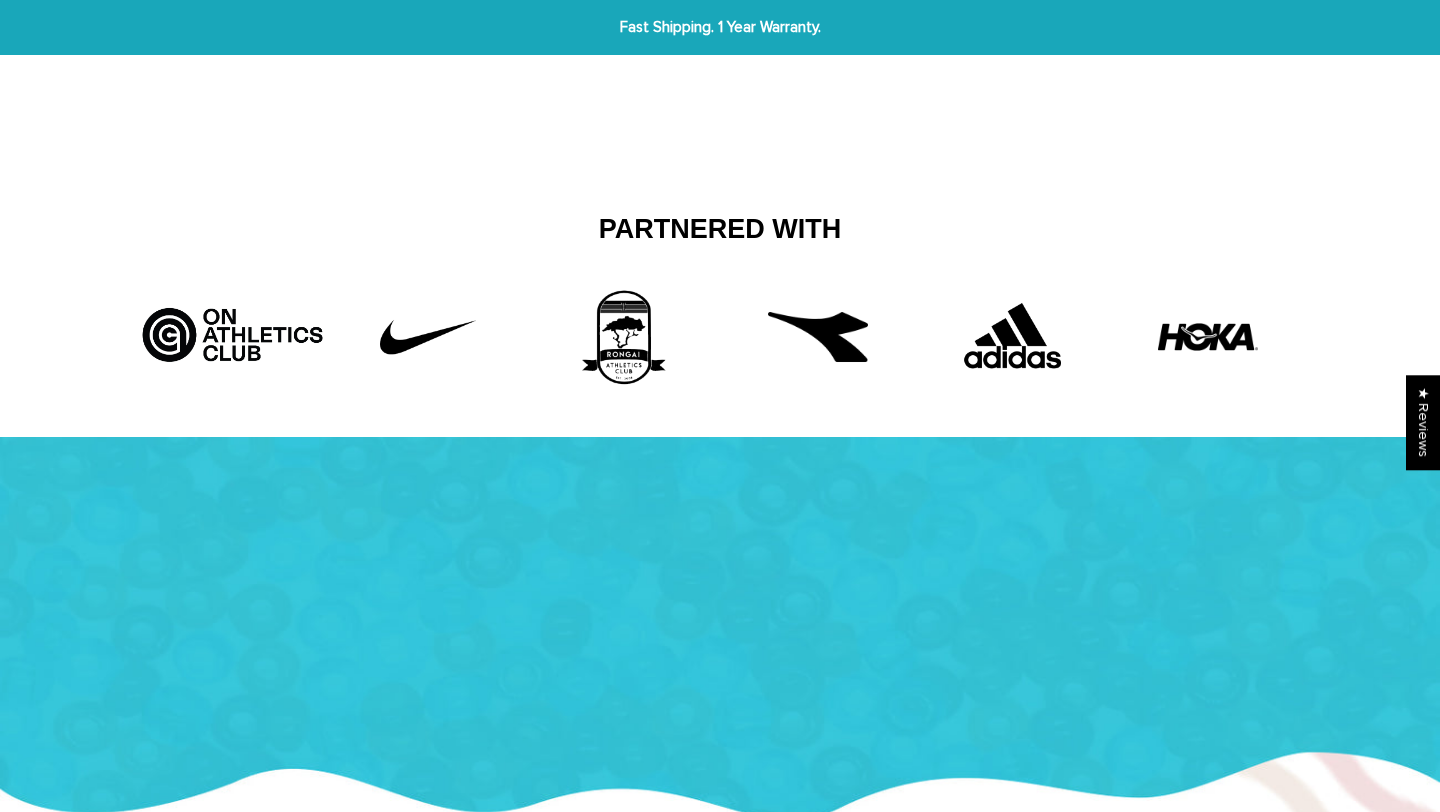 scroll, scrollTop: 0, scrollLeft: 0, axis: both 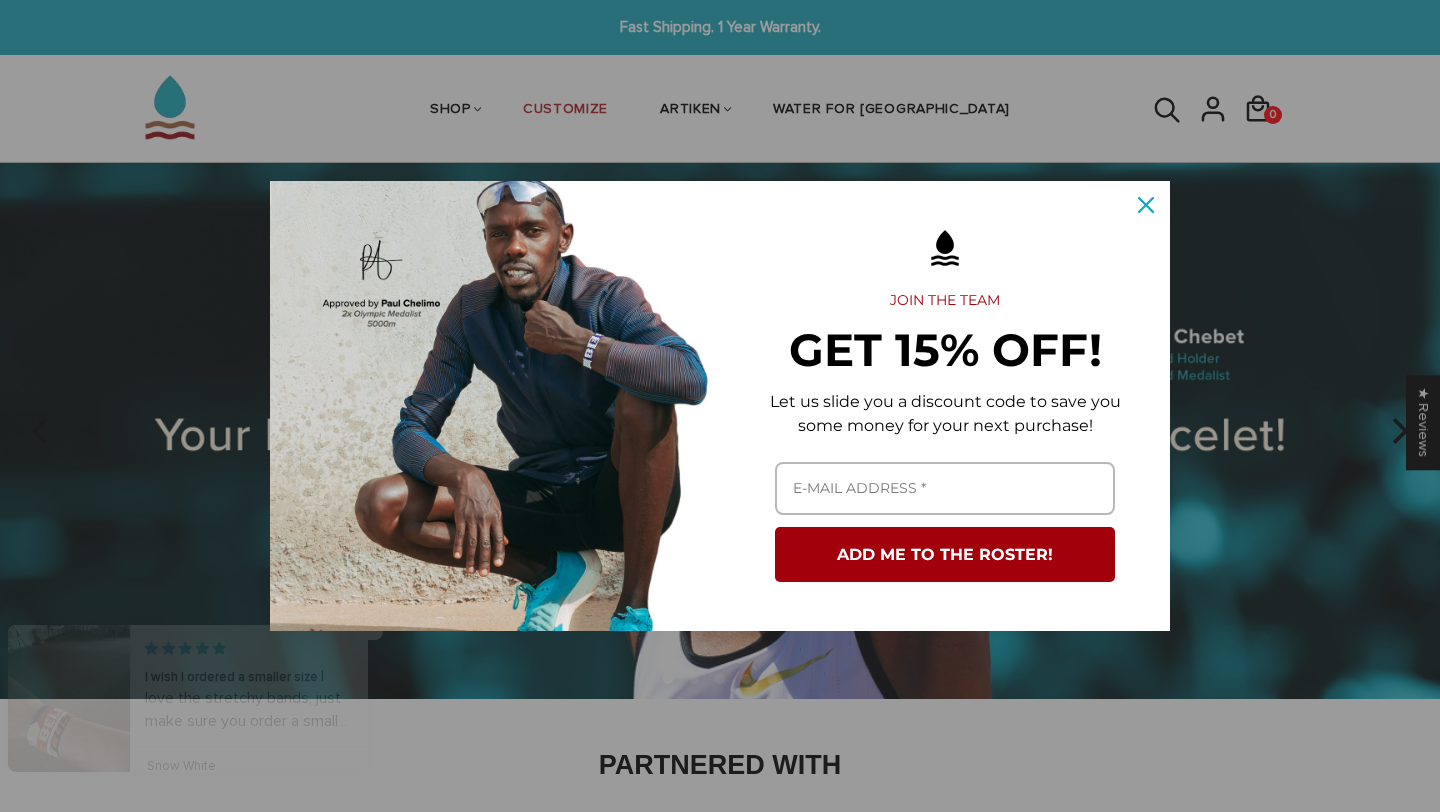 click at bounding box center [720, 406] 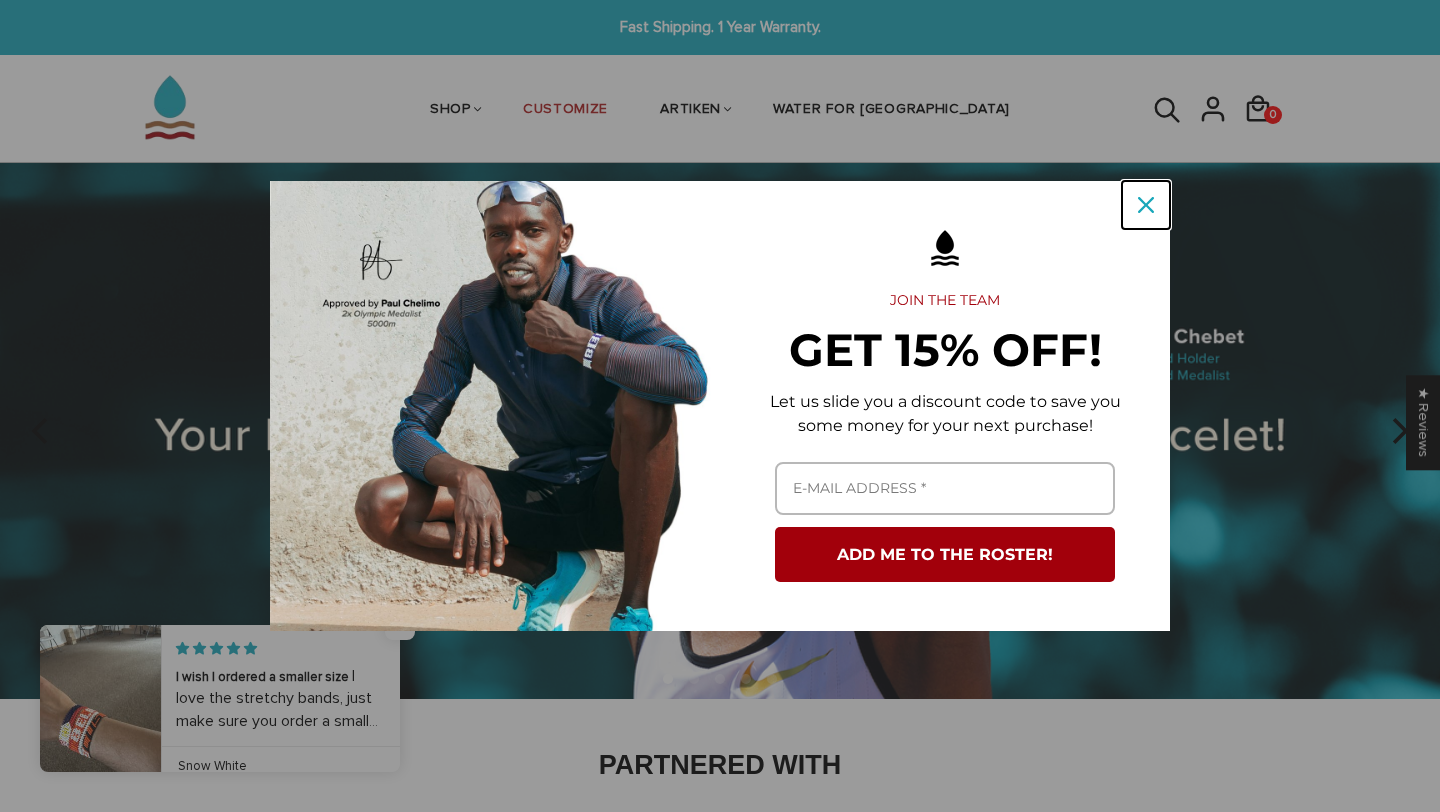 click 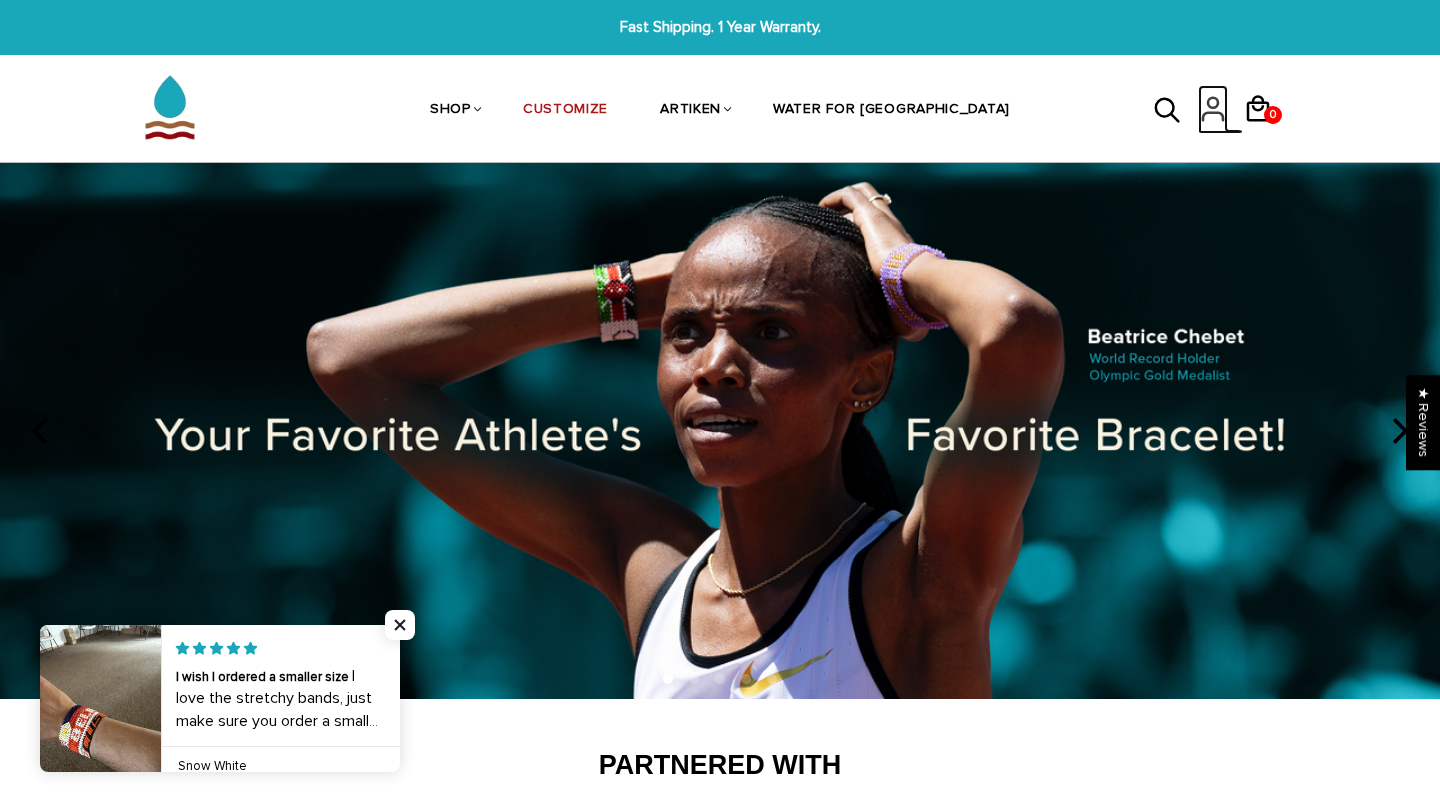 click 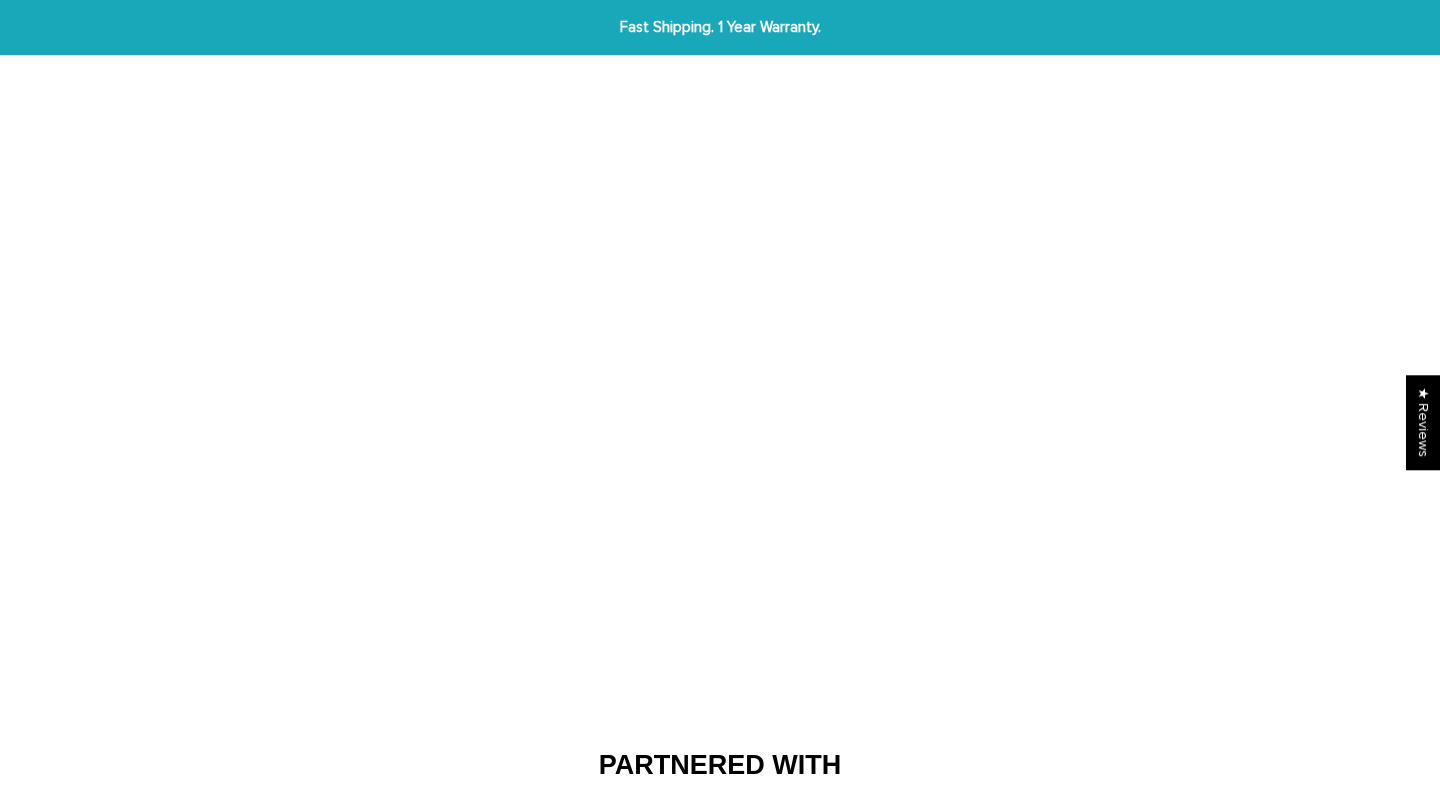 scroll, scrollTop: 0, scrollLeft: 0, axis: both 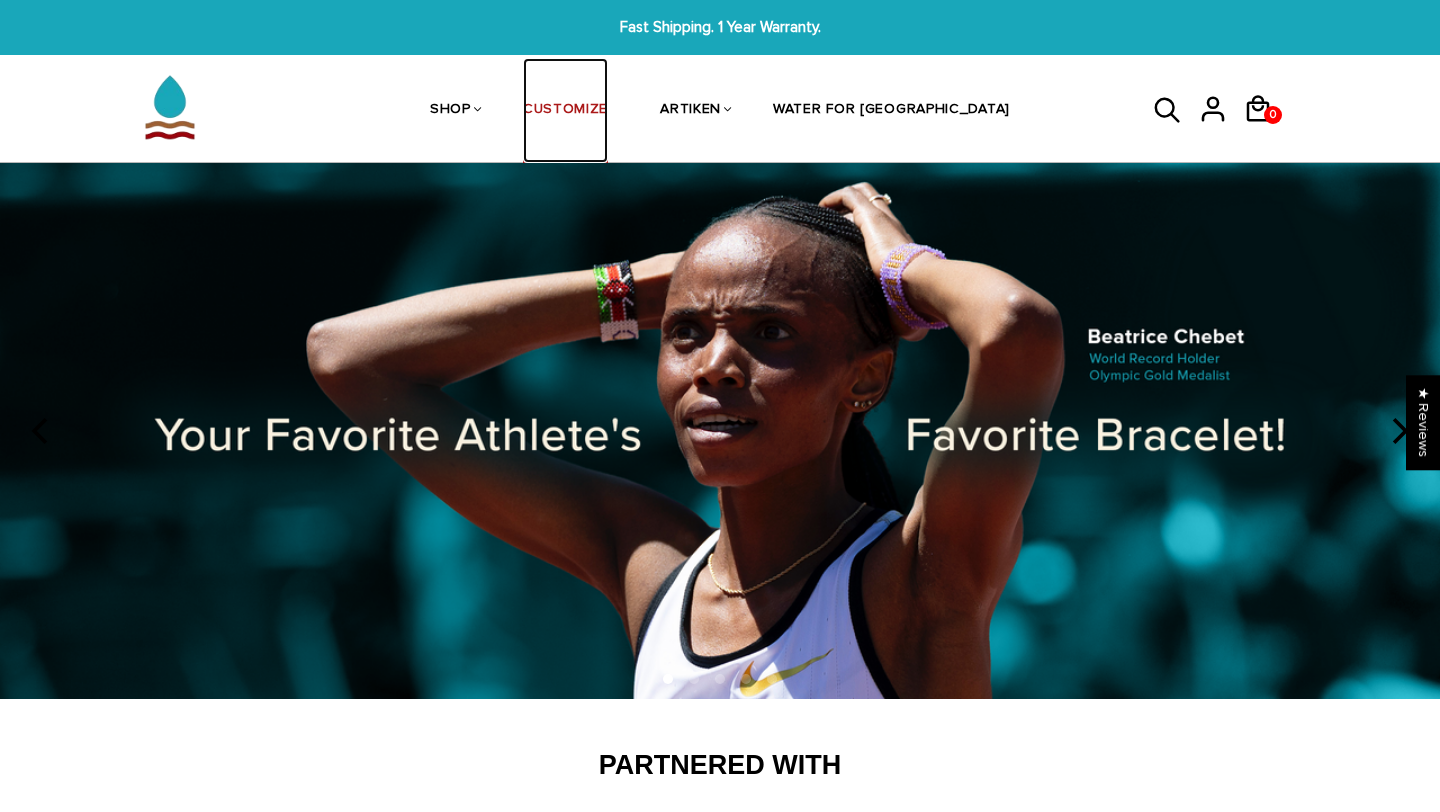 click on "CUSTOMIZE" at bounding box center (565, 111) 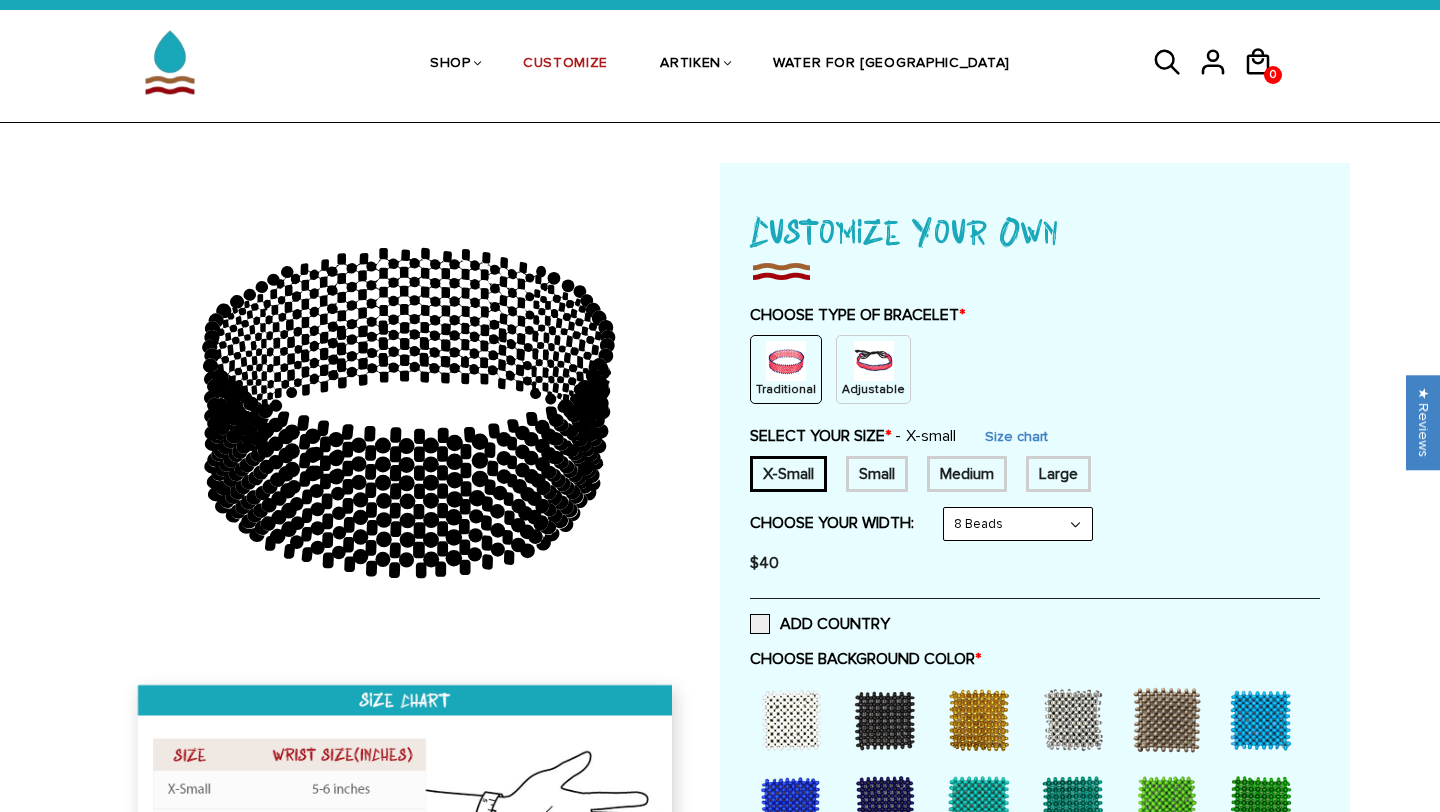 scroll, scrollTop: 51, scrollLeft: 0, axis: vertical 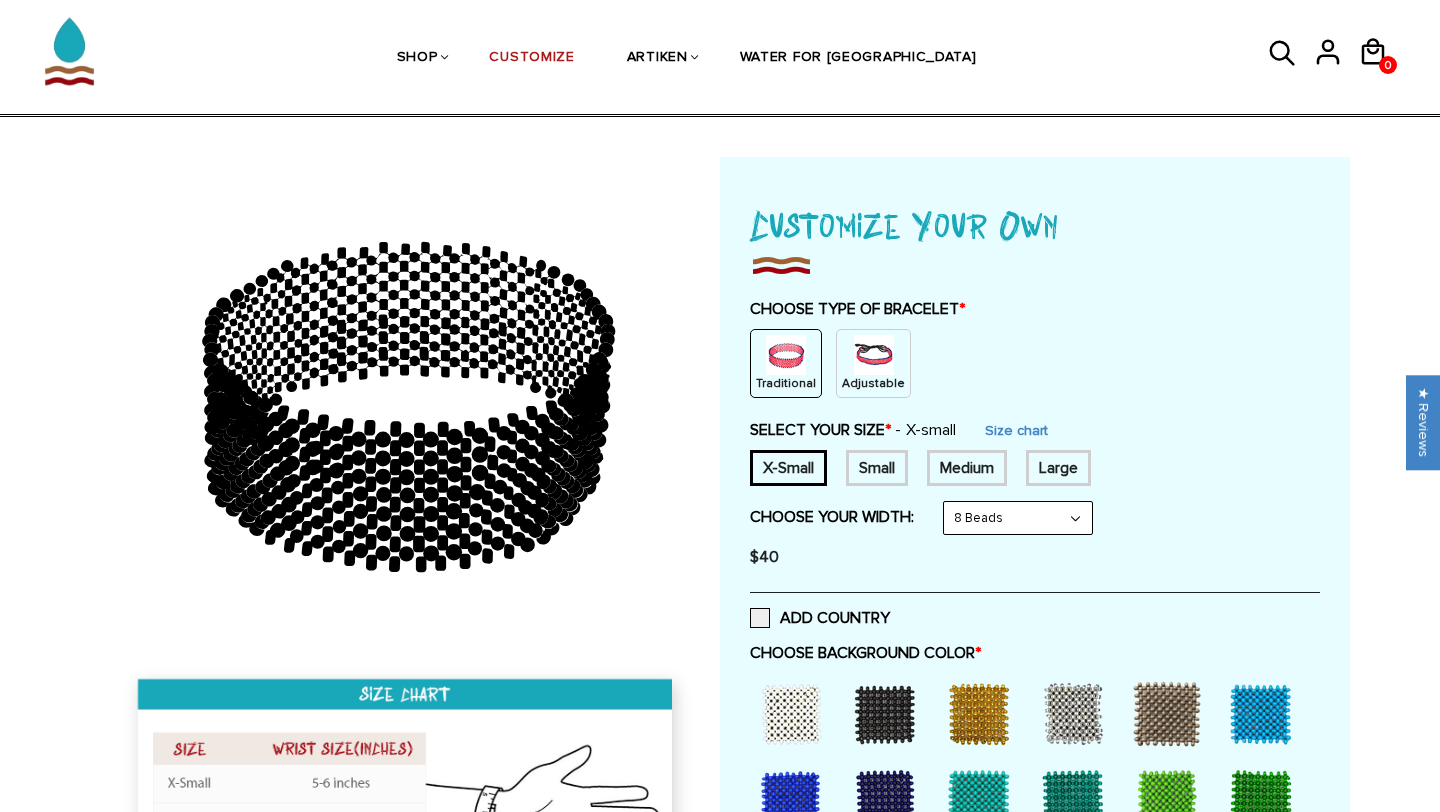 click on "8 Beads
6 Beads
10 Beads" at bounding box center [1018, 518] 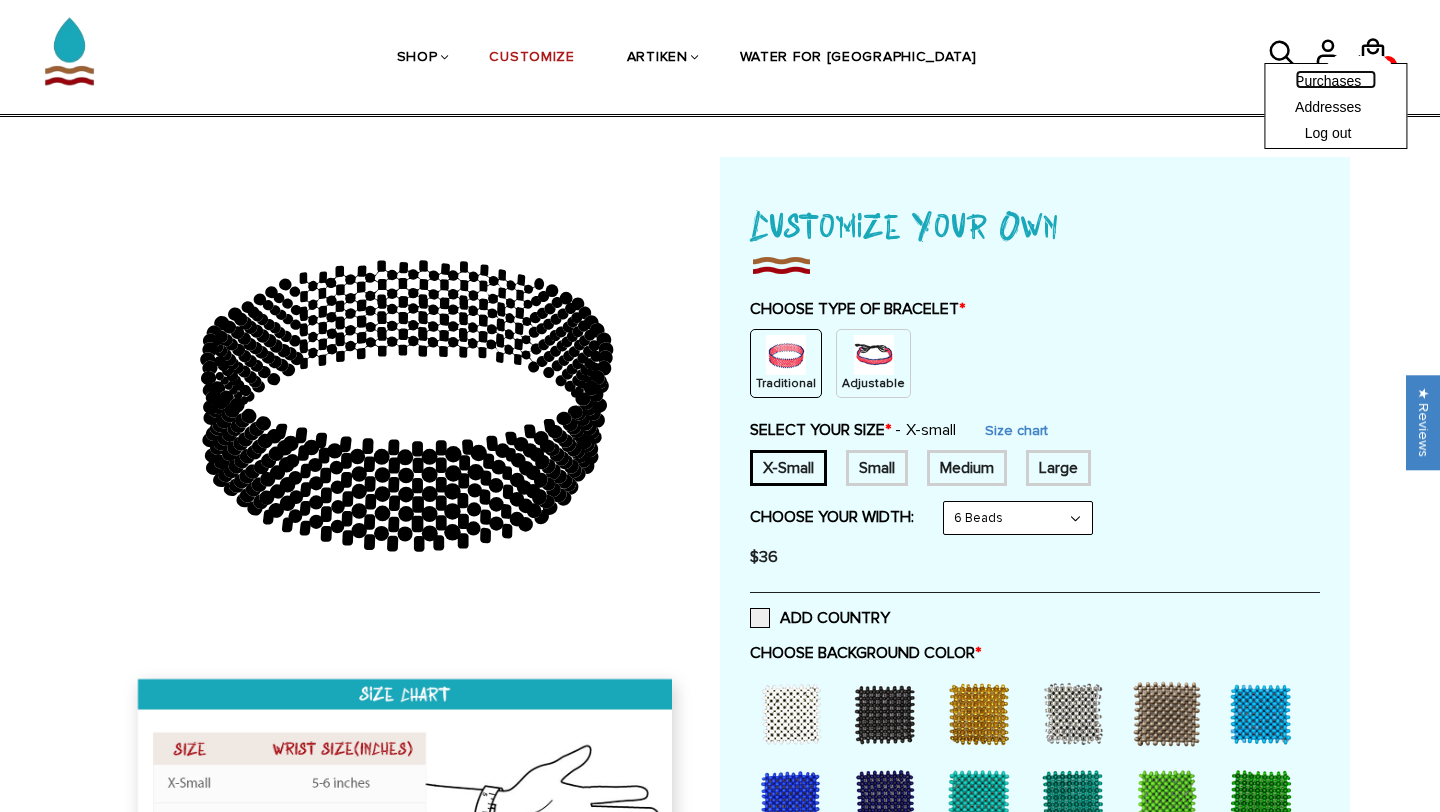 click on "Purchases" at bounding box center (1335, 79) 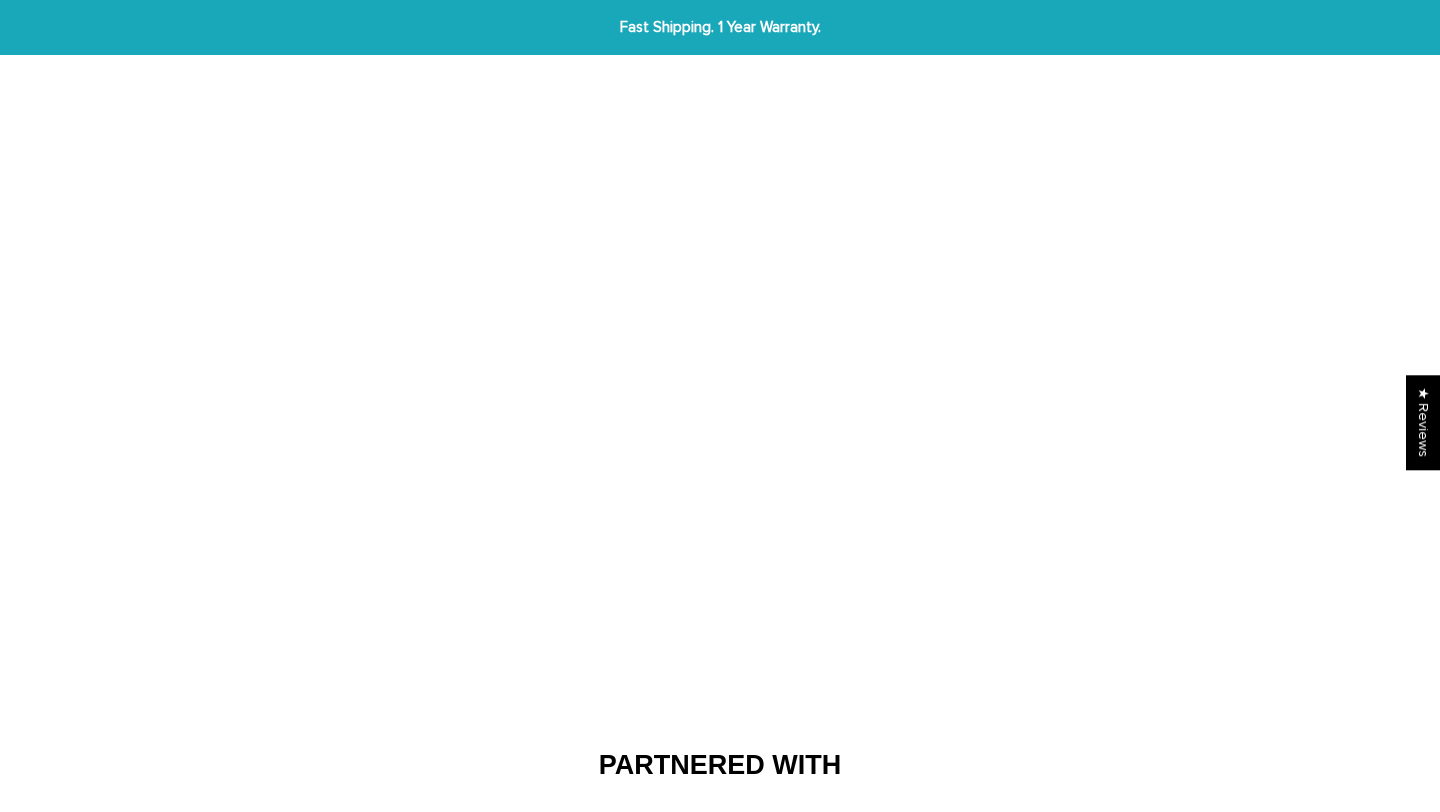 scroll, scrollTop: 0, scrollLeft: 0, axis: both 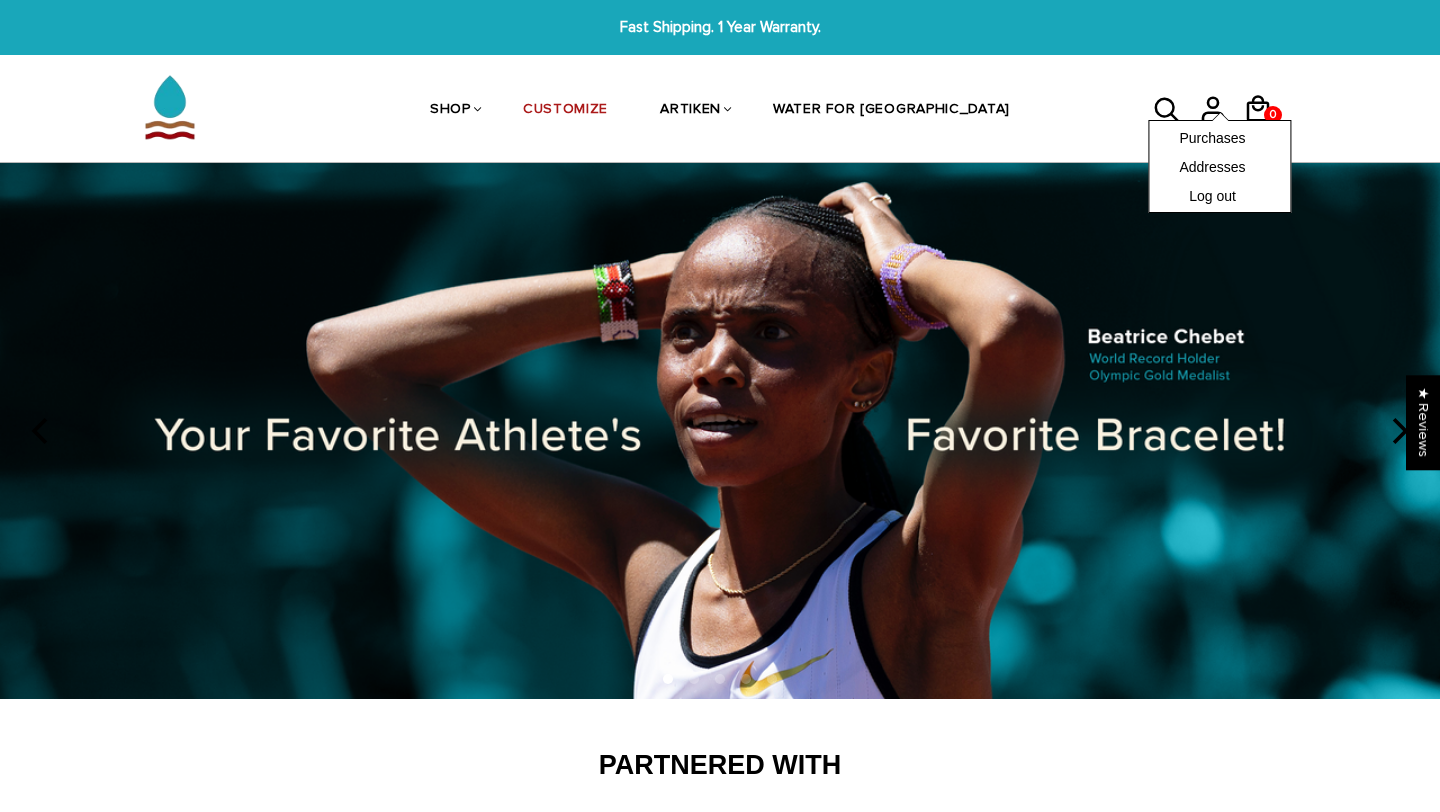 click on "Purchases
Addresses
Log out" at bounding box center [1219, 166] 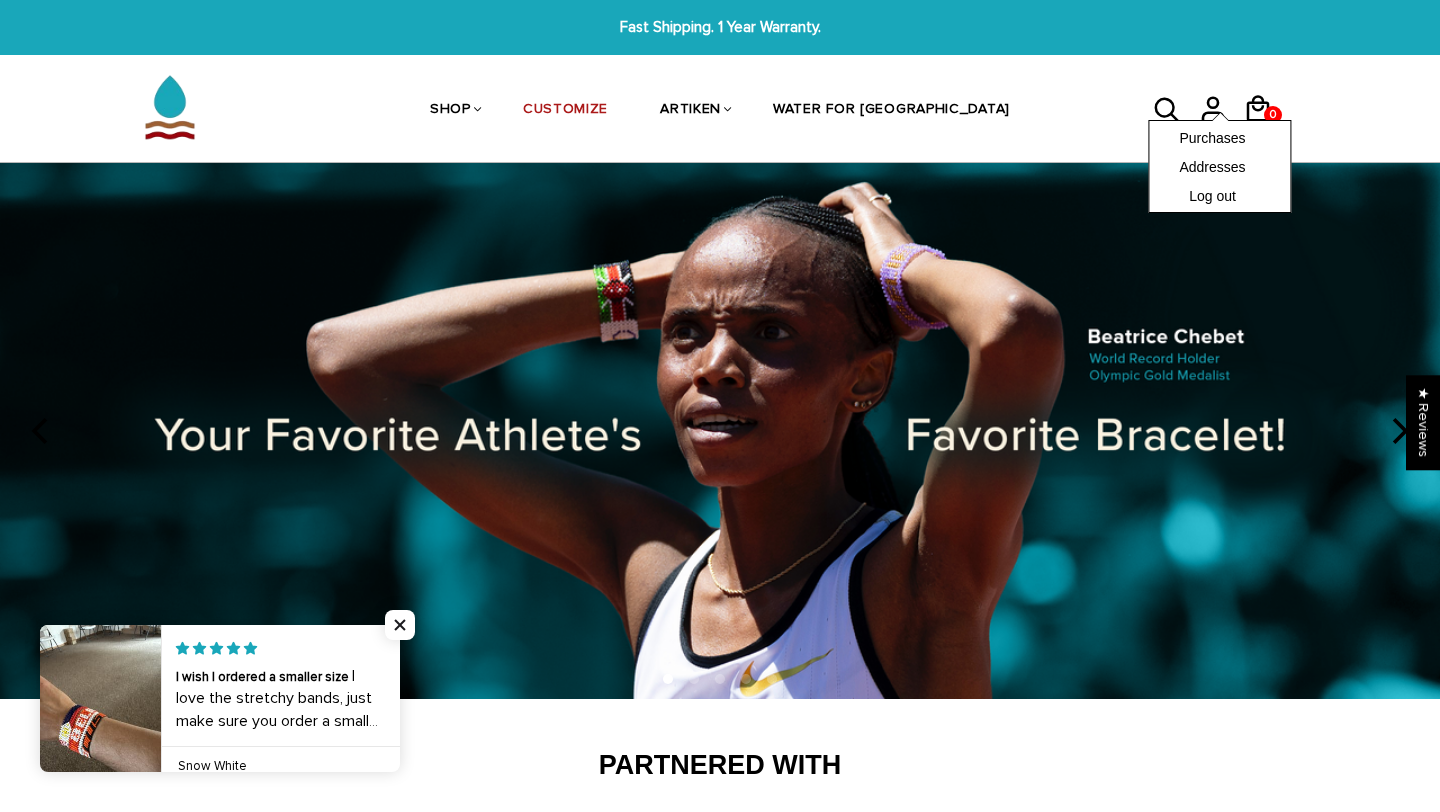 click on "Purchases
Addresses
Log out" at bounding box center [1219, 166] 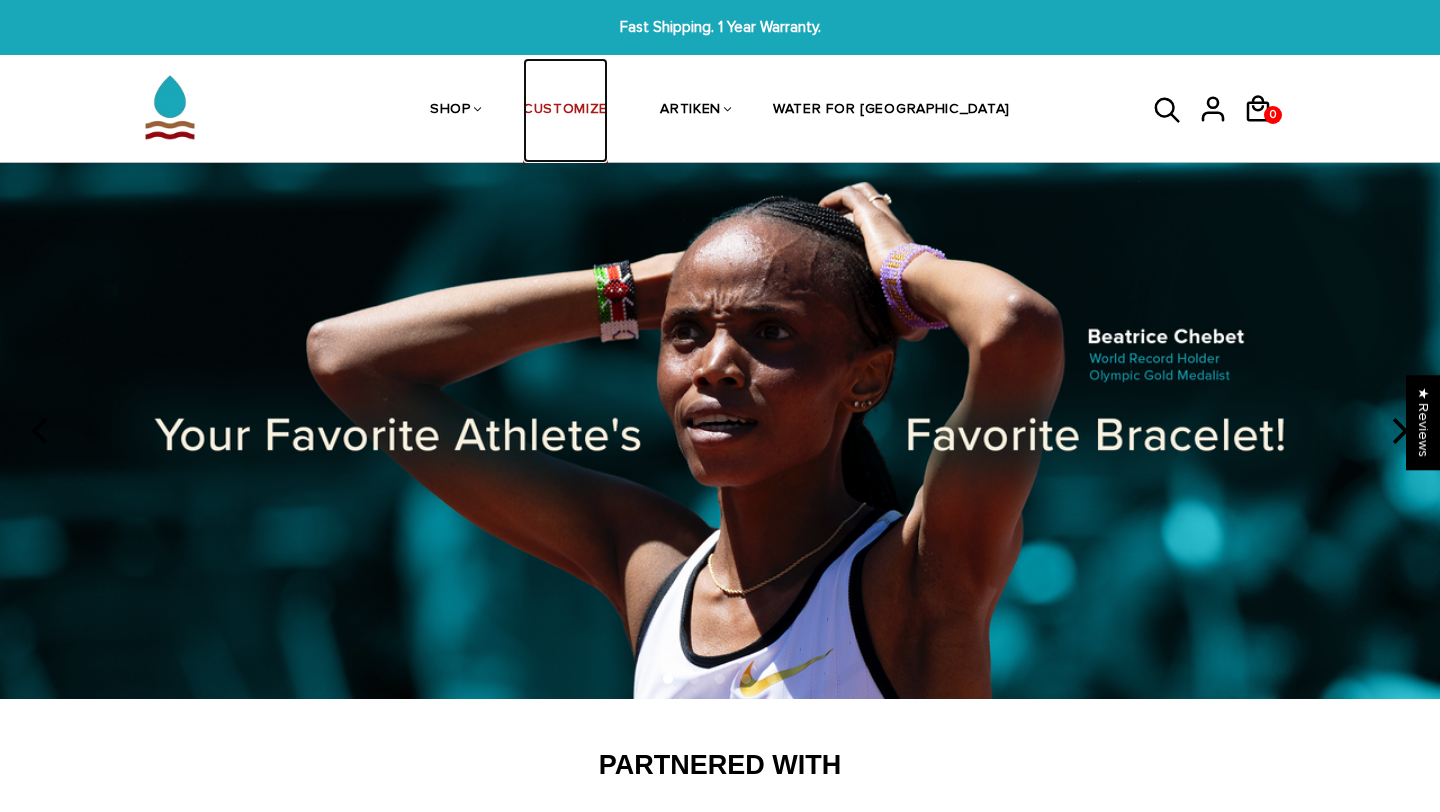 click on "CUSTOMIZE" at bounding box center (565, 111) 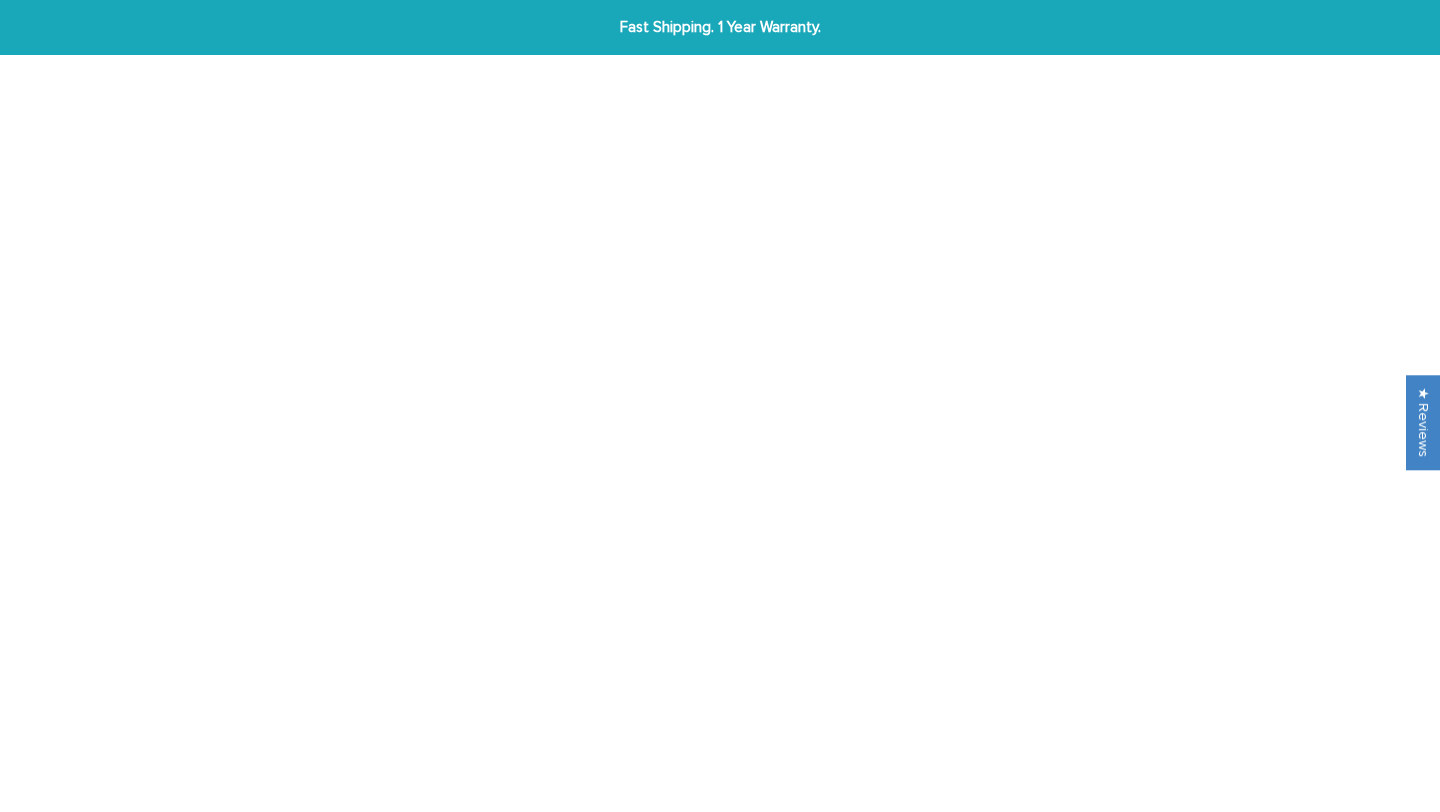 scroll, scrollTop: 0, scrollLeft: 0, axis: both 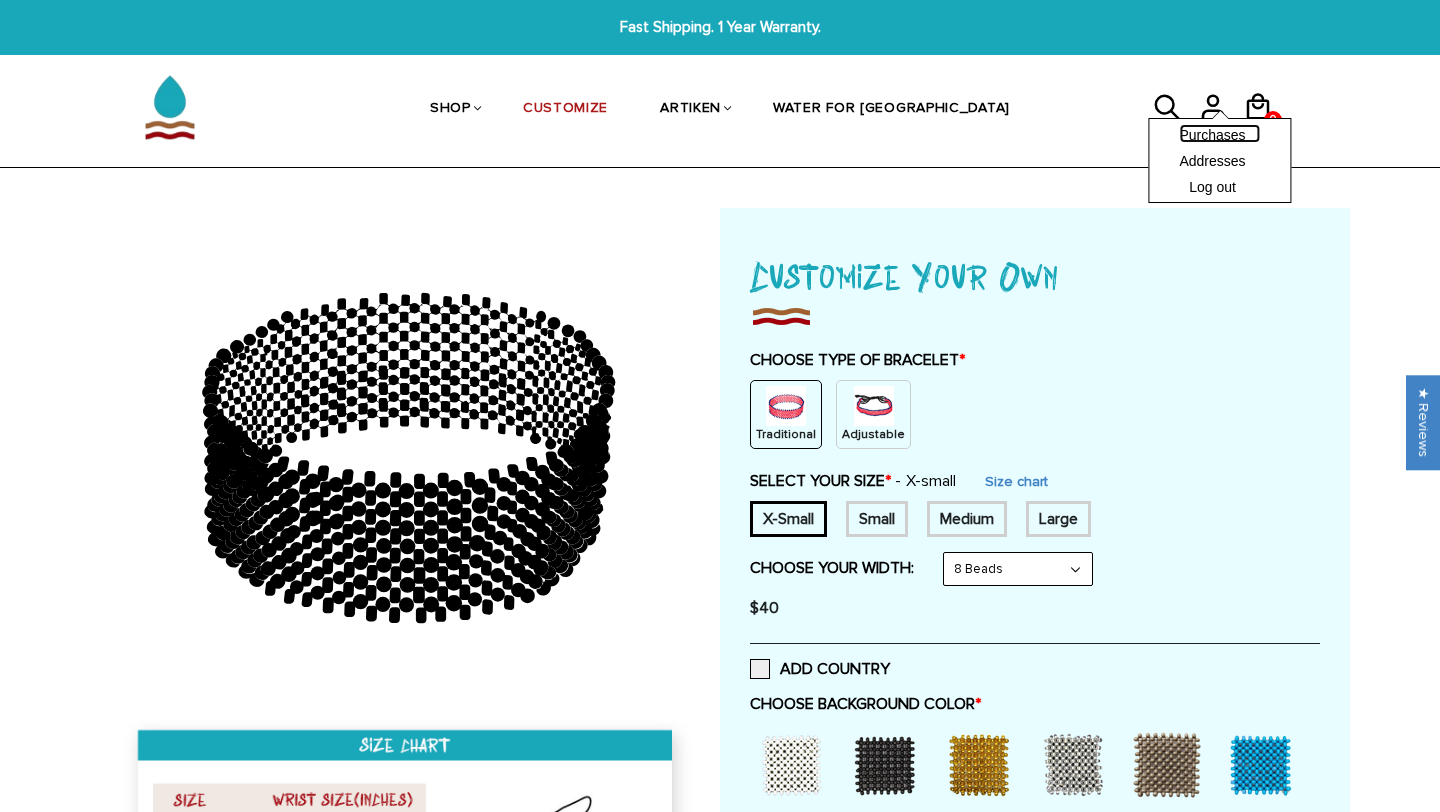 click on "Purchases" at bounding box center [1219, 133] 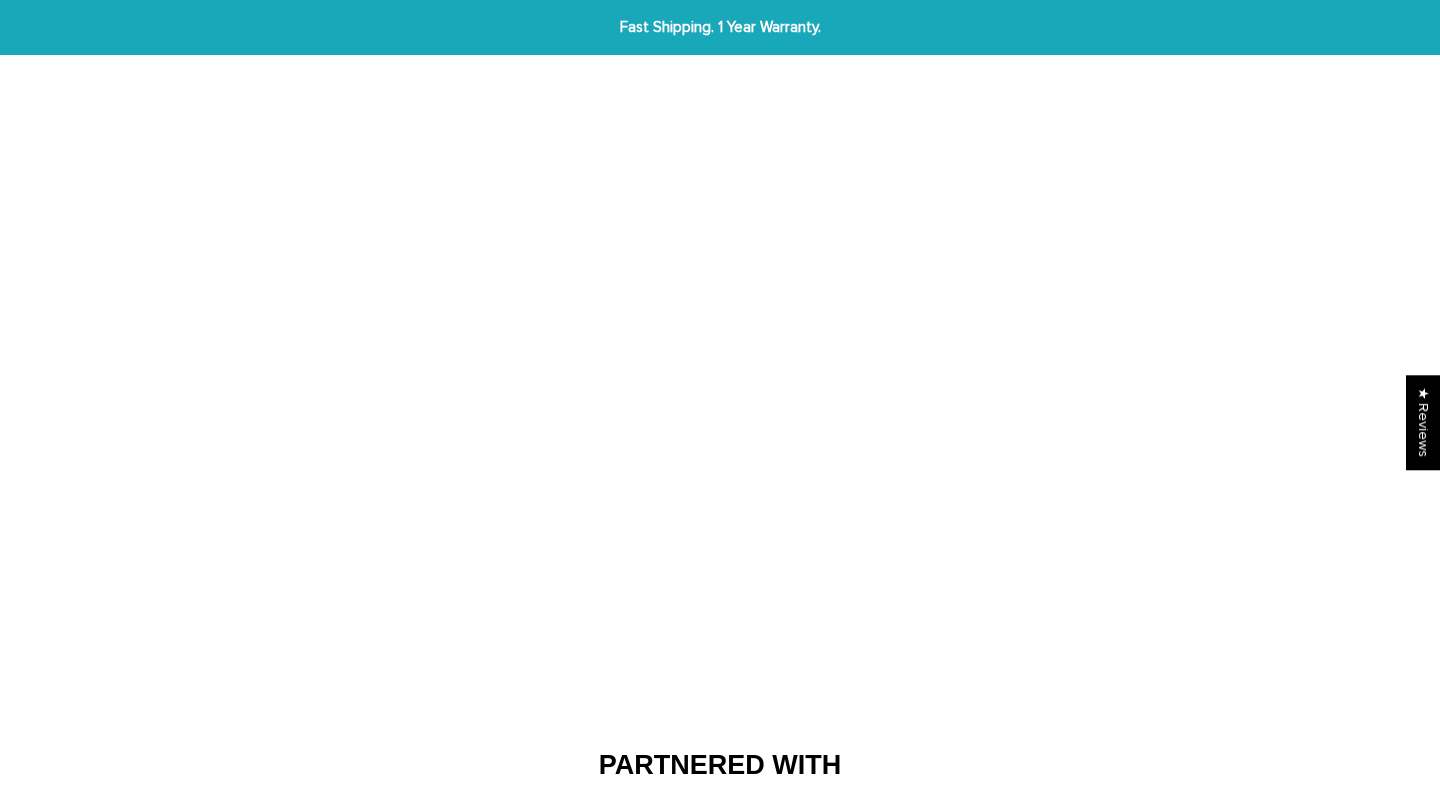 scroll, scrollTop: 0, scrollLeft: 0, axis: both 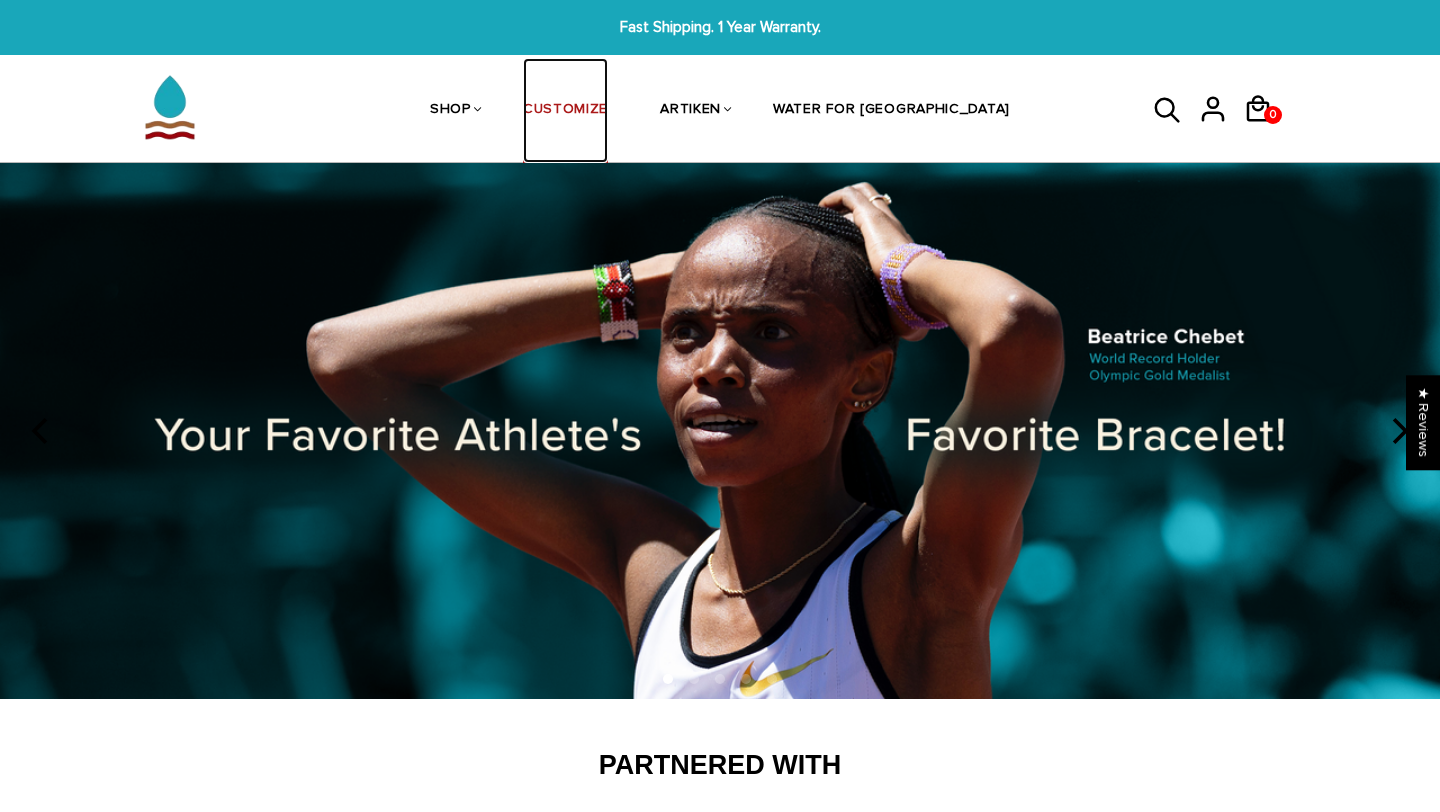 click on "CUSTOMIZE" at bounding box center (565, 111) 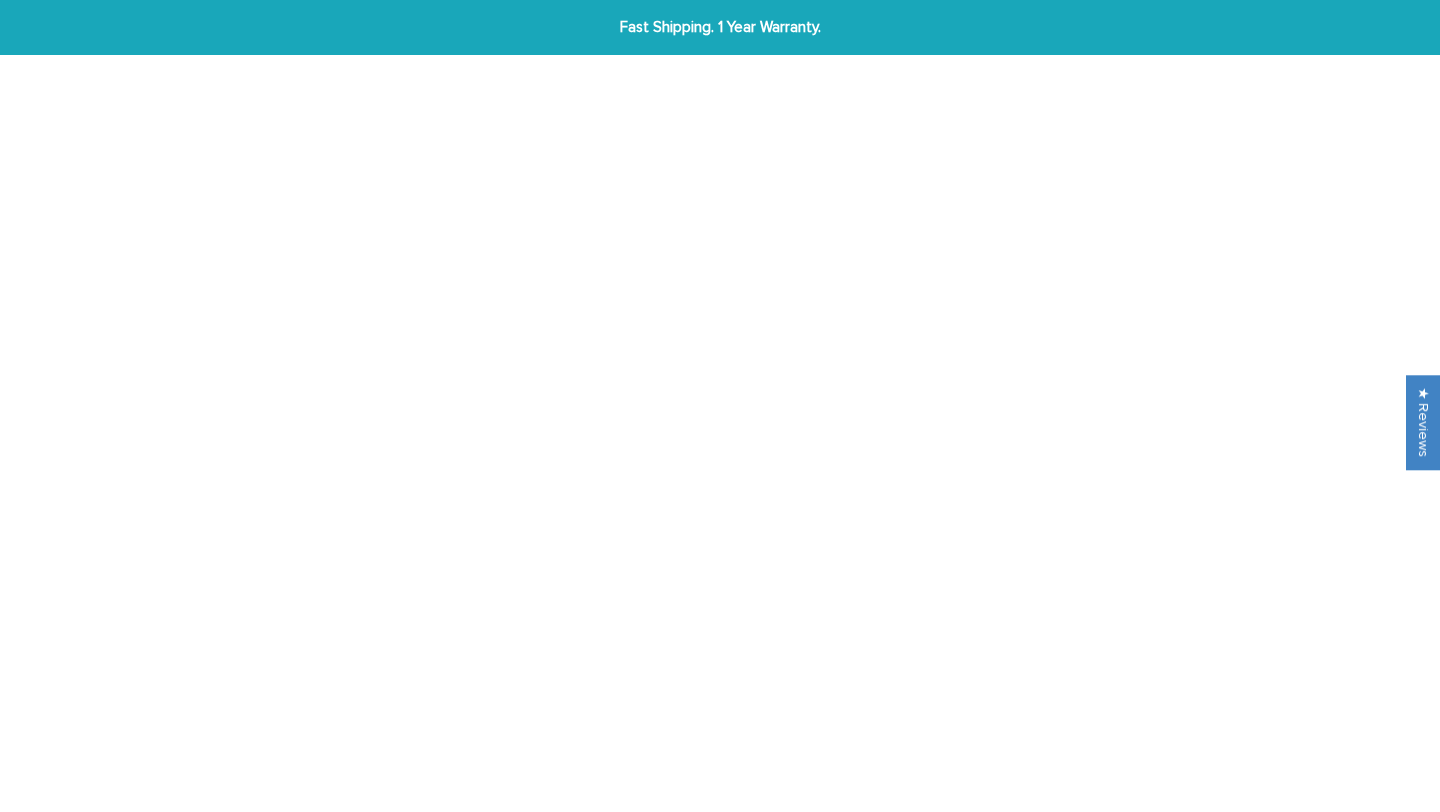 scroll, scrollTop: 0, scrollLeft: 0, axis: both 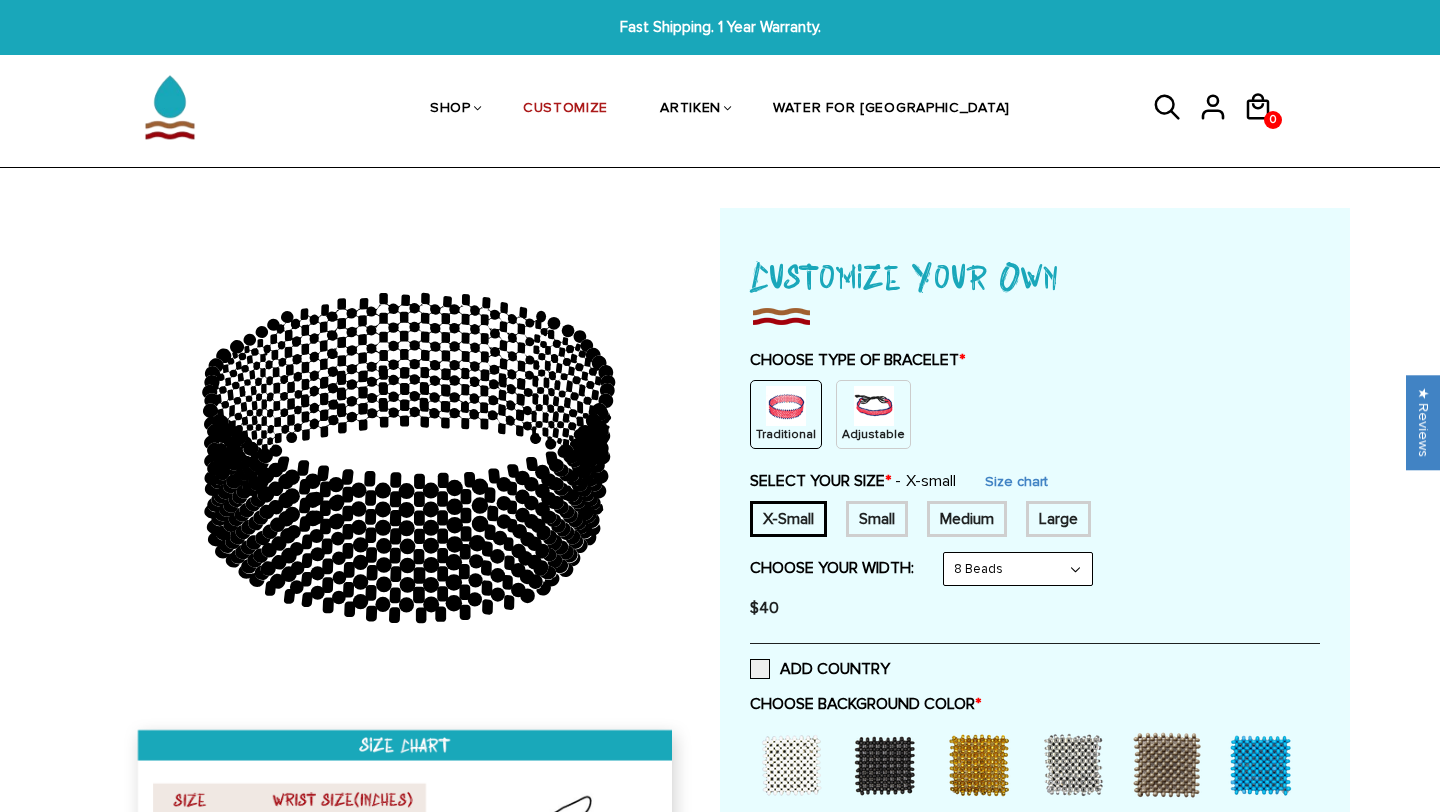 click on "8 Beads
6 Beads
10 Beads" at bounding box center [1018, 569] 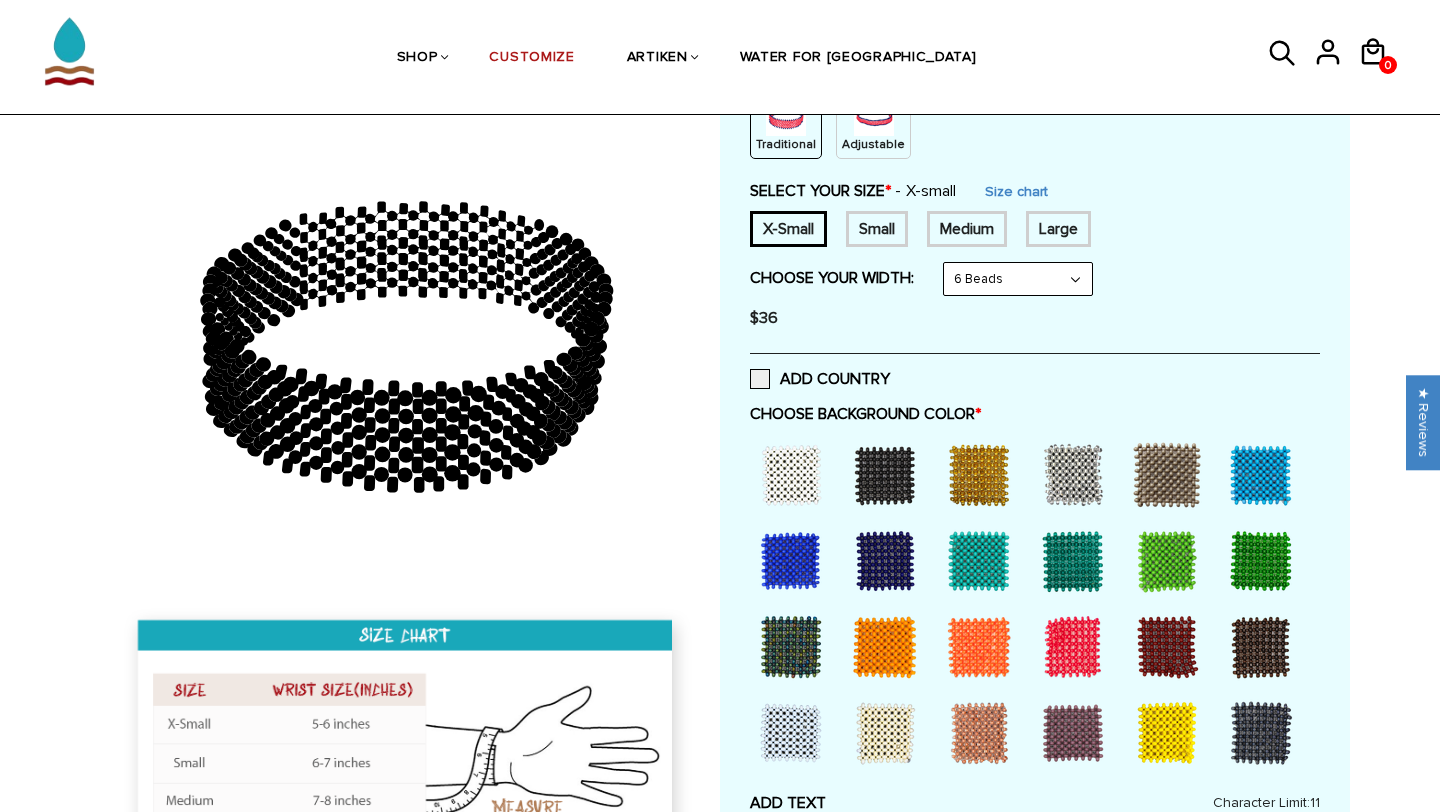 scroll, scrollTop: 457, scrollLeft: 0, axis: vertical 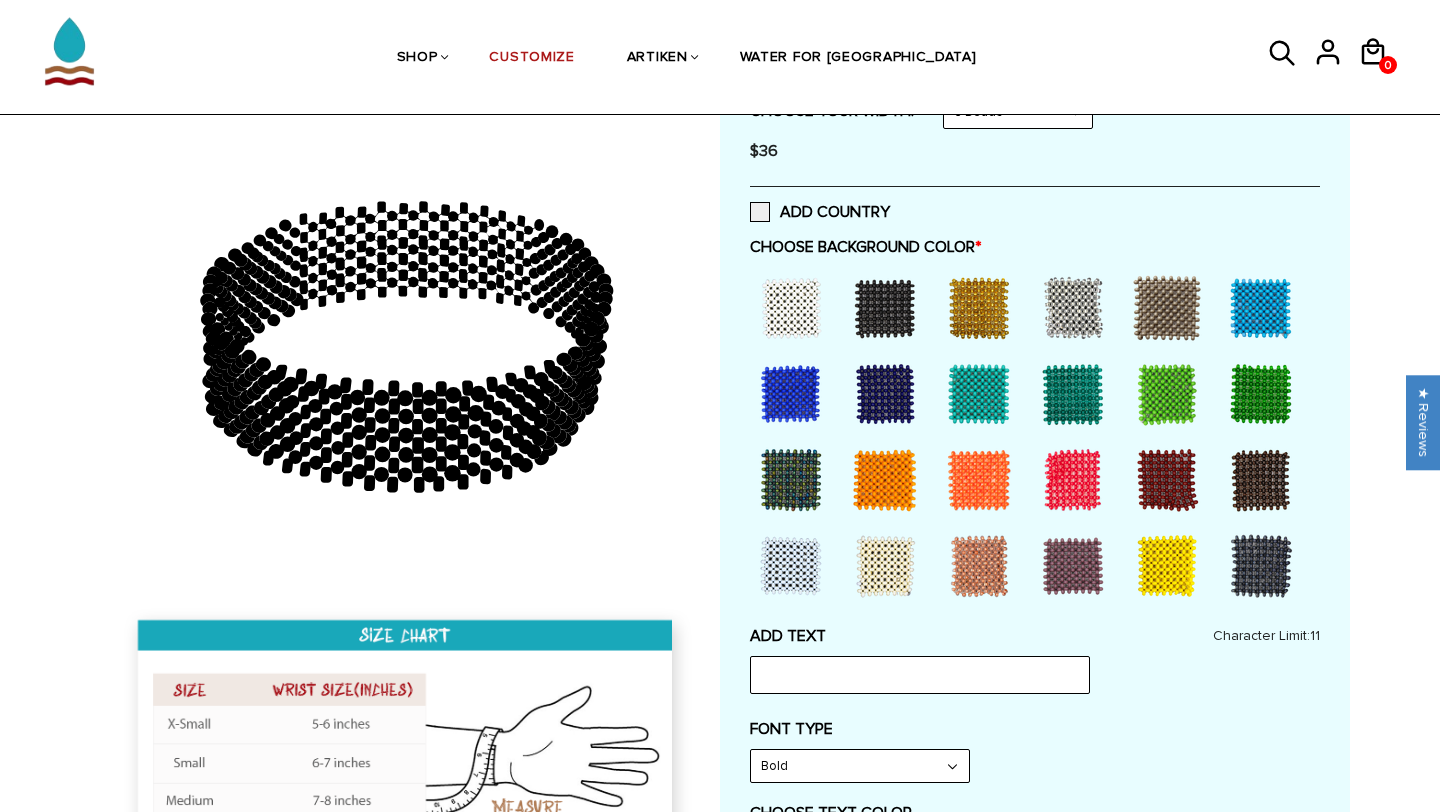 click at bounding box center (1073, 480) 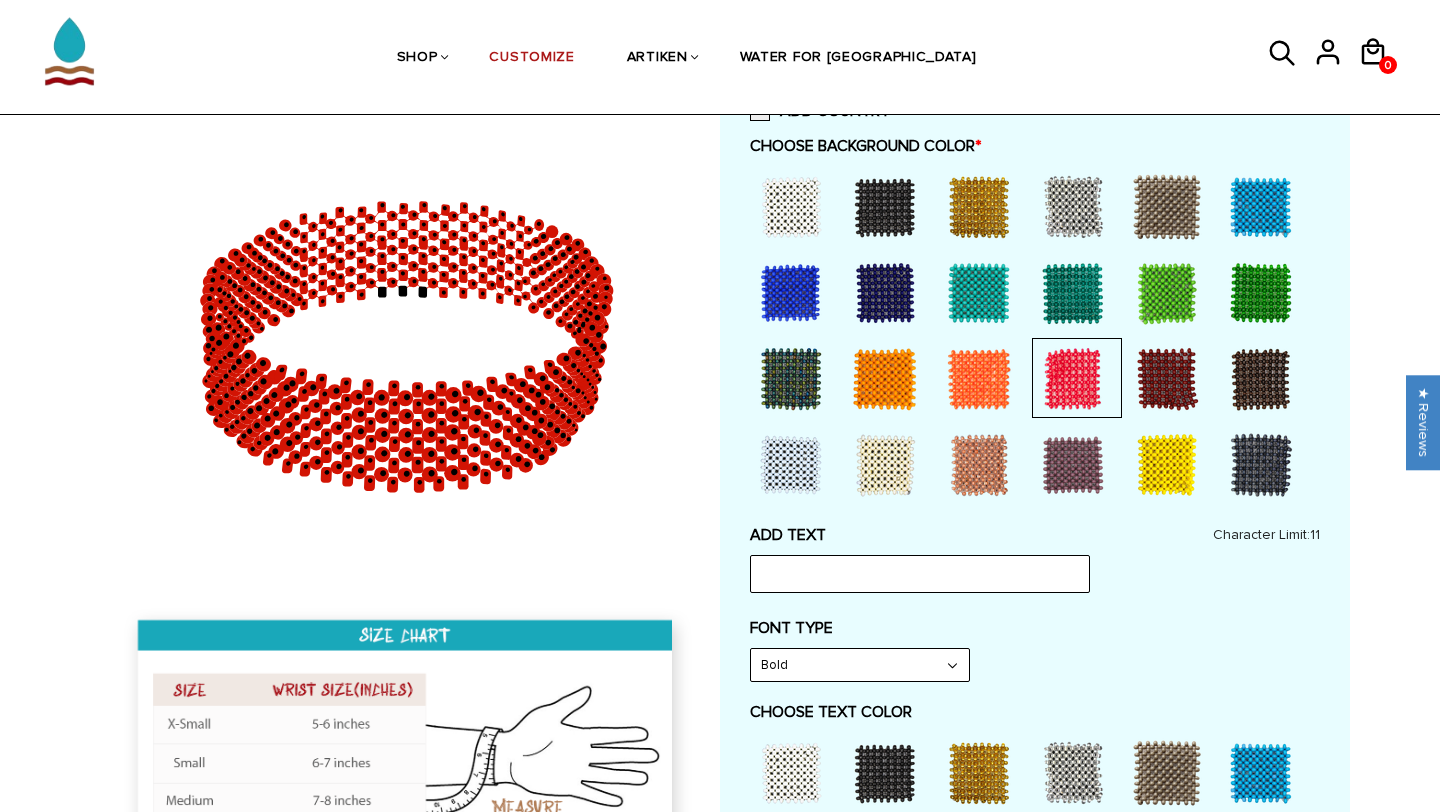 scroll, scrollTop: 570, scrollLeft: 0, axis: vertical 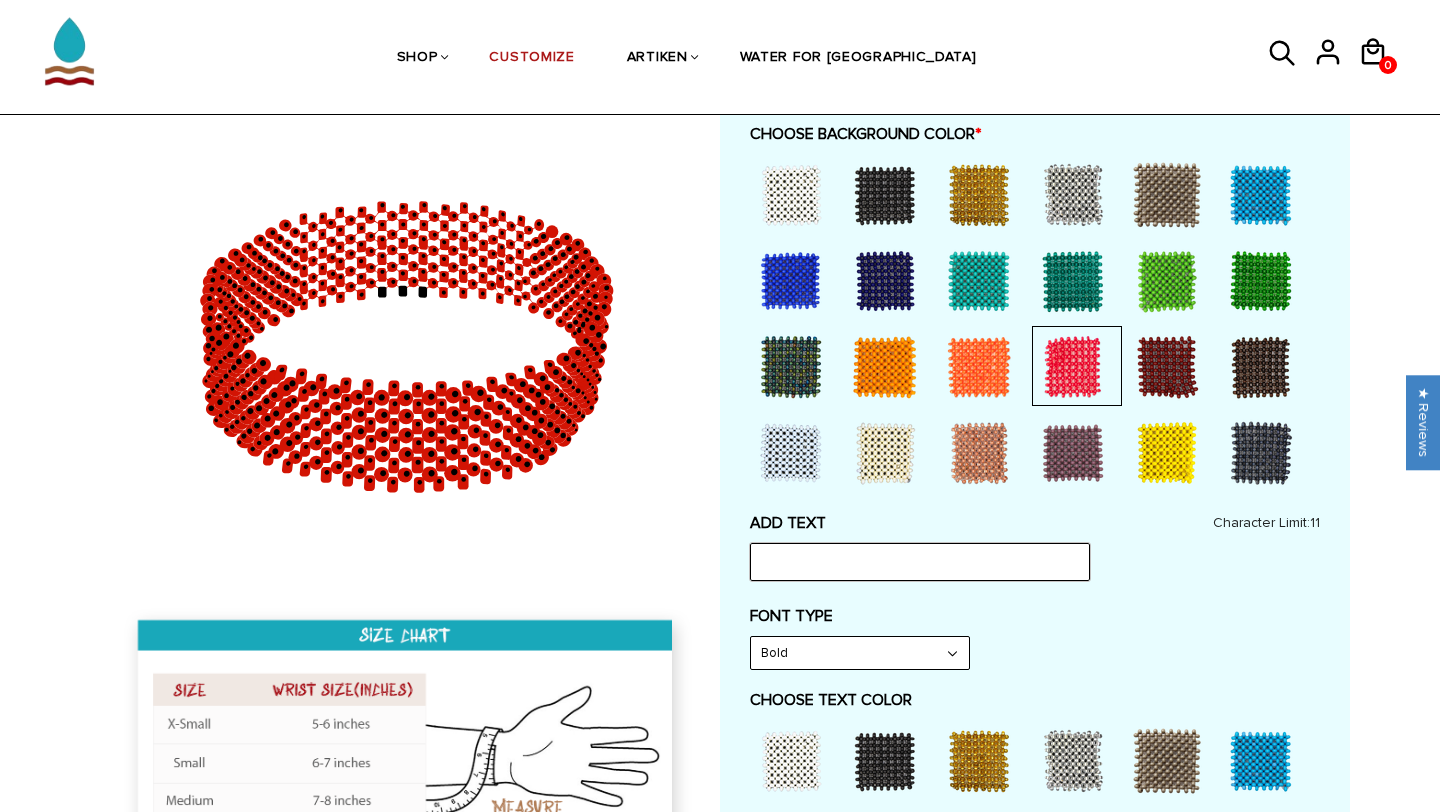 click at bounding box center [920, 562] 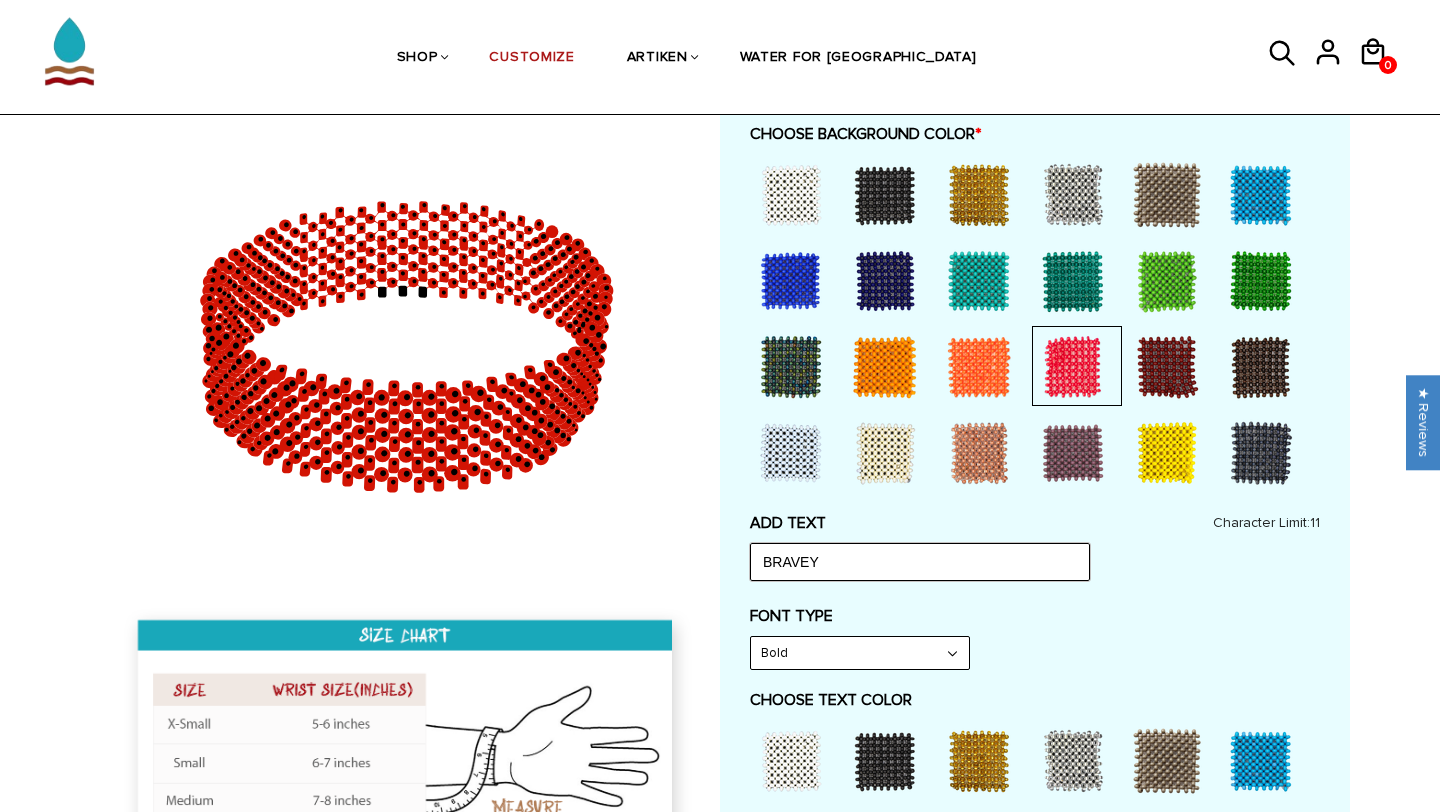 type on "BRAVEY" 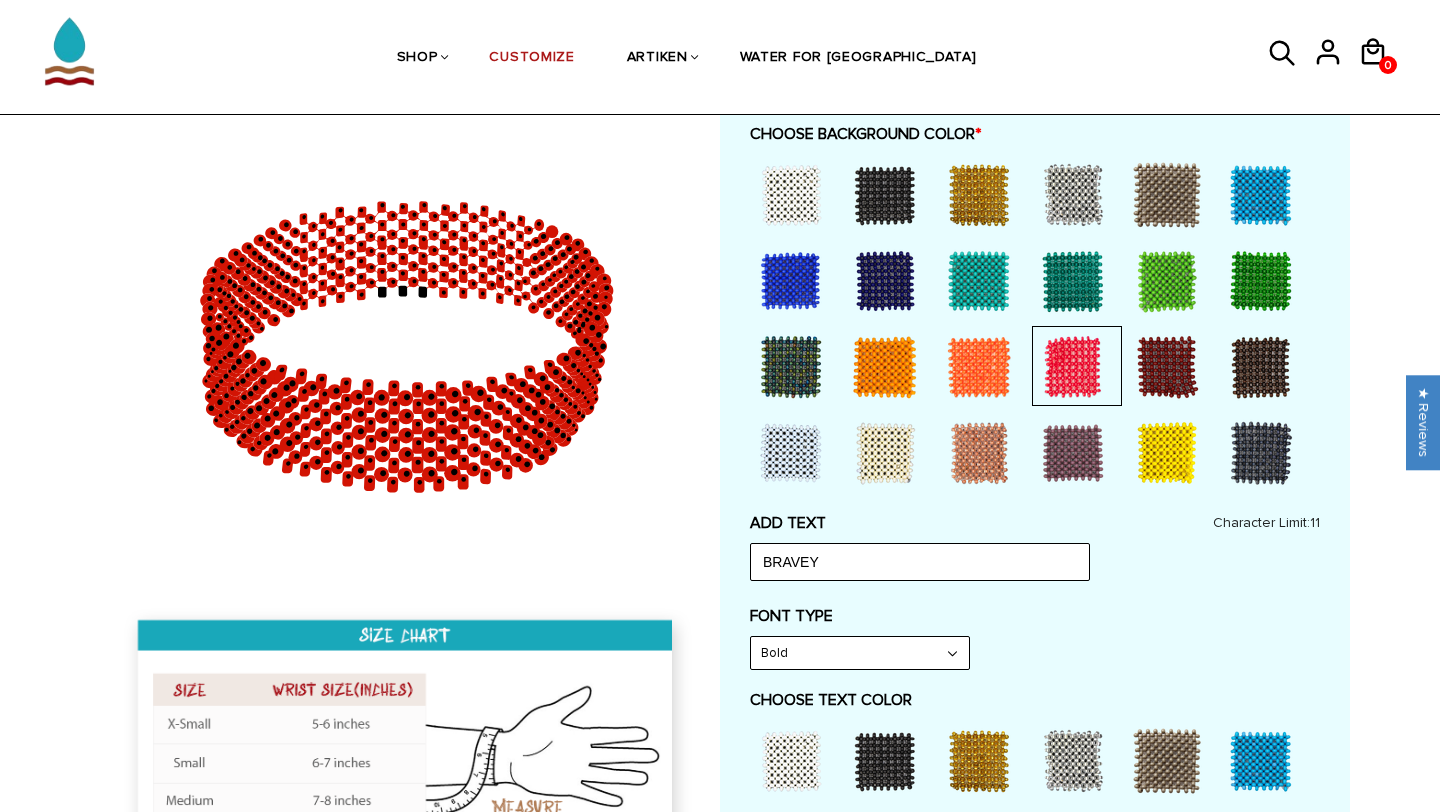click on "Bold" at bounding box center (860, 653) 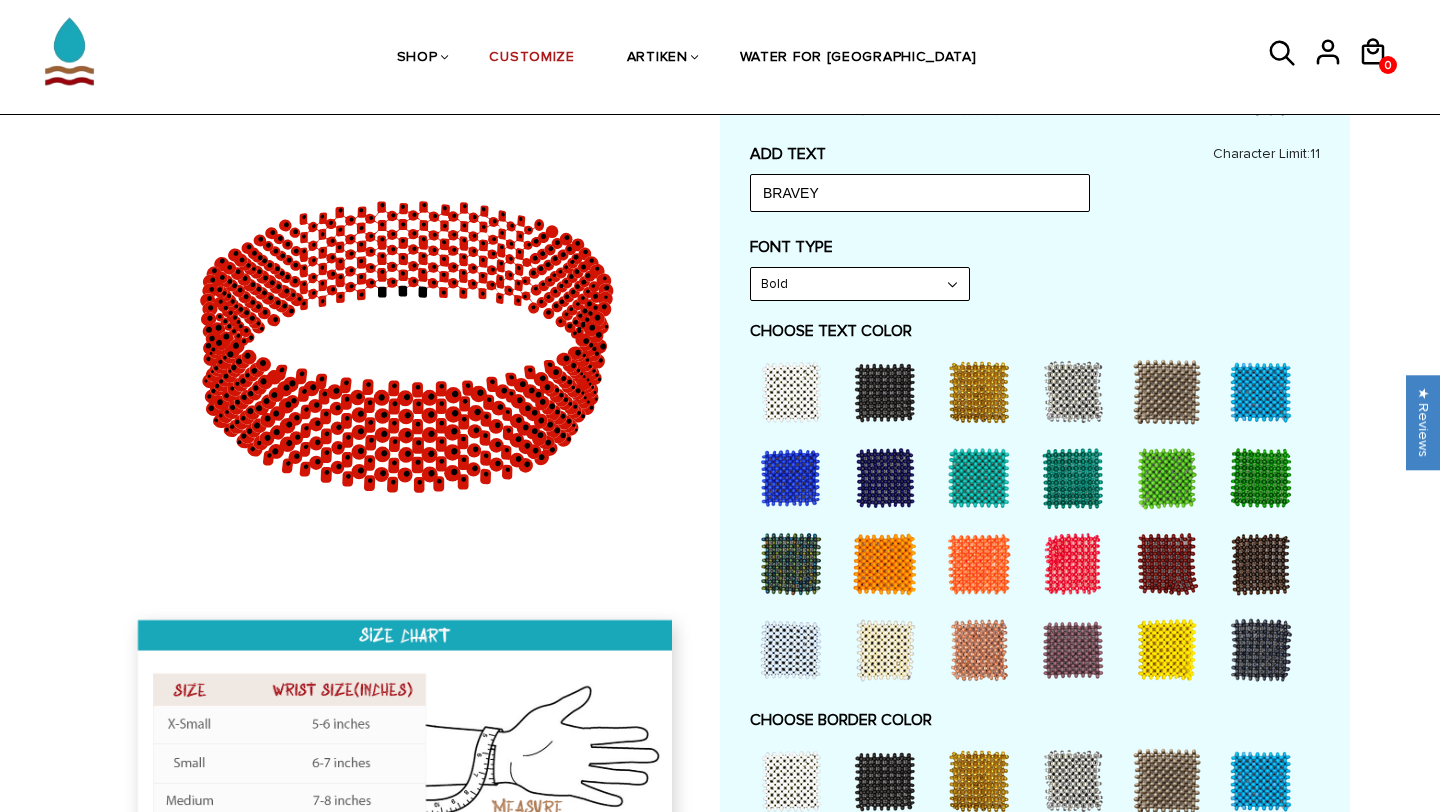 scroll, scrollTop: 949, scrollLeft: 0, axis: vertical 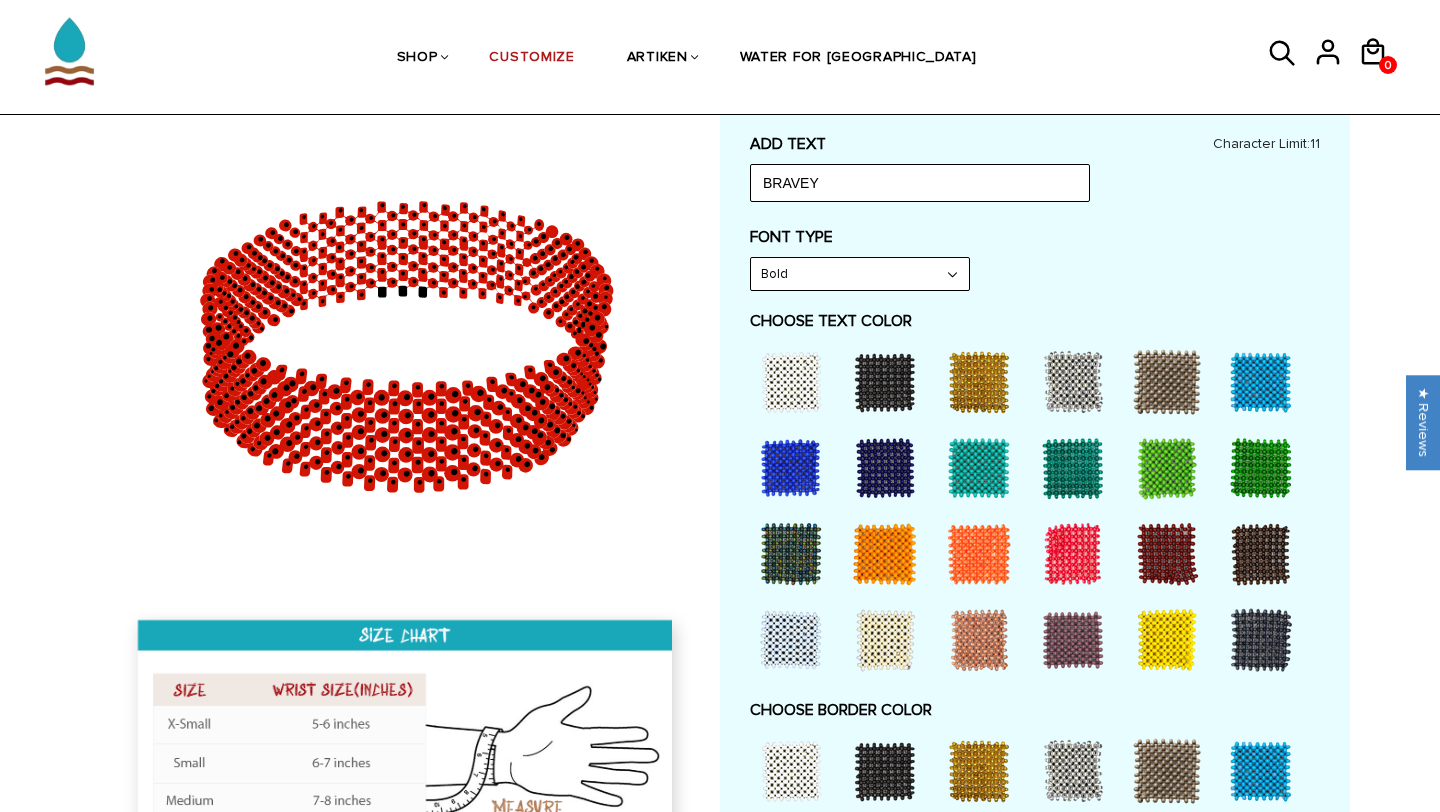click at bounding box center (791, 382) 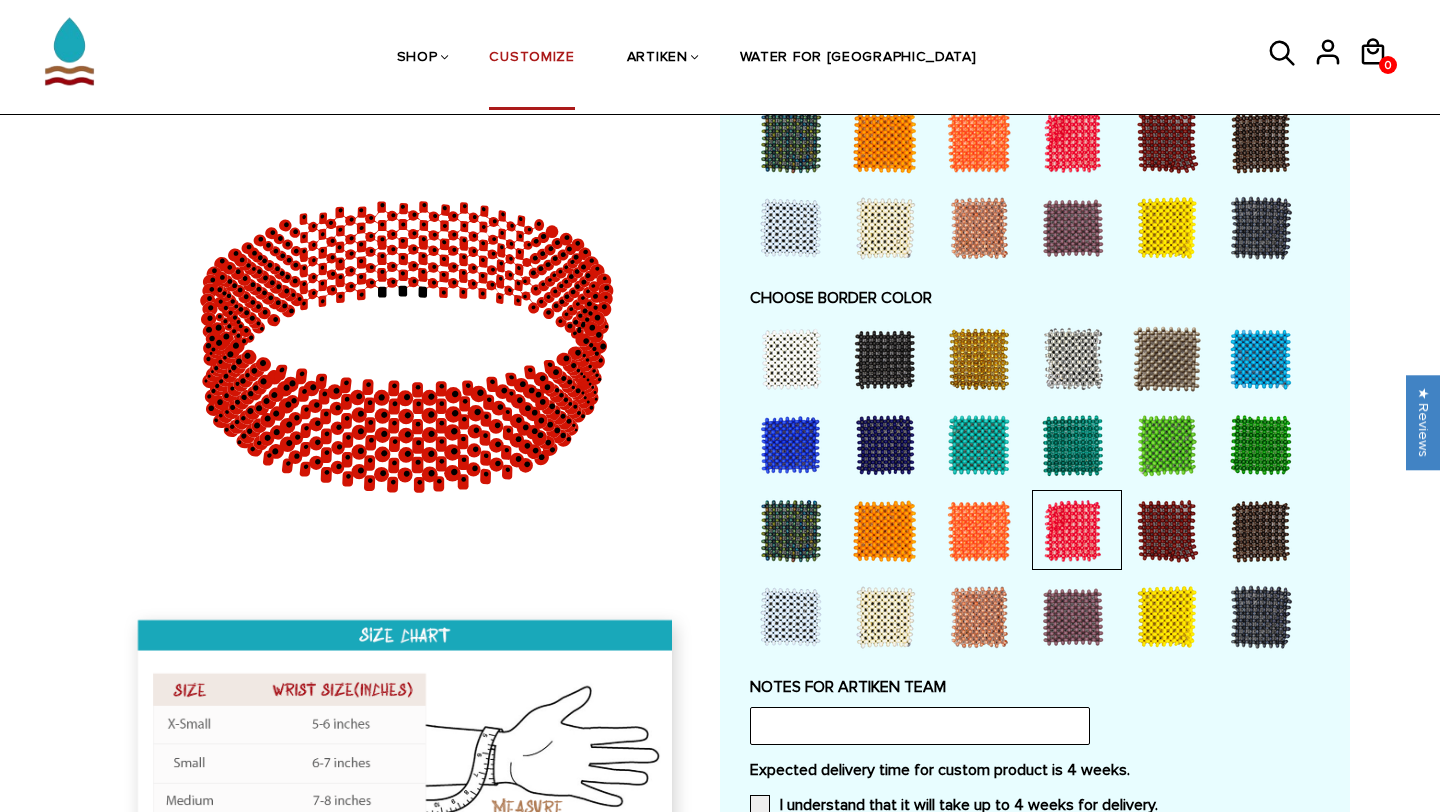 scroll, scrollTop: 1364, scrollLeft: 0, axis: vertical 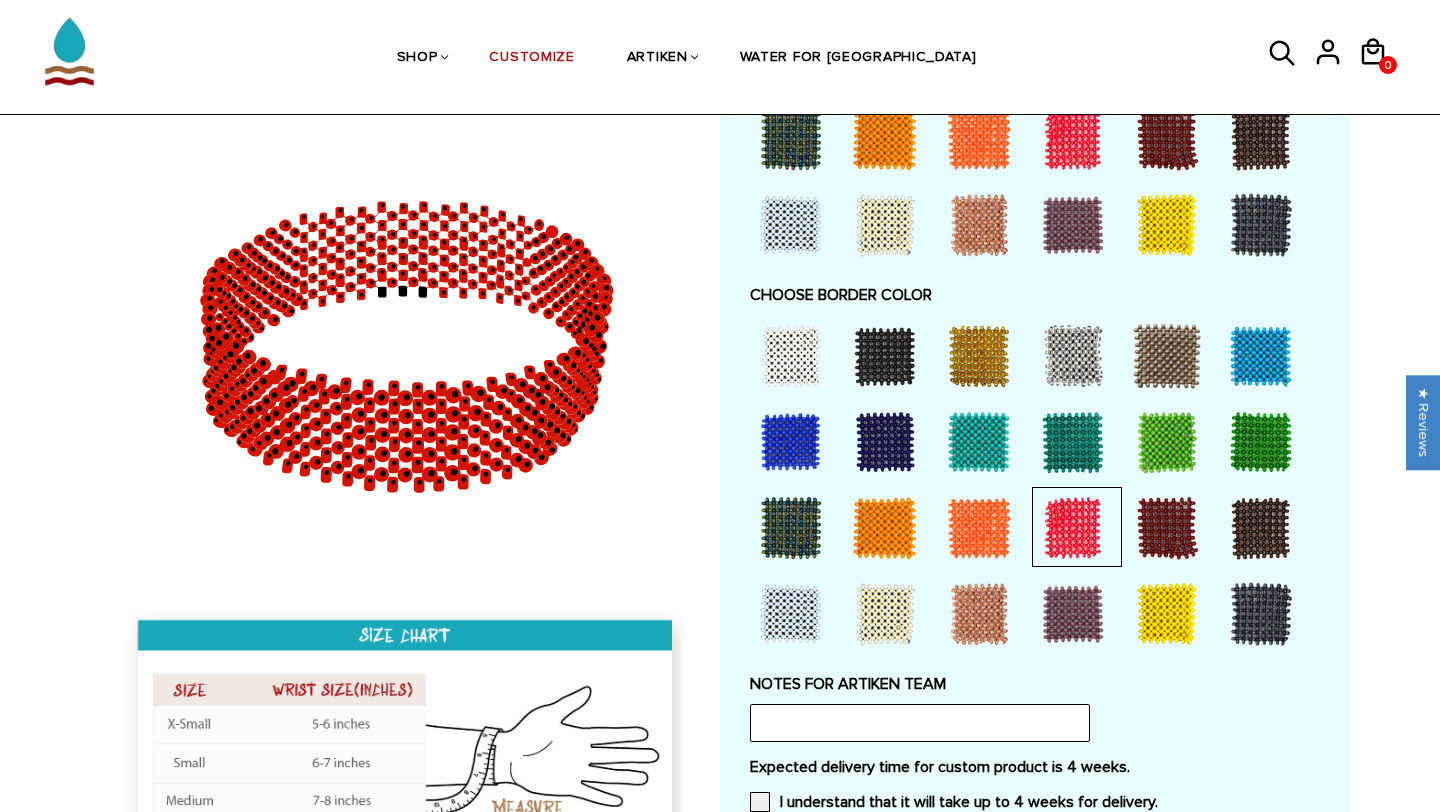 click at bounding box center [1261, 356] 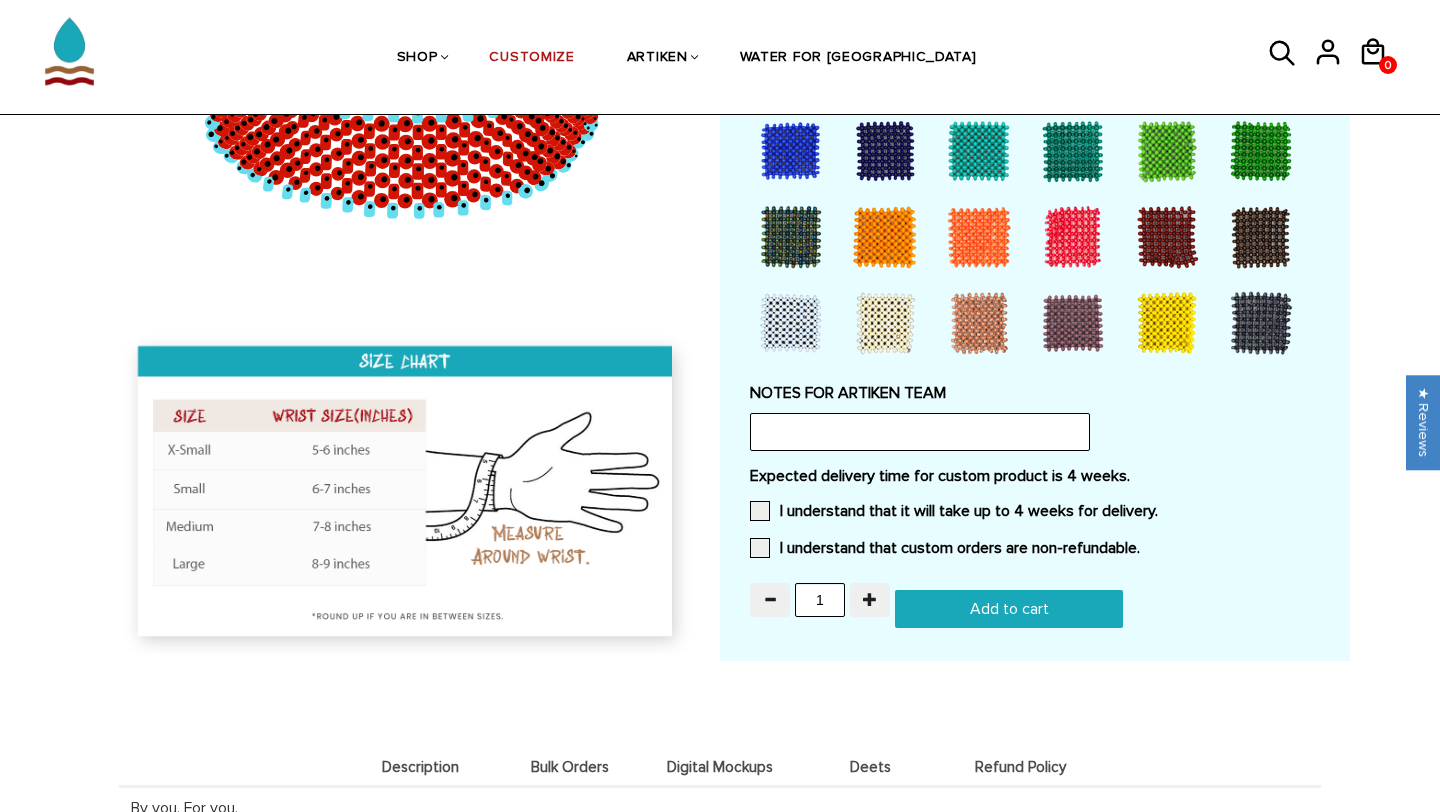 scroll, scrollTop: 1659, scrollLeft: 0, axis: vertical 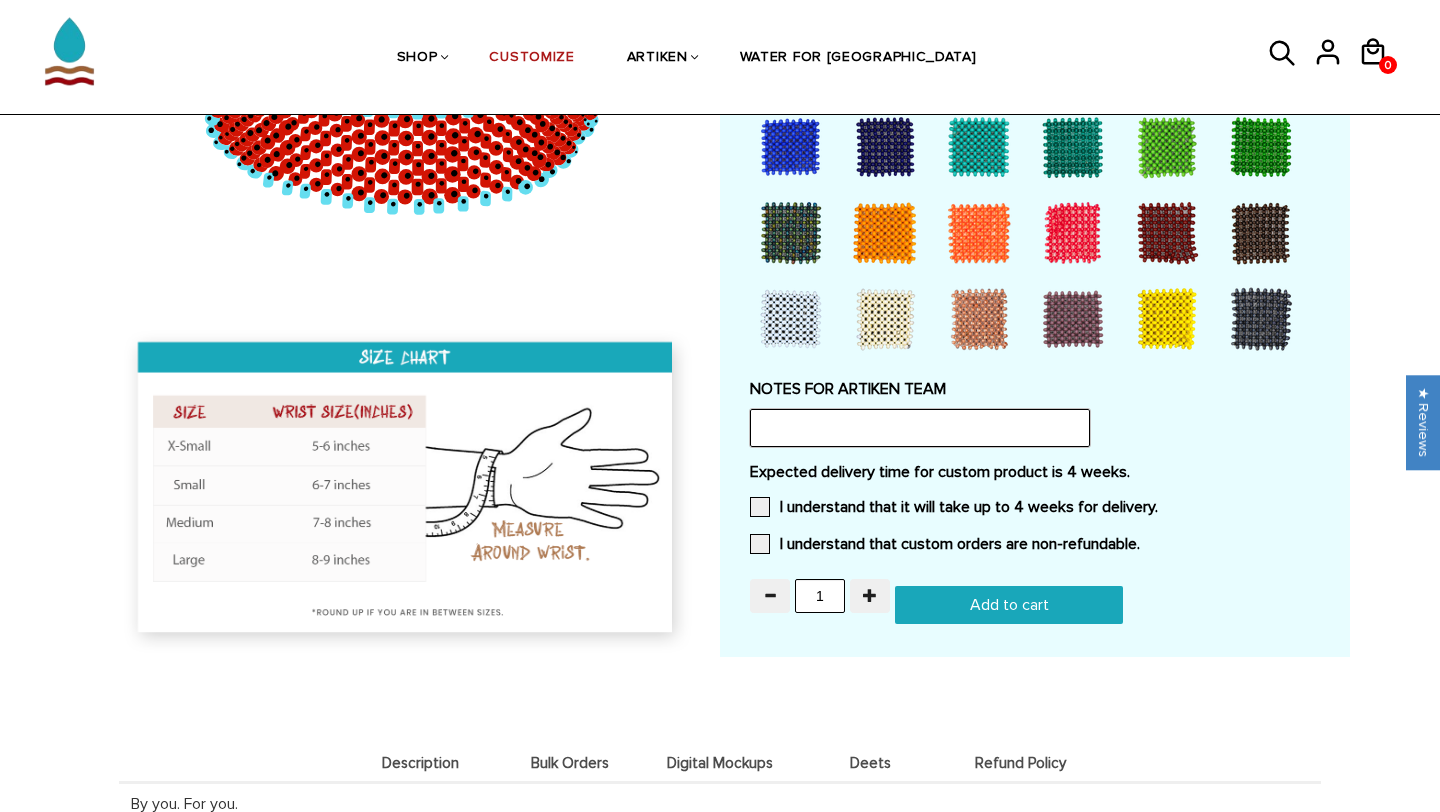 click at bounding box center [920, 428] 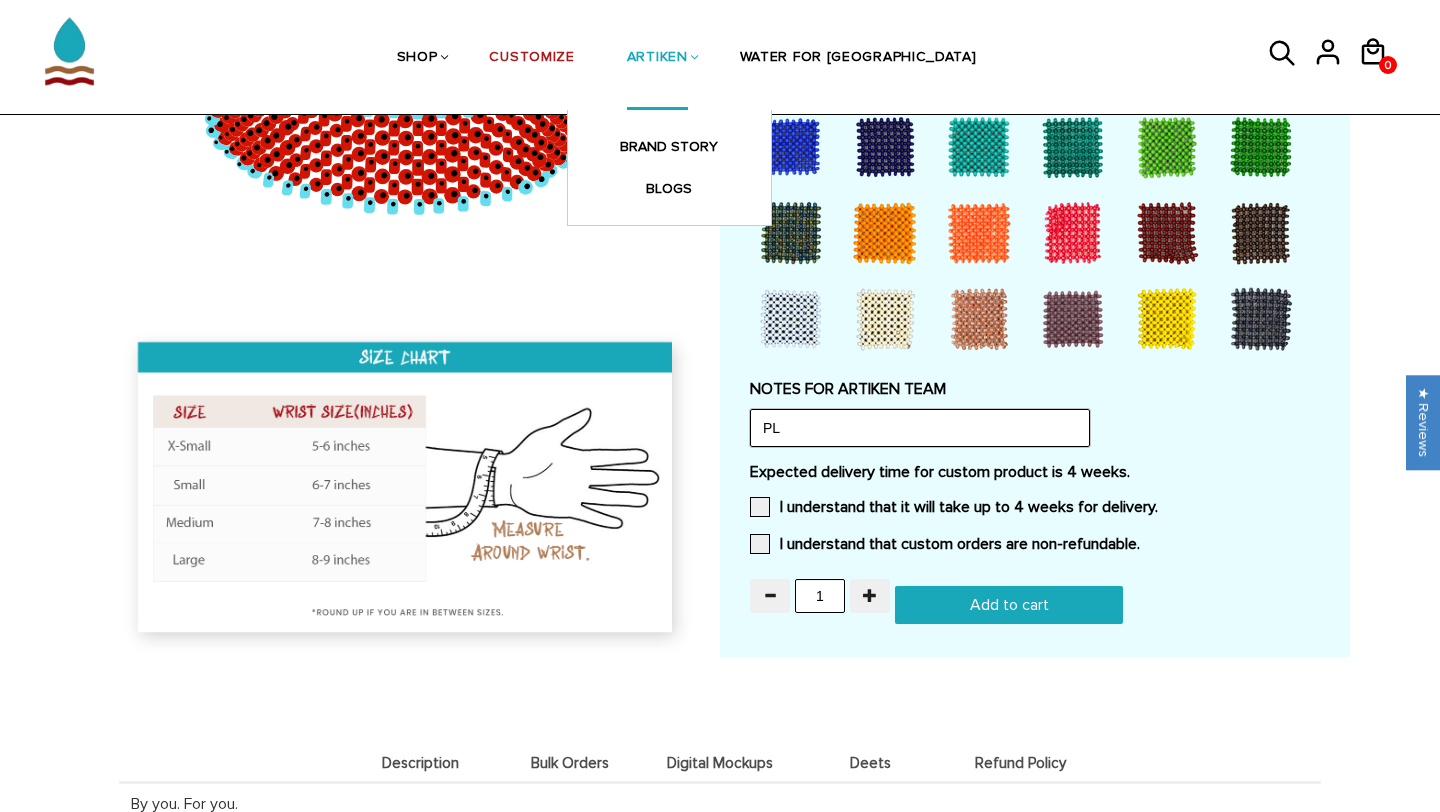 type on "P" 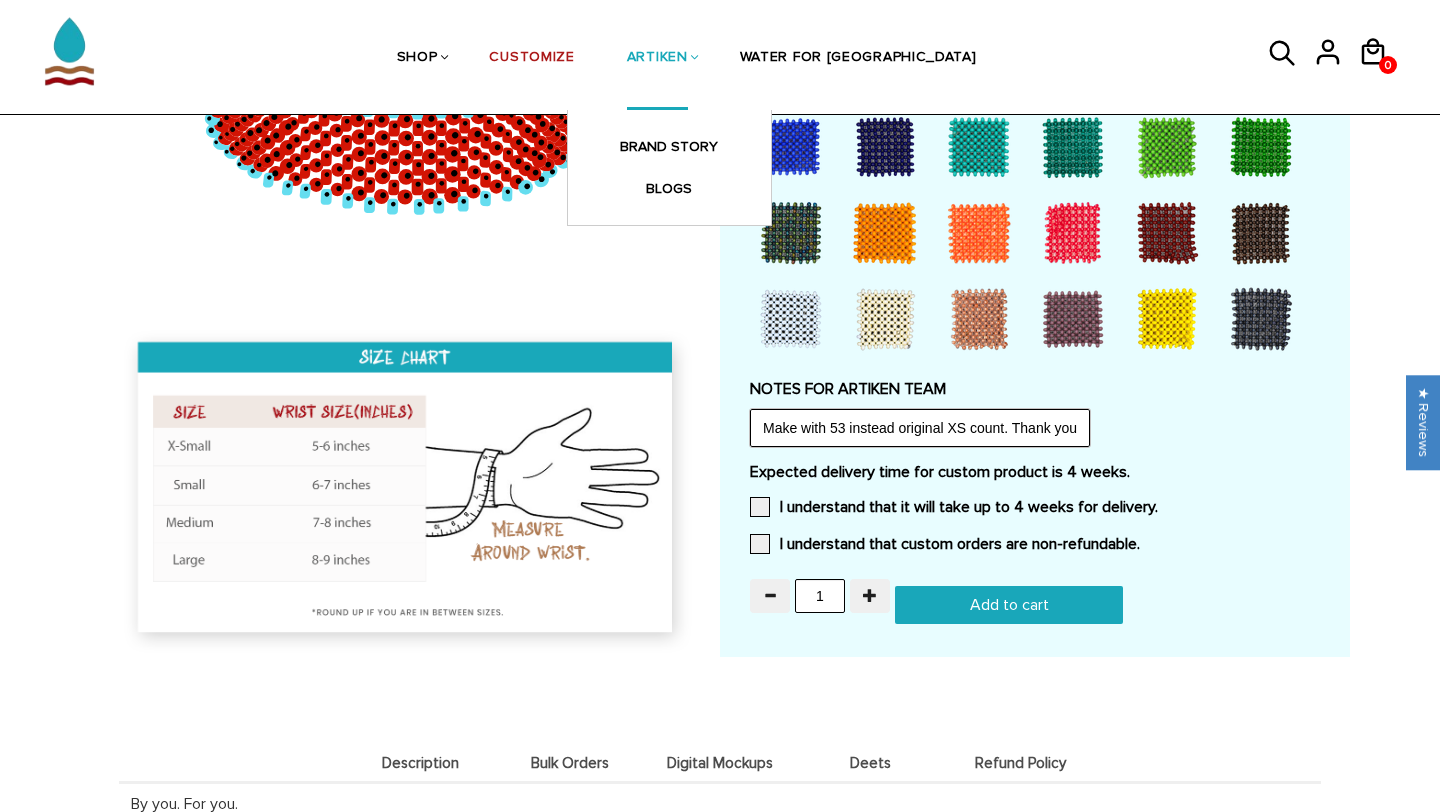 scroll, scrollTop: 0, scrollLeft: 4, axis: horizontal 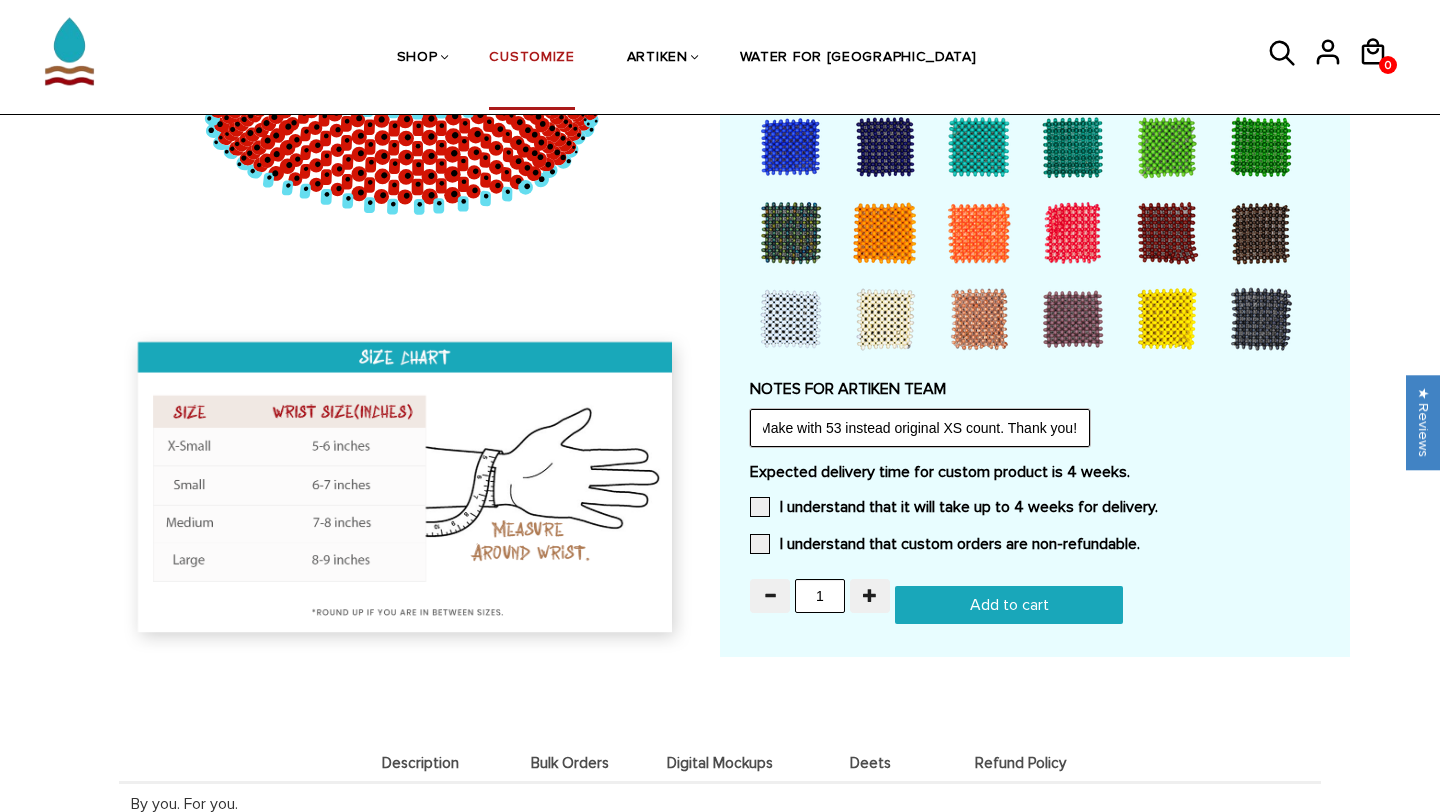 type on "Make with 53 instead original XS count. Thank you!" 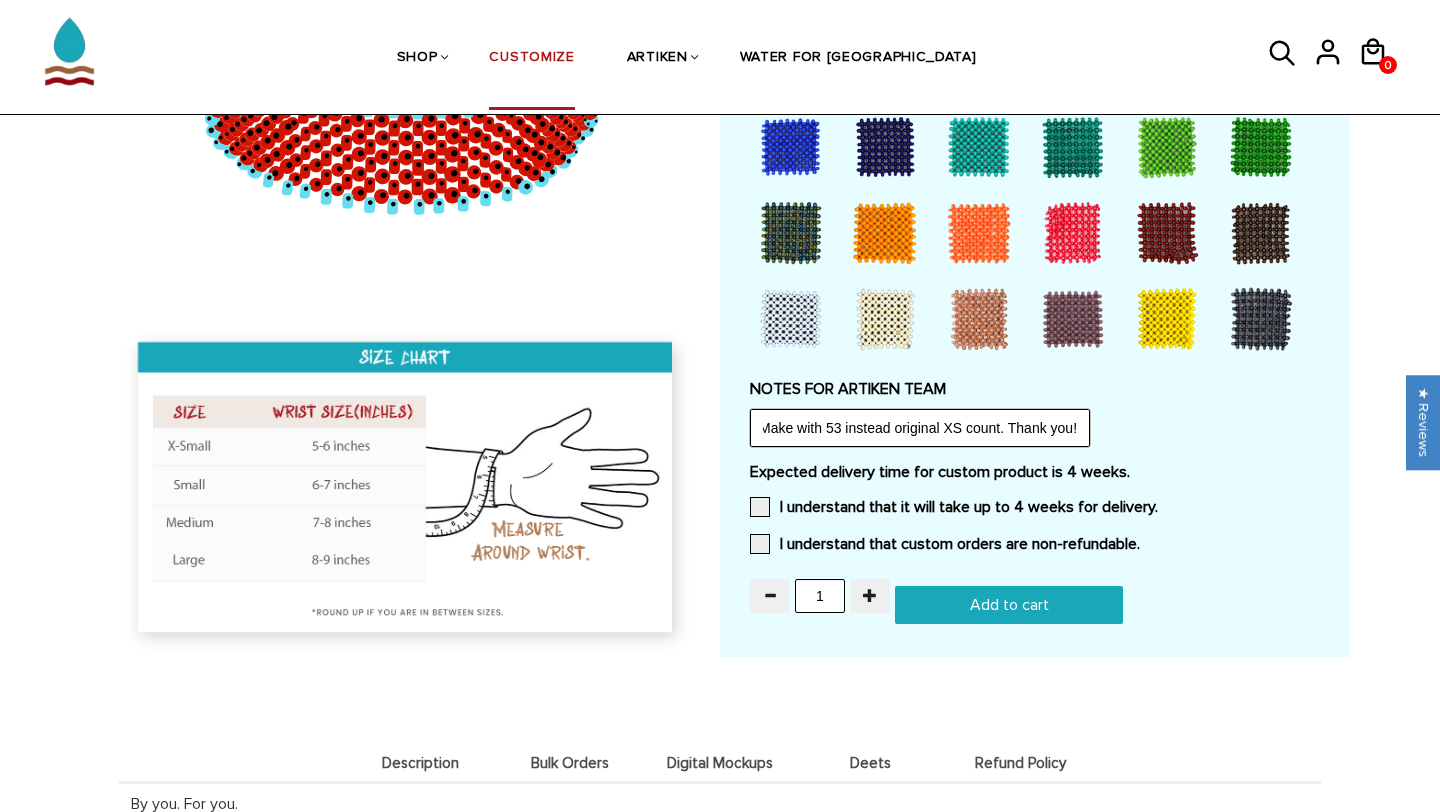 scroll, scrollTop: 0, scrollLeft: 0, axis: both 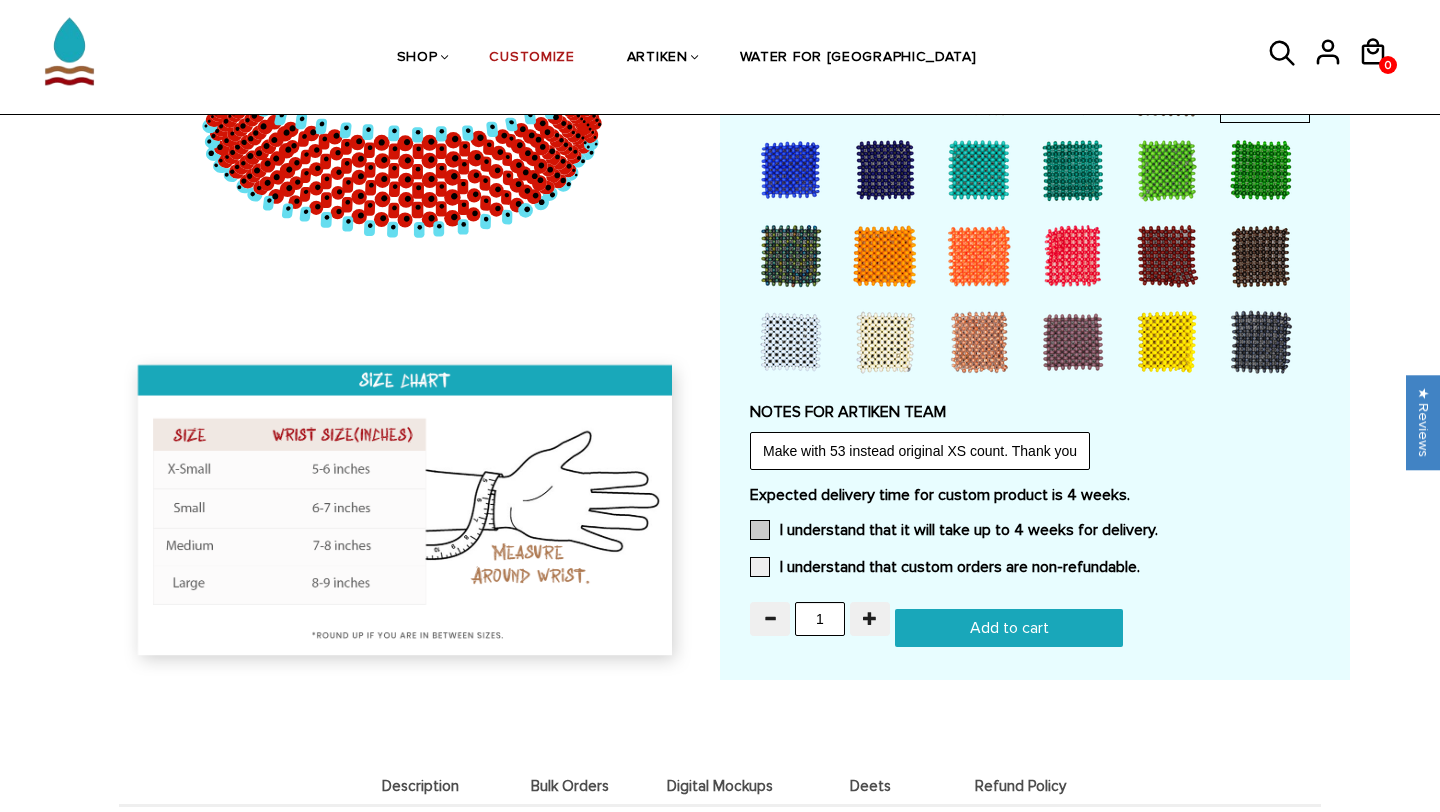 click at bounding box center [760, 530] 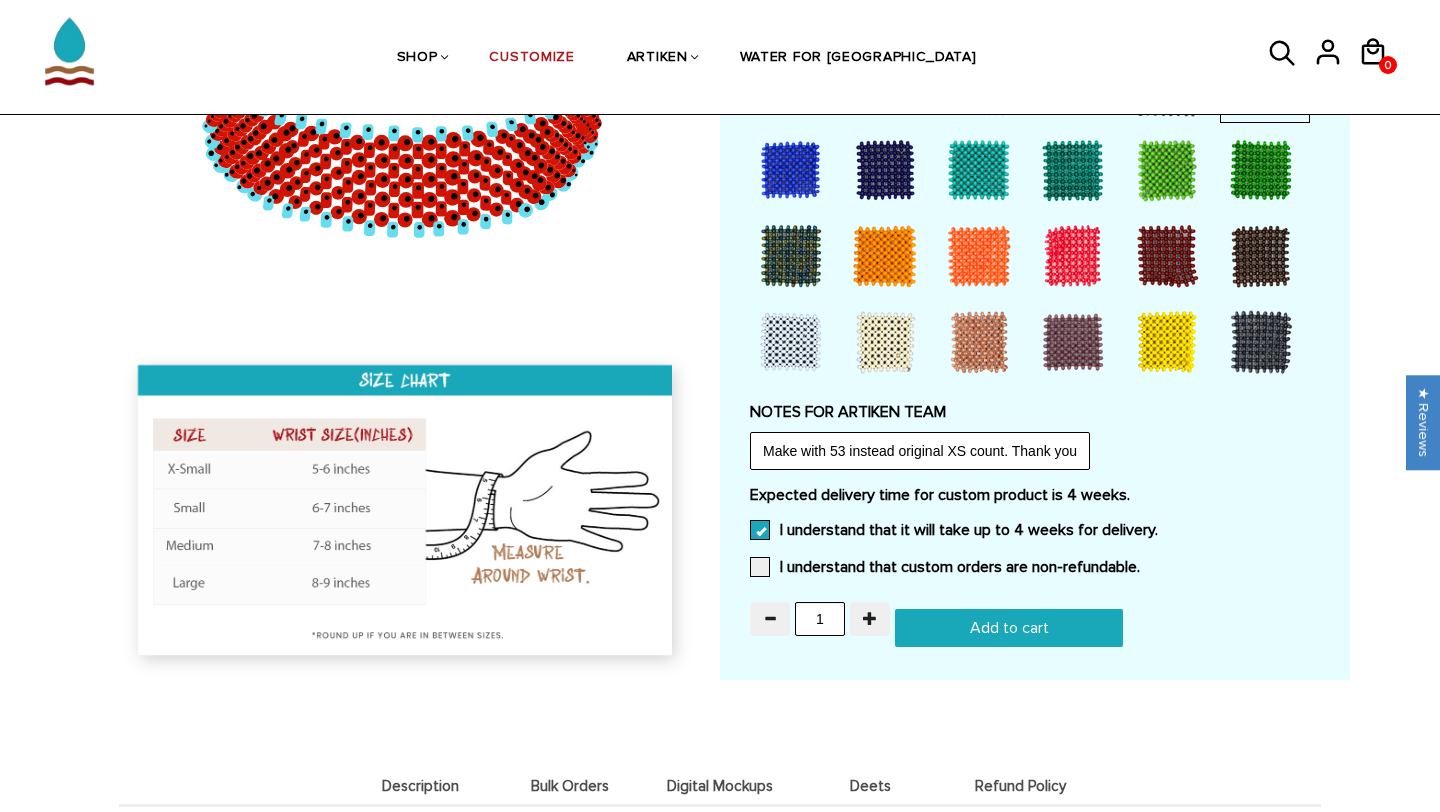click on "Add to cart" at bounding box center (1009, 628) 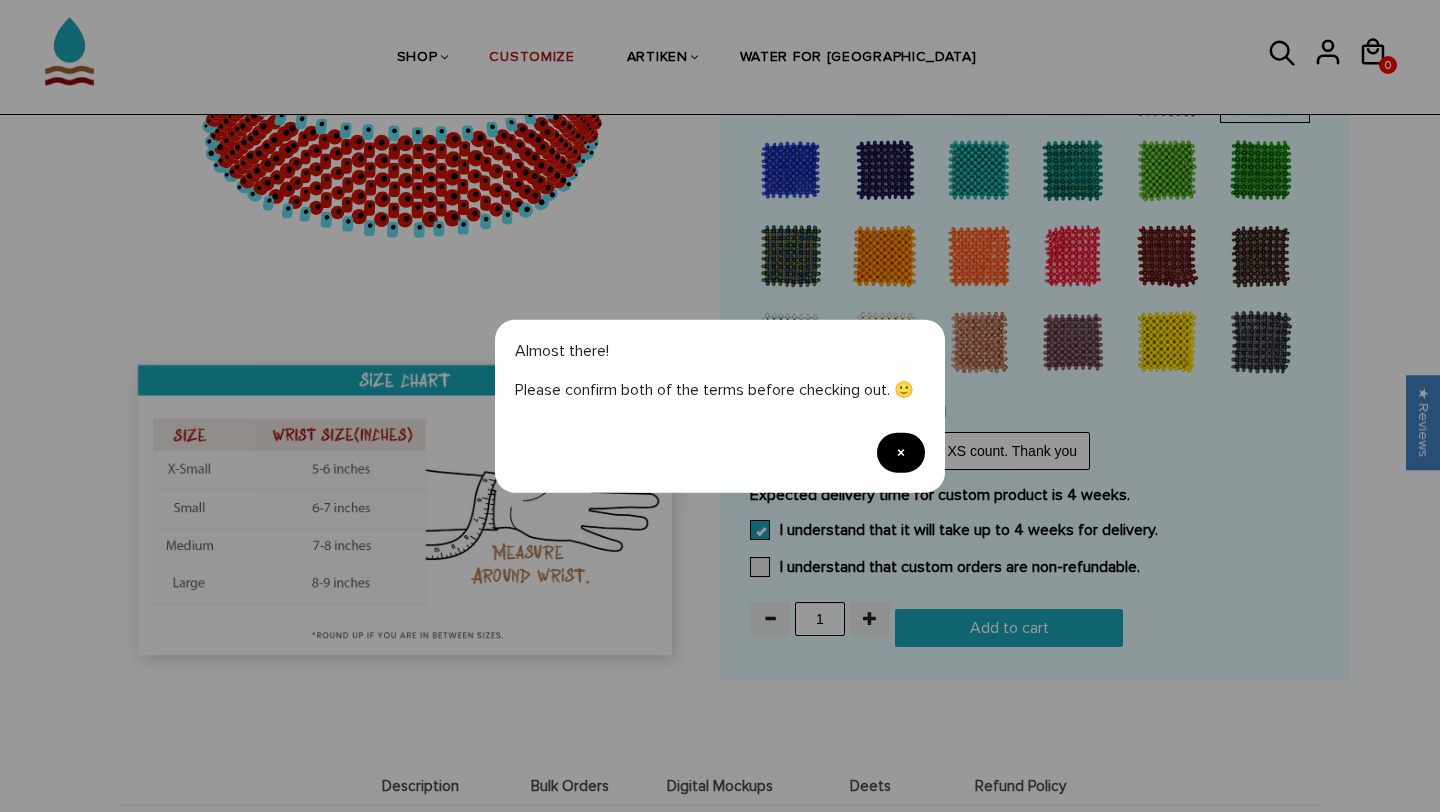 click on "×" at bounding box center [901, 452] 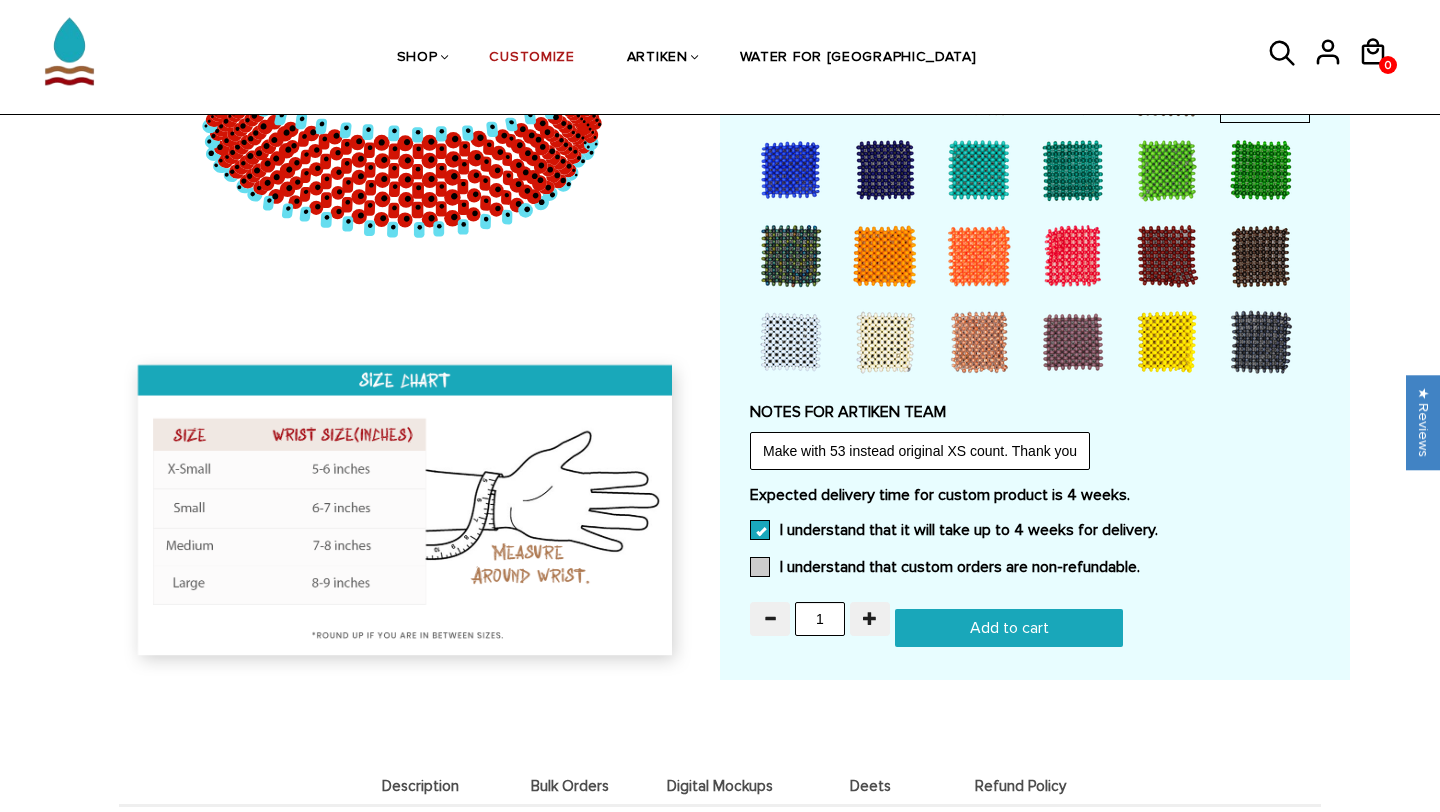 click at bounding box center (760, 567) 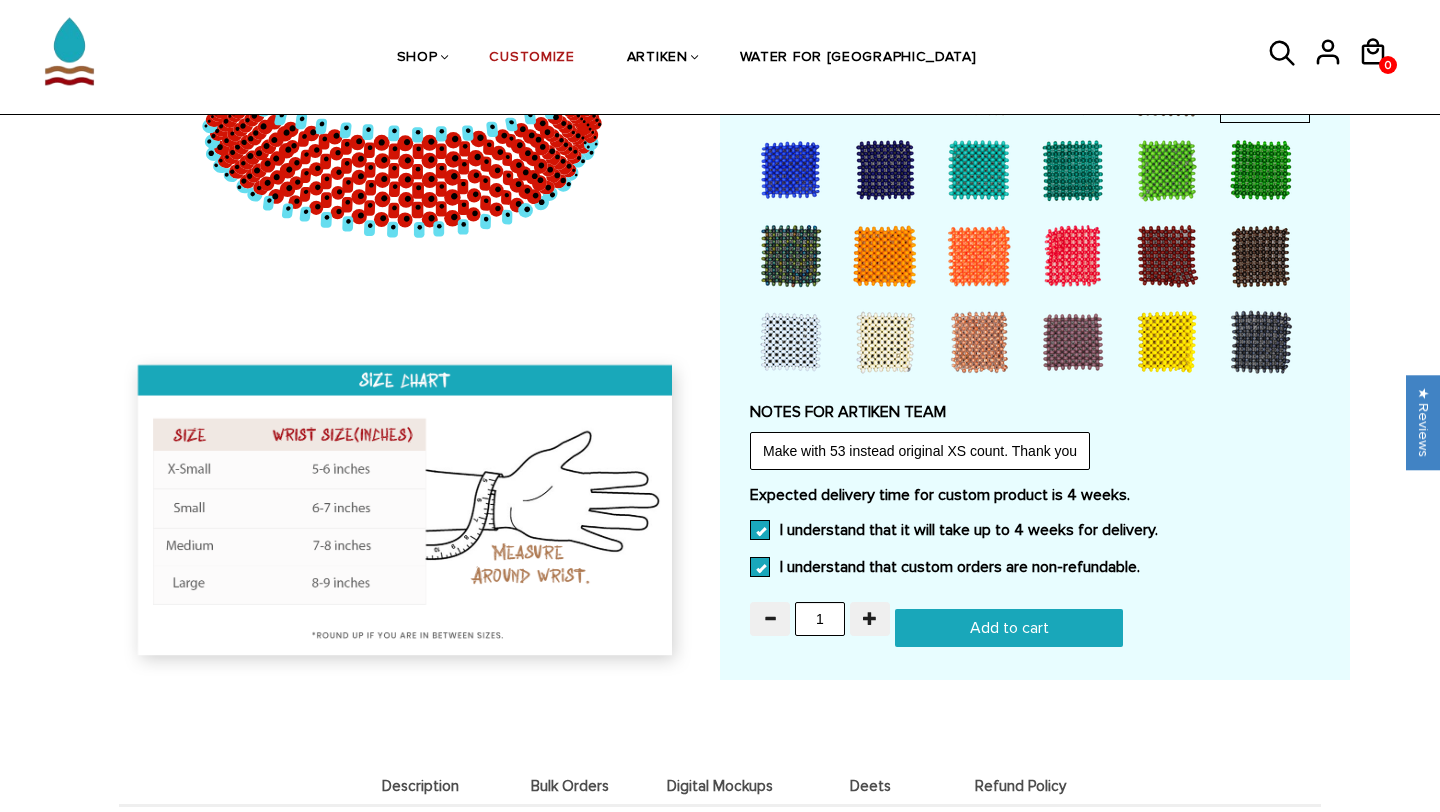 click on "Add to cart" at bounding box center [1009, 628] 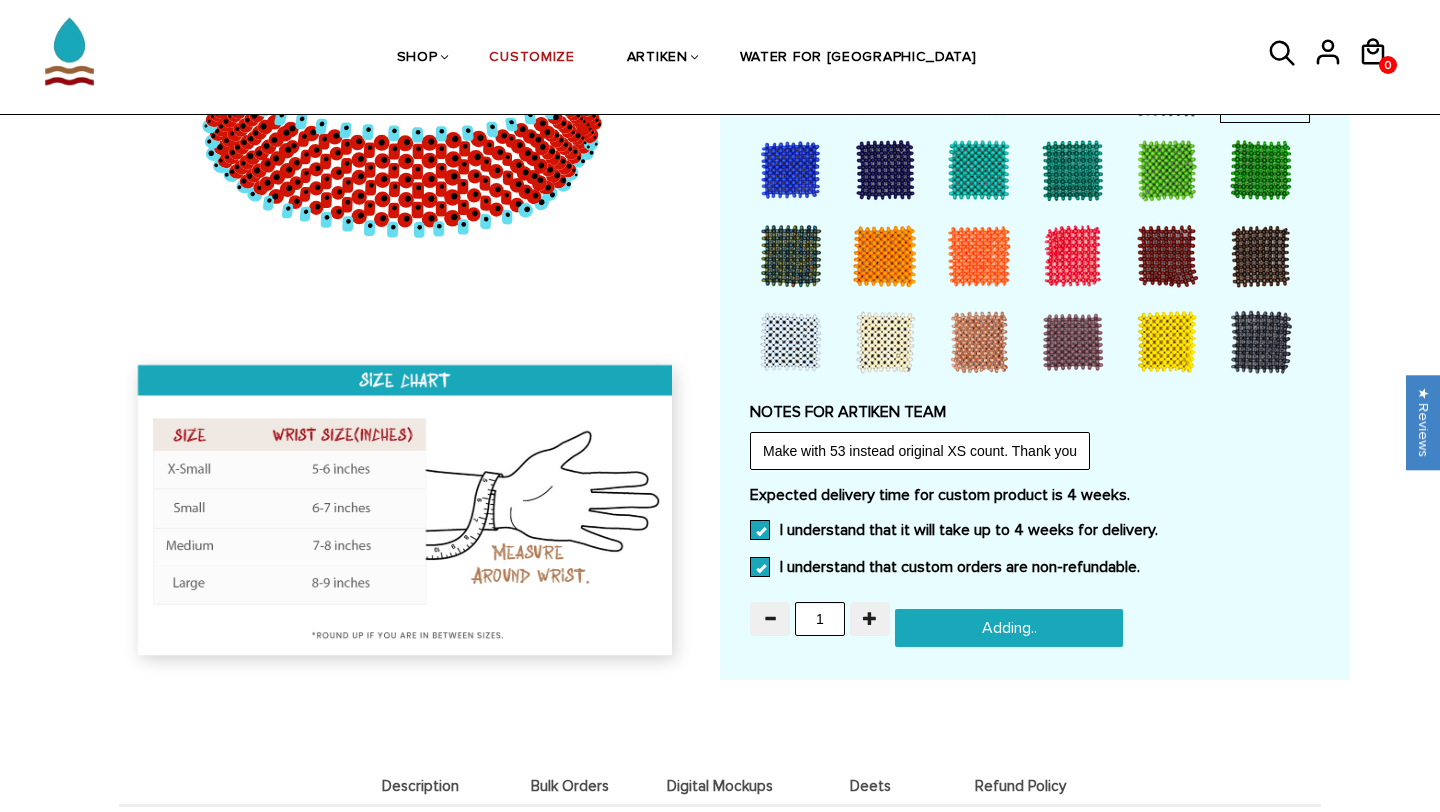 type on "Add to cart" 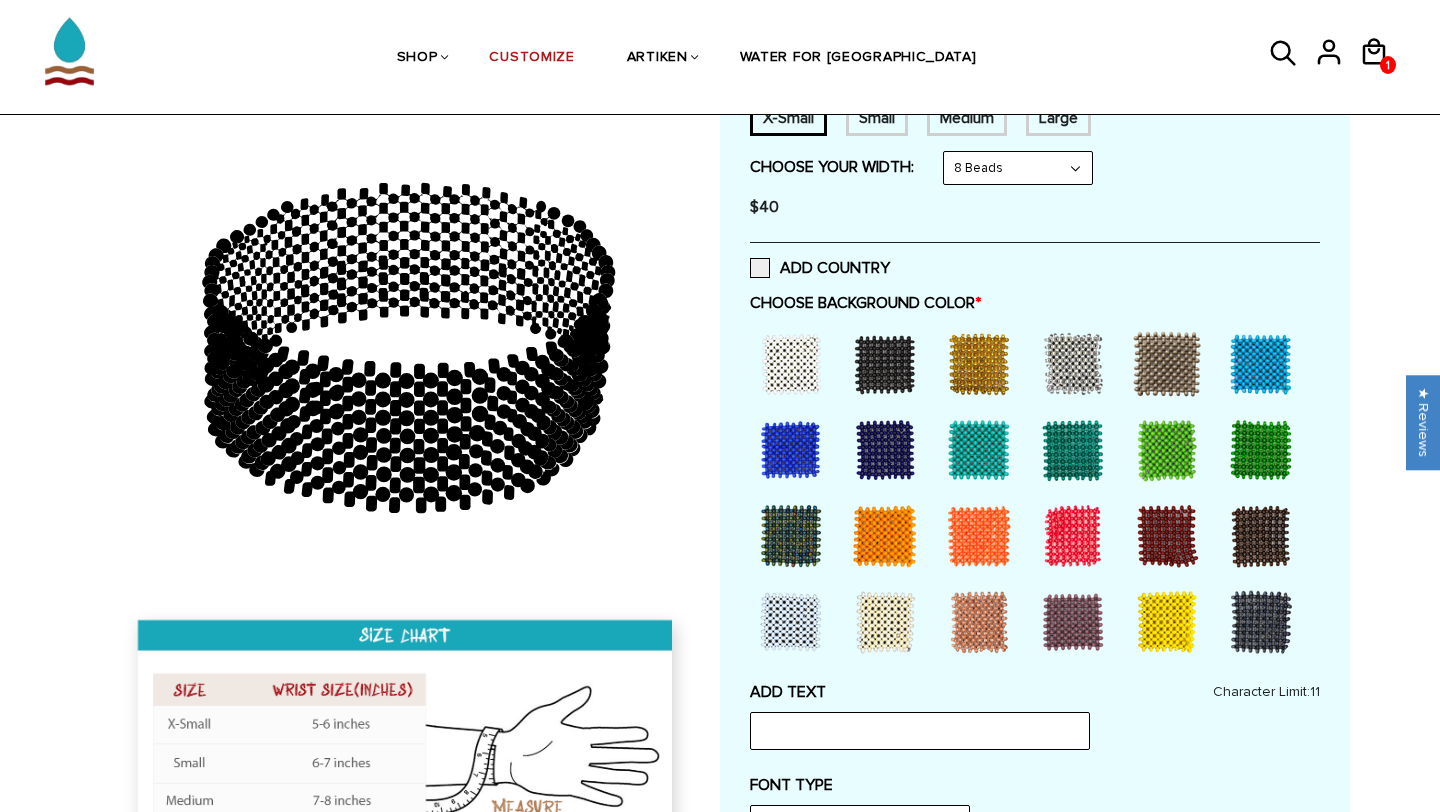 scroll, scrollTop: 381, scrollLeft: 0, axis: vertical 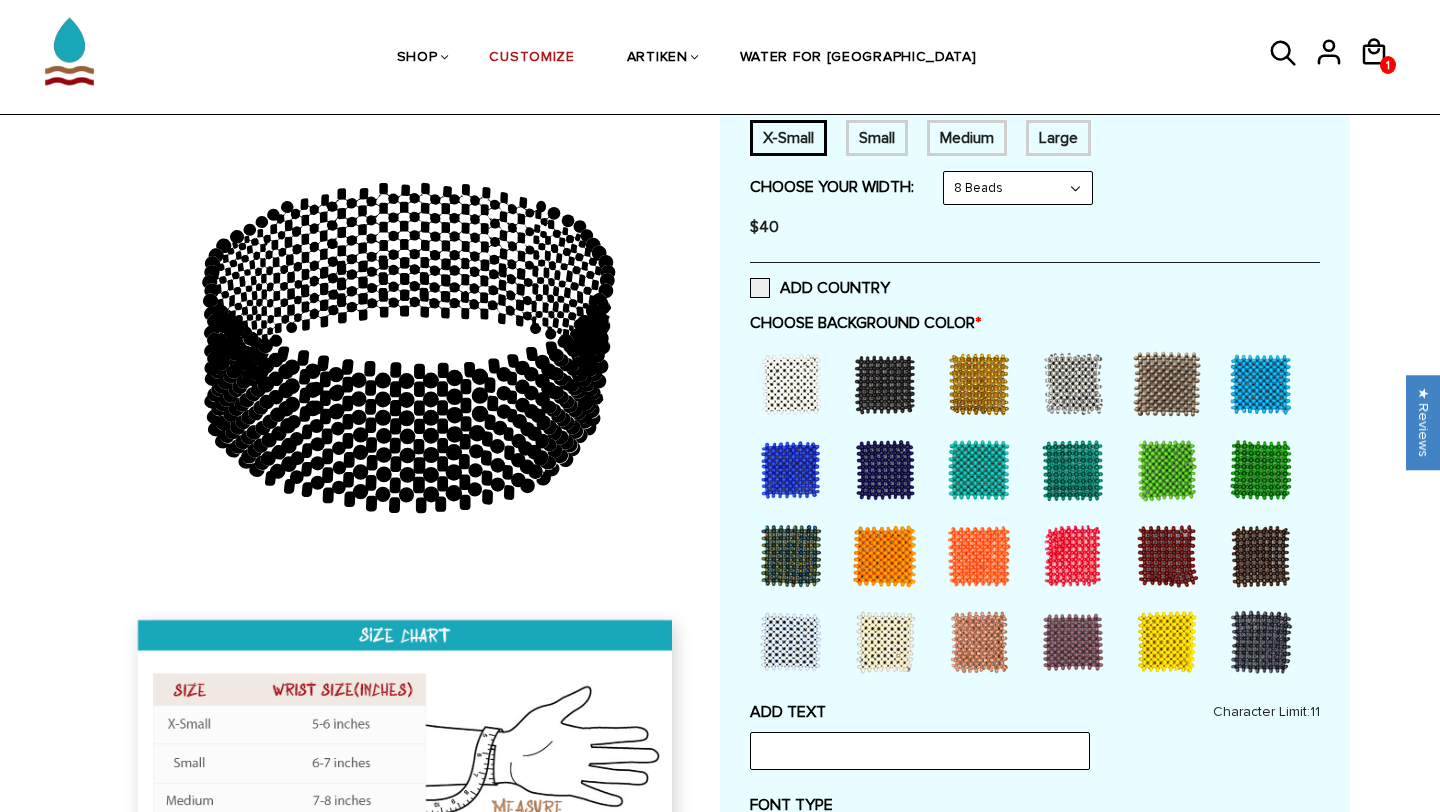 click at bounding box center (979, 556) 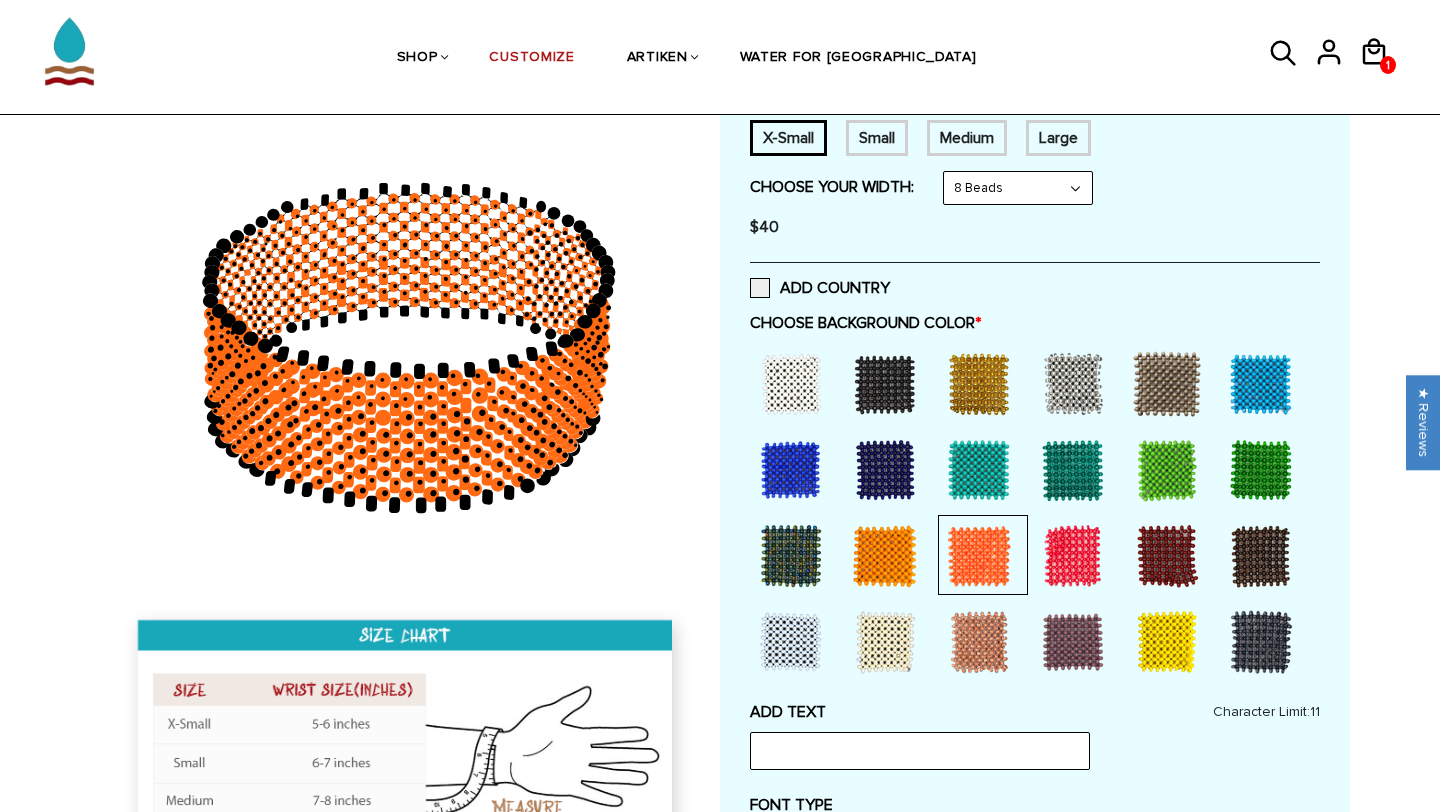 click at bounding box center [979, 642] 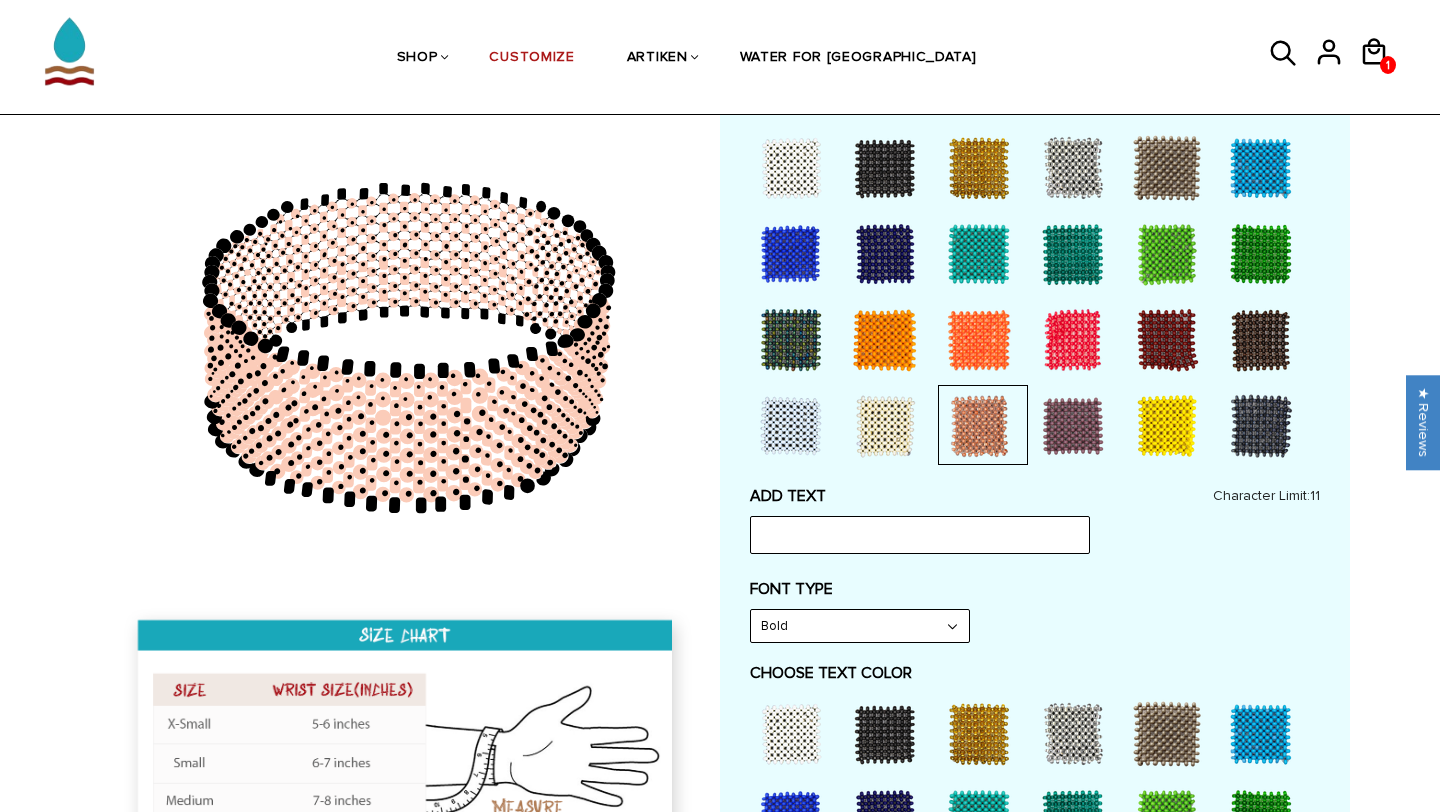 scroll, scrollTop: 605, scrollLeft: 0, axis: vertical 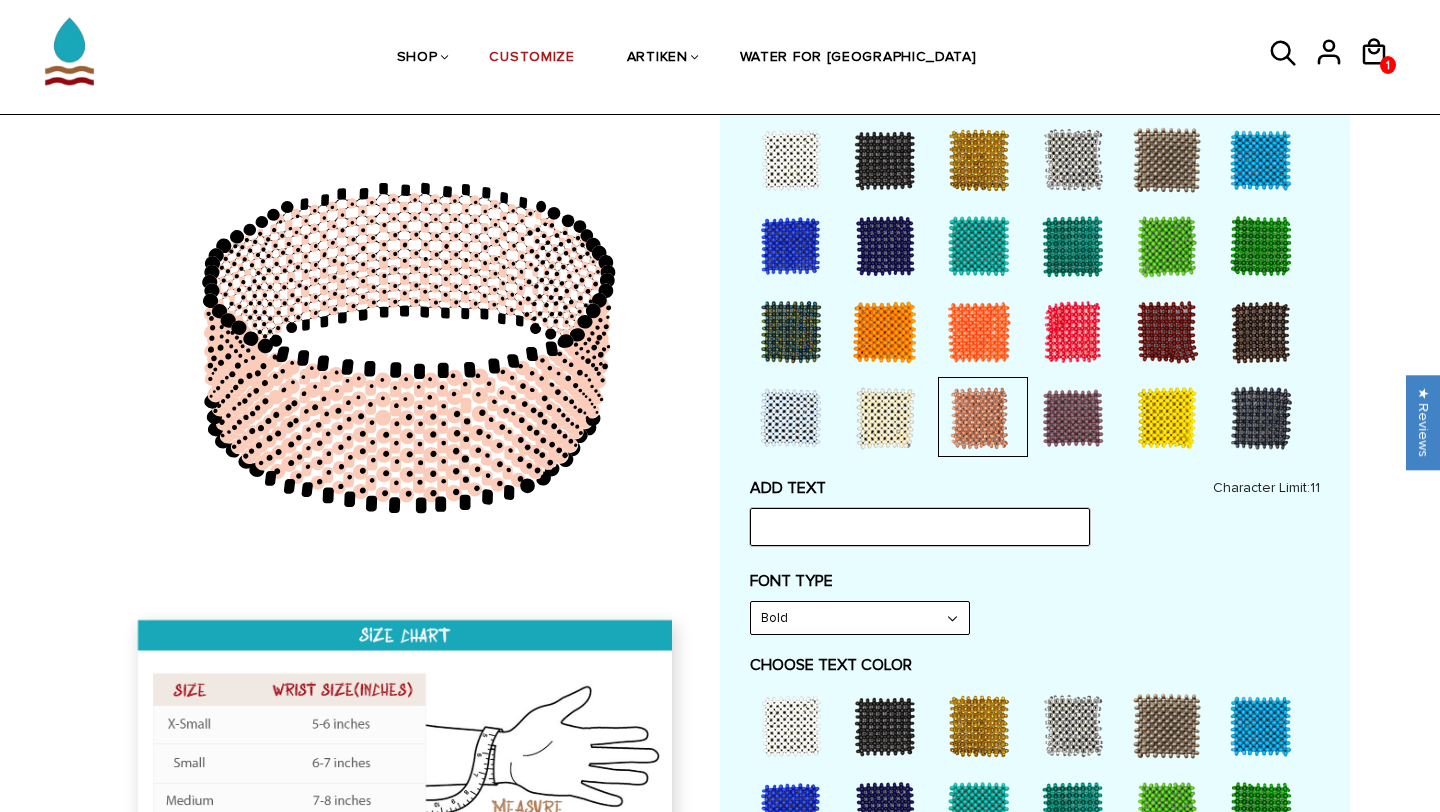 click at bounding box center [920, 527] 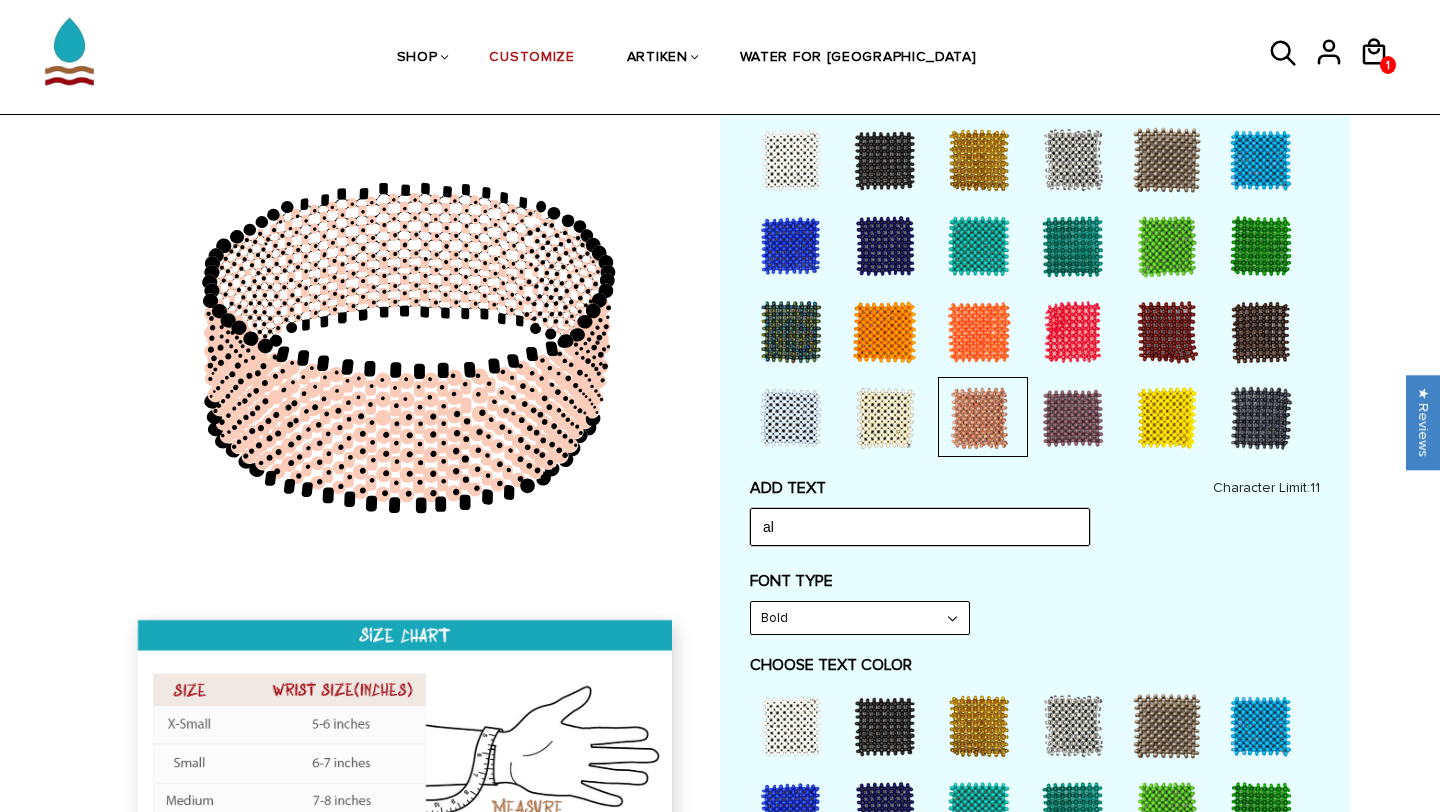 type on "a" 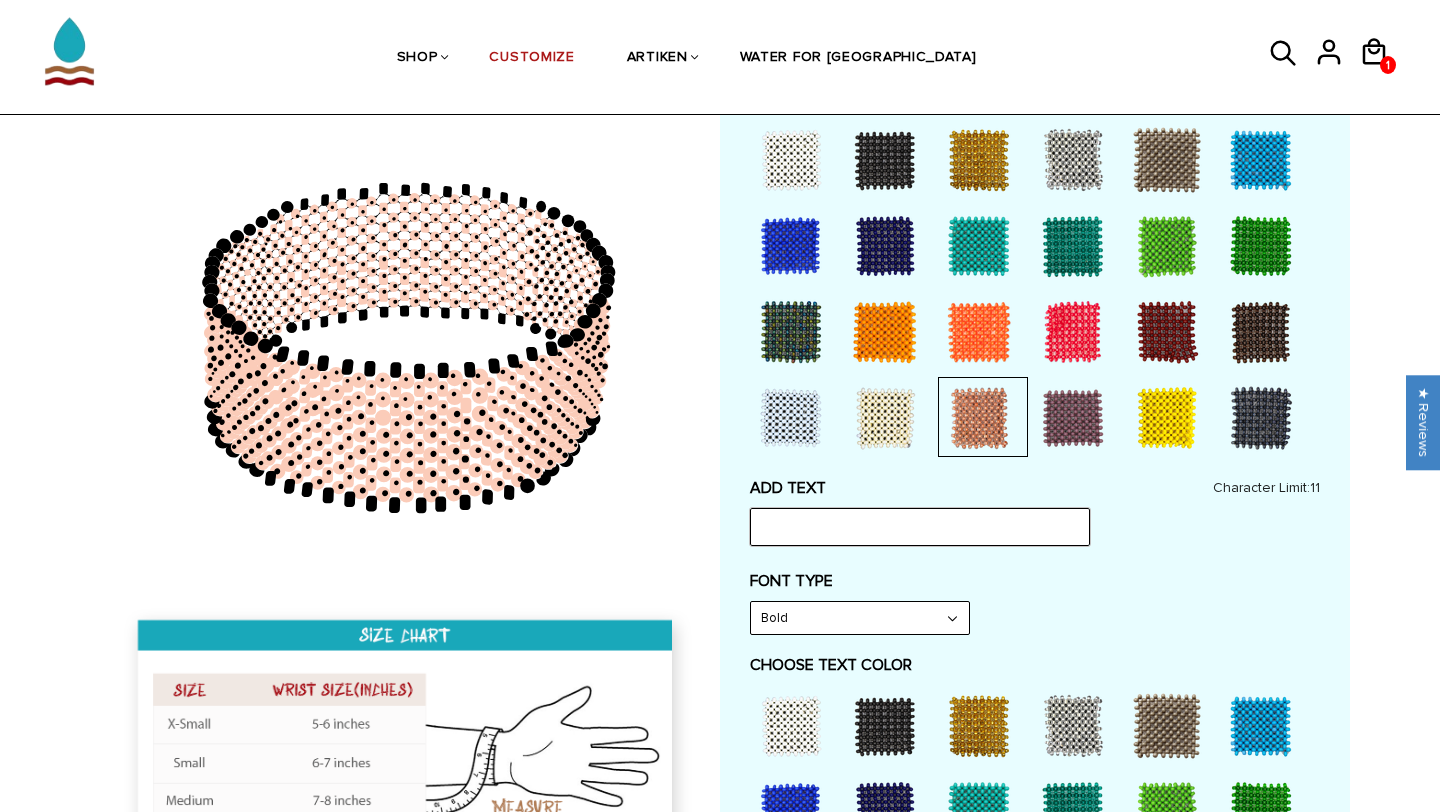type on "O" 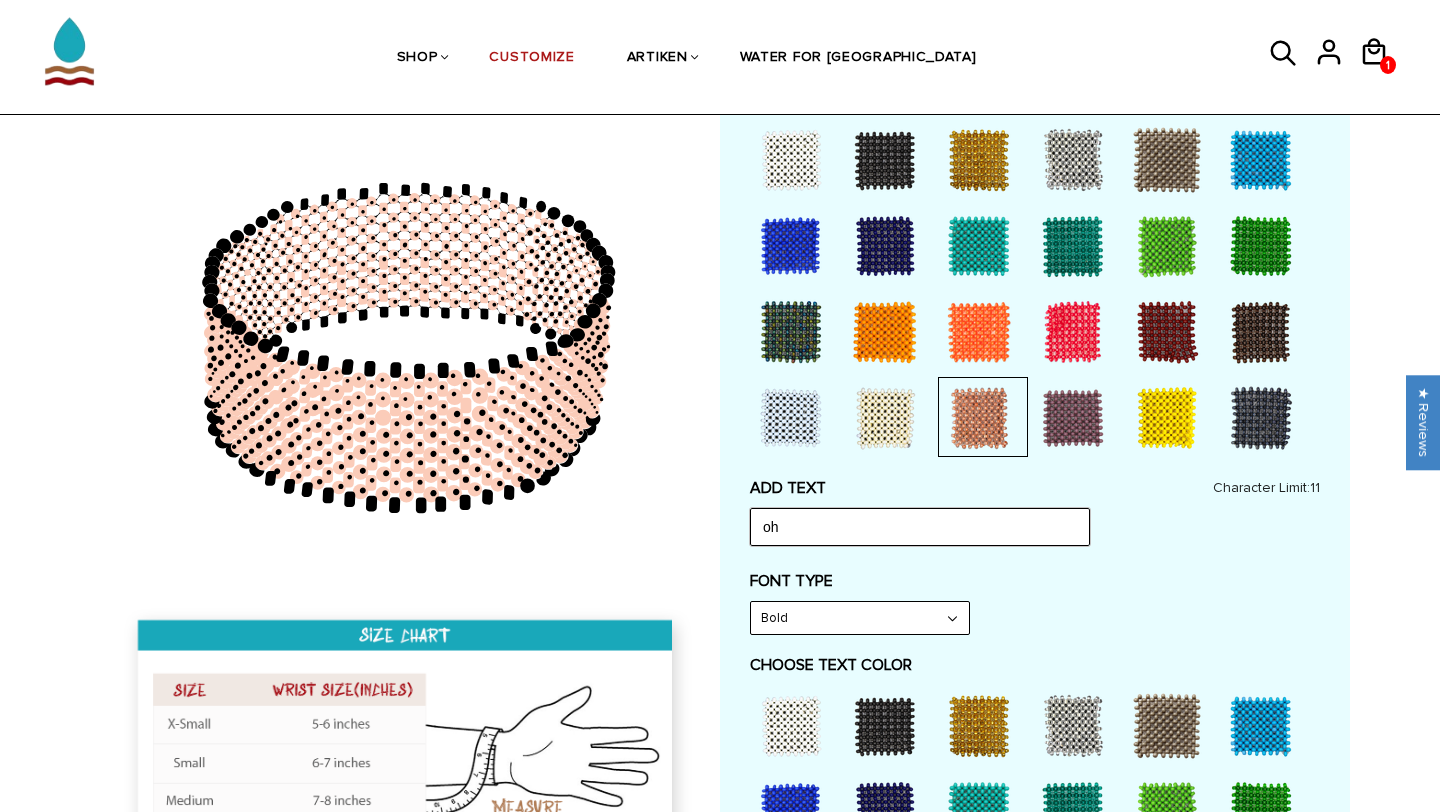 type on "o" 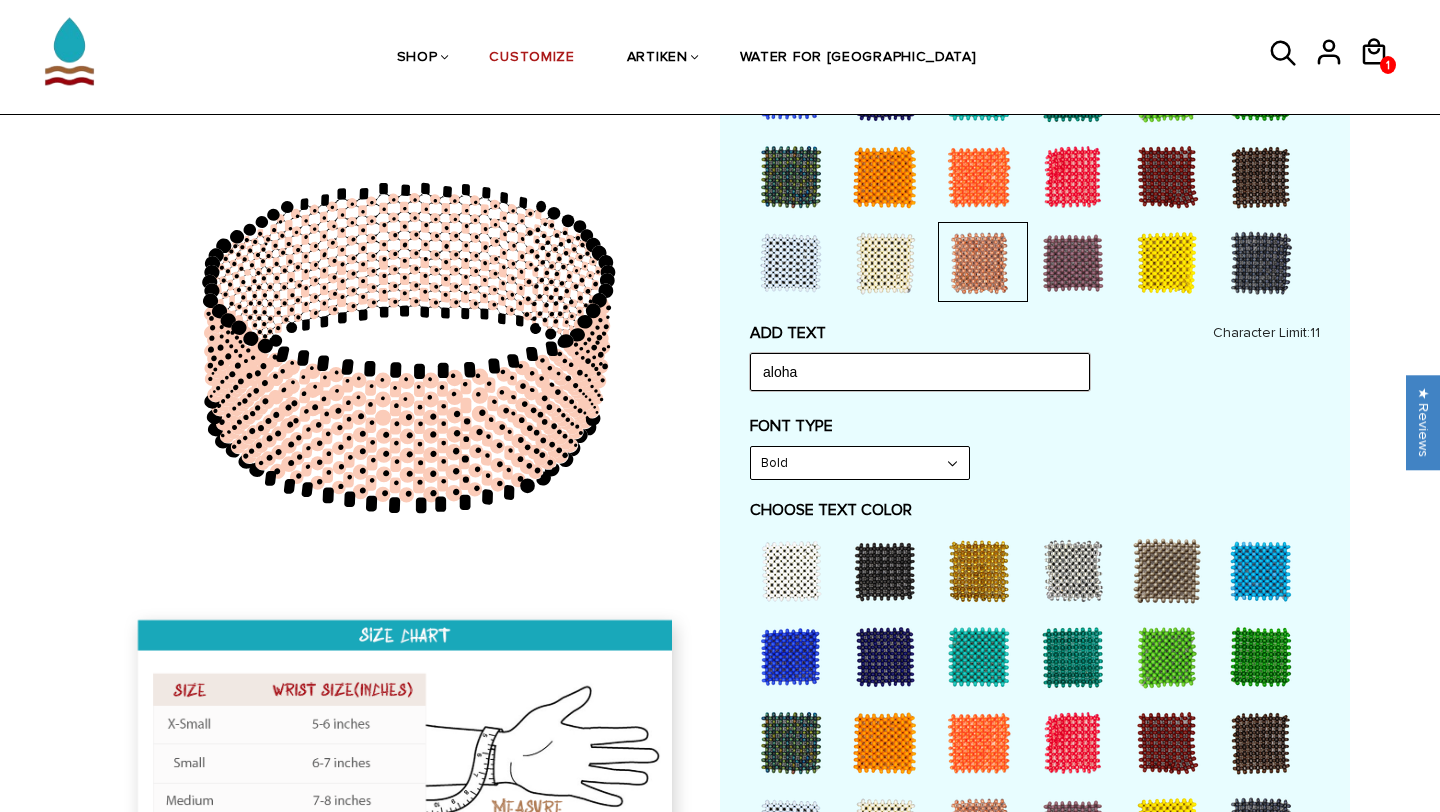 scroll, scrollTop: 898, scrollLeft: 0, axis: vertical 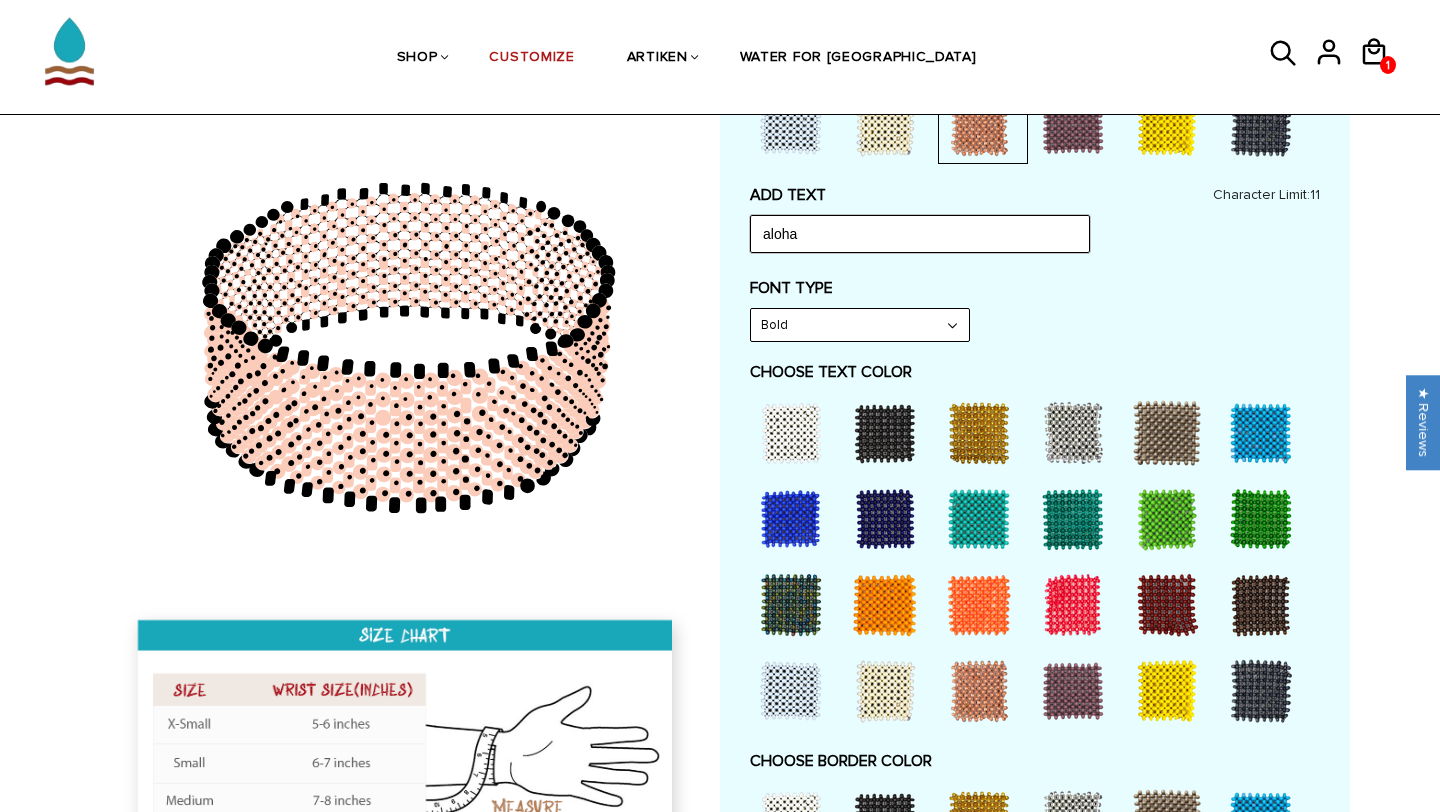 type on "aloha" 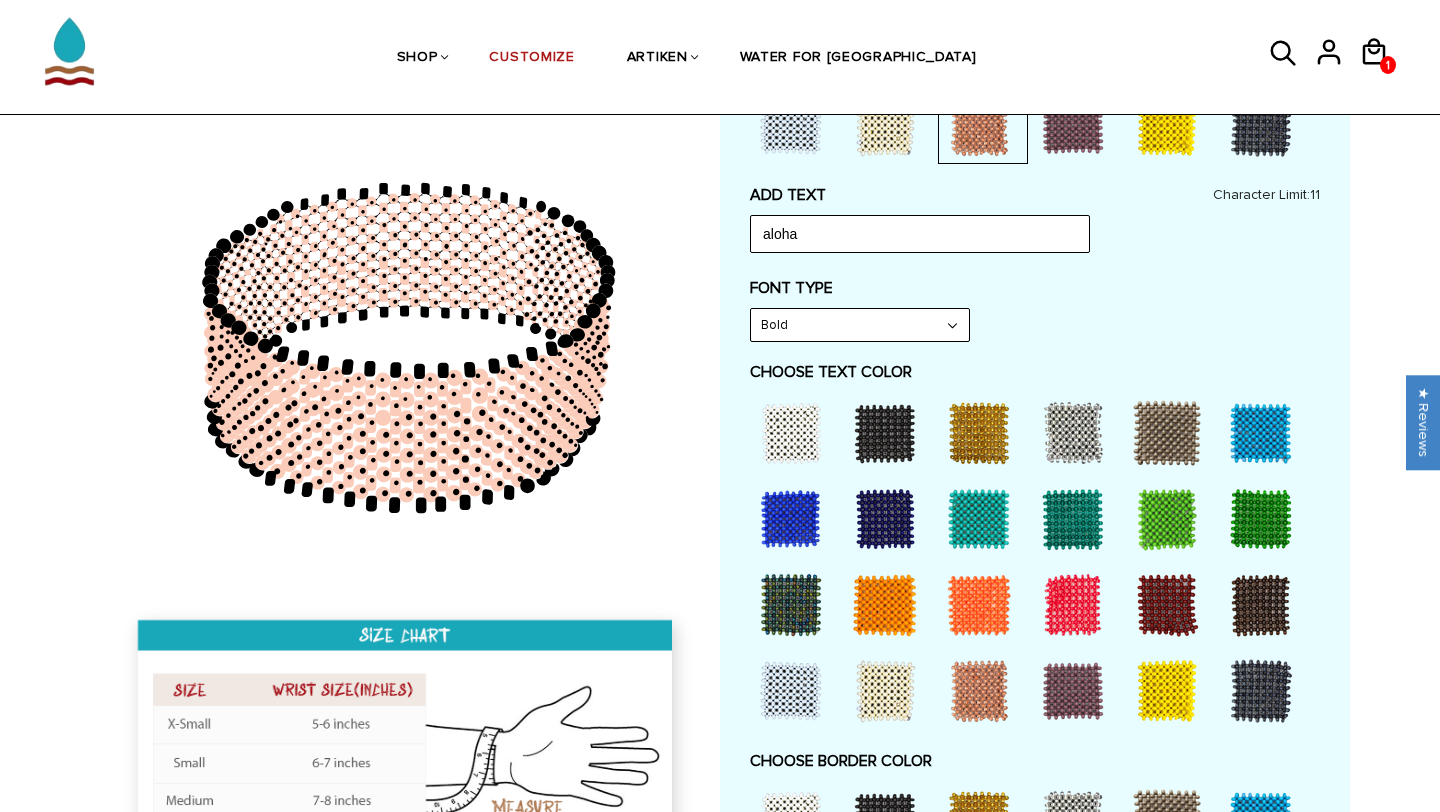 click at bounding box center (1073, 605) 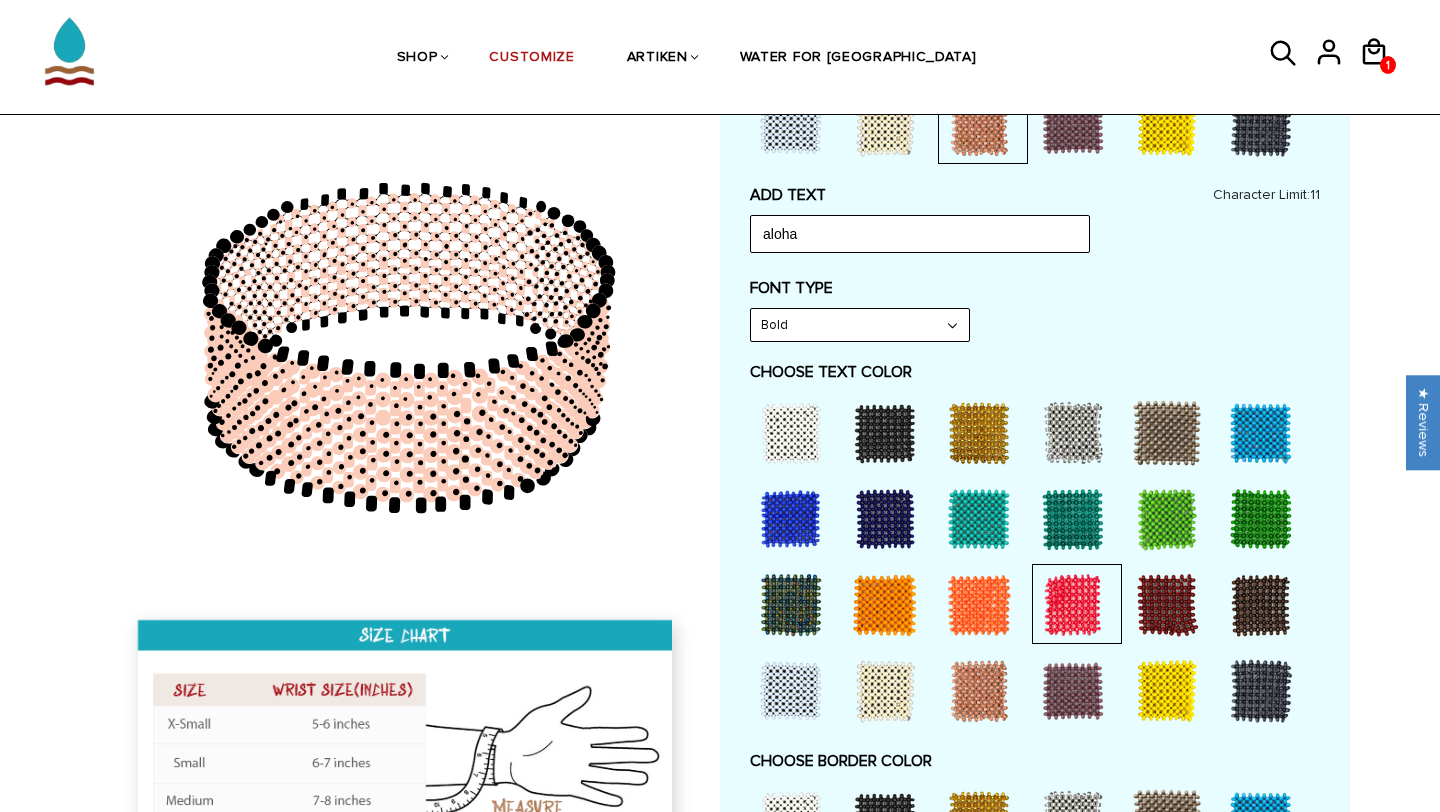 click at bounding box center [979, 605] 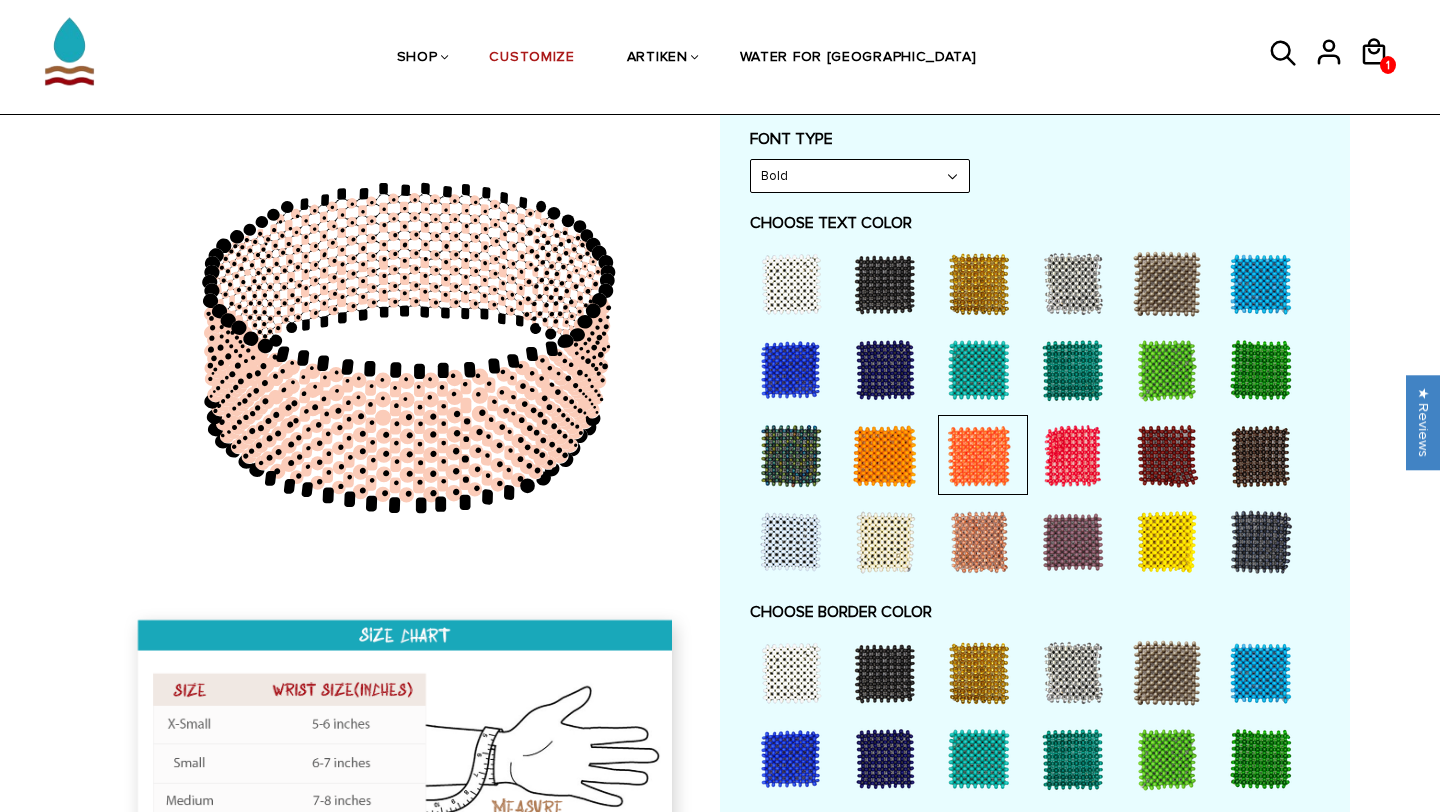 scroll, scrollTop: 1244, scrollLeft: 0, axis: vertical 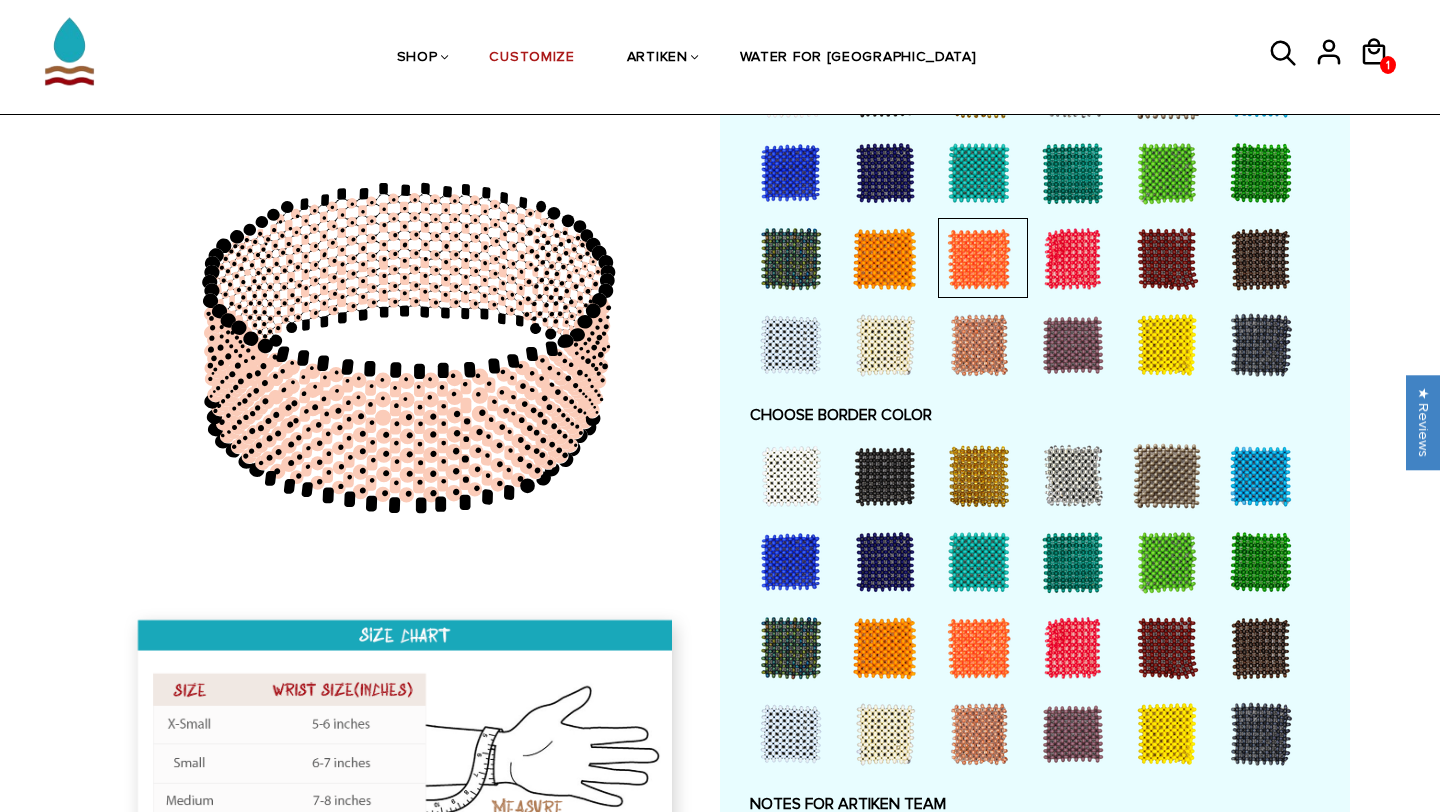 click at bounding box center [979, 648] 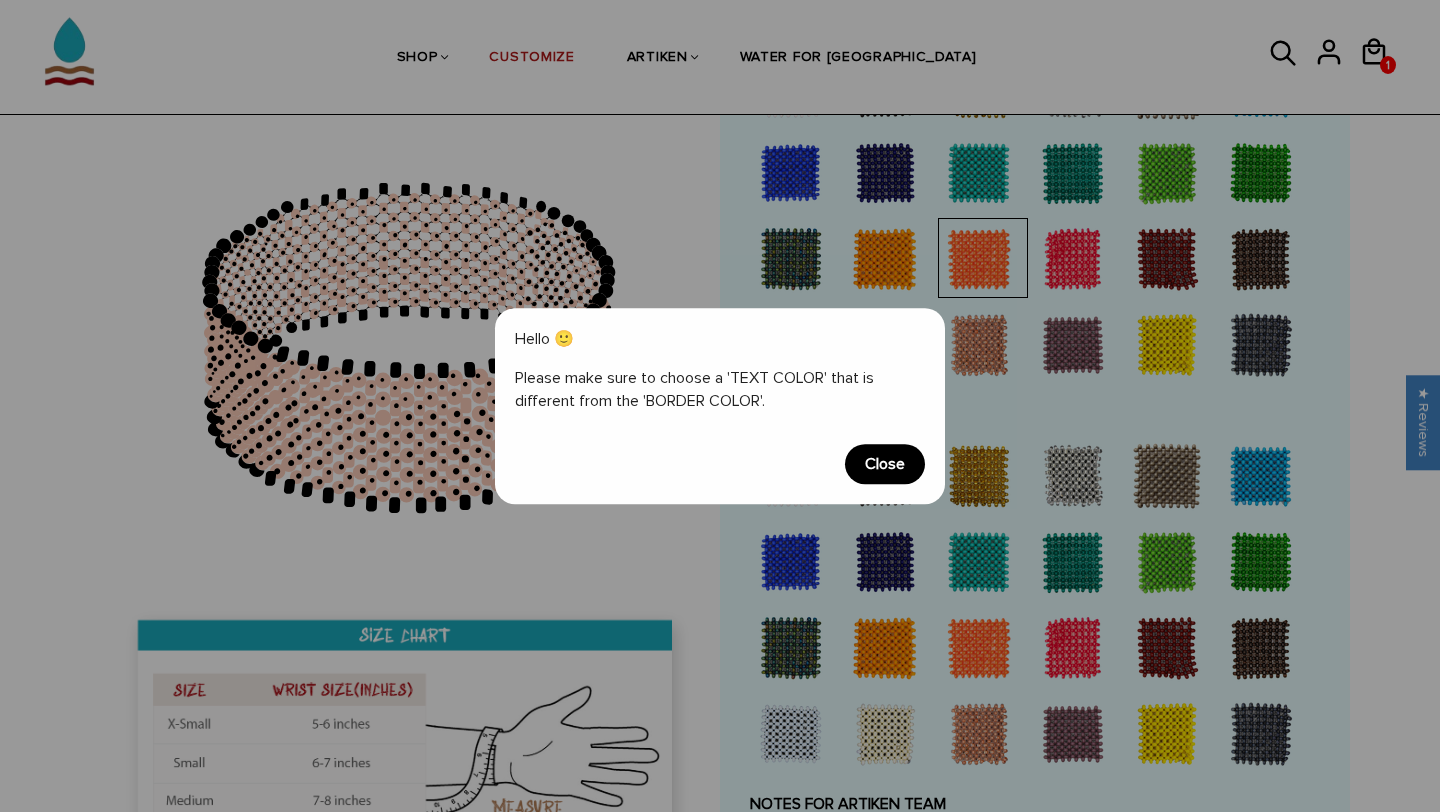 click on "Close" at bounding box center [885, 464] 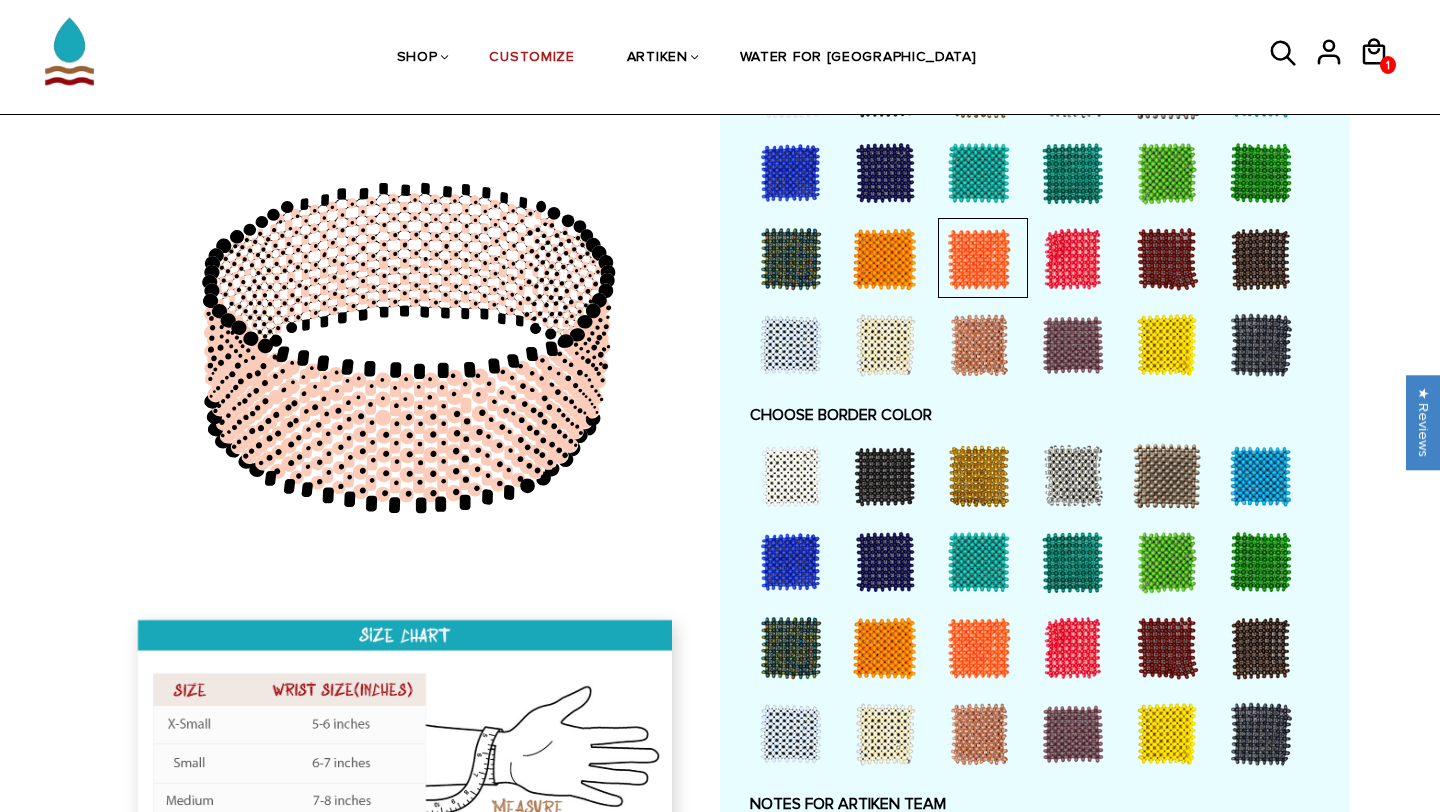 click at bounding box center (979, 648) 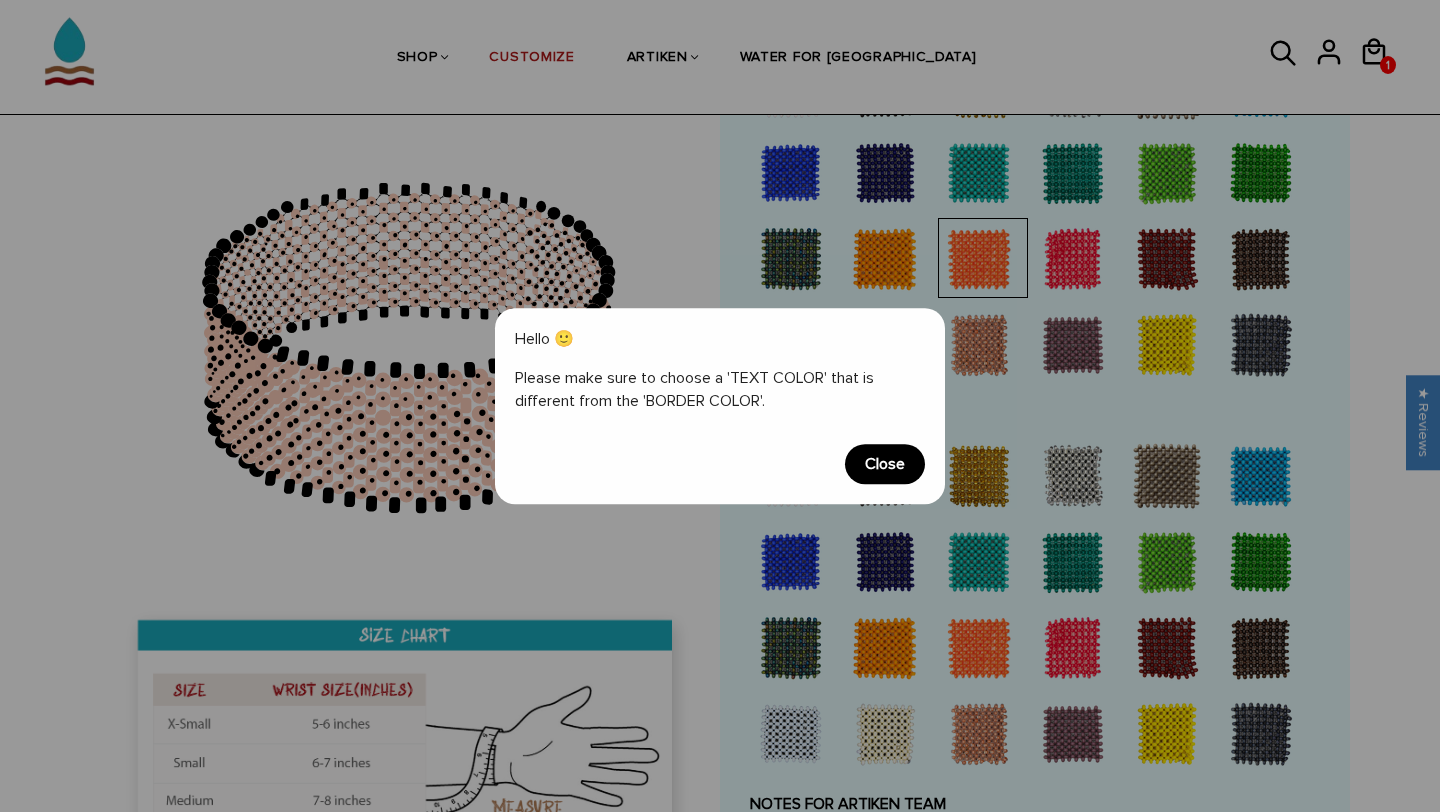 click on "Close" at bounding box center (885, 464) 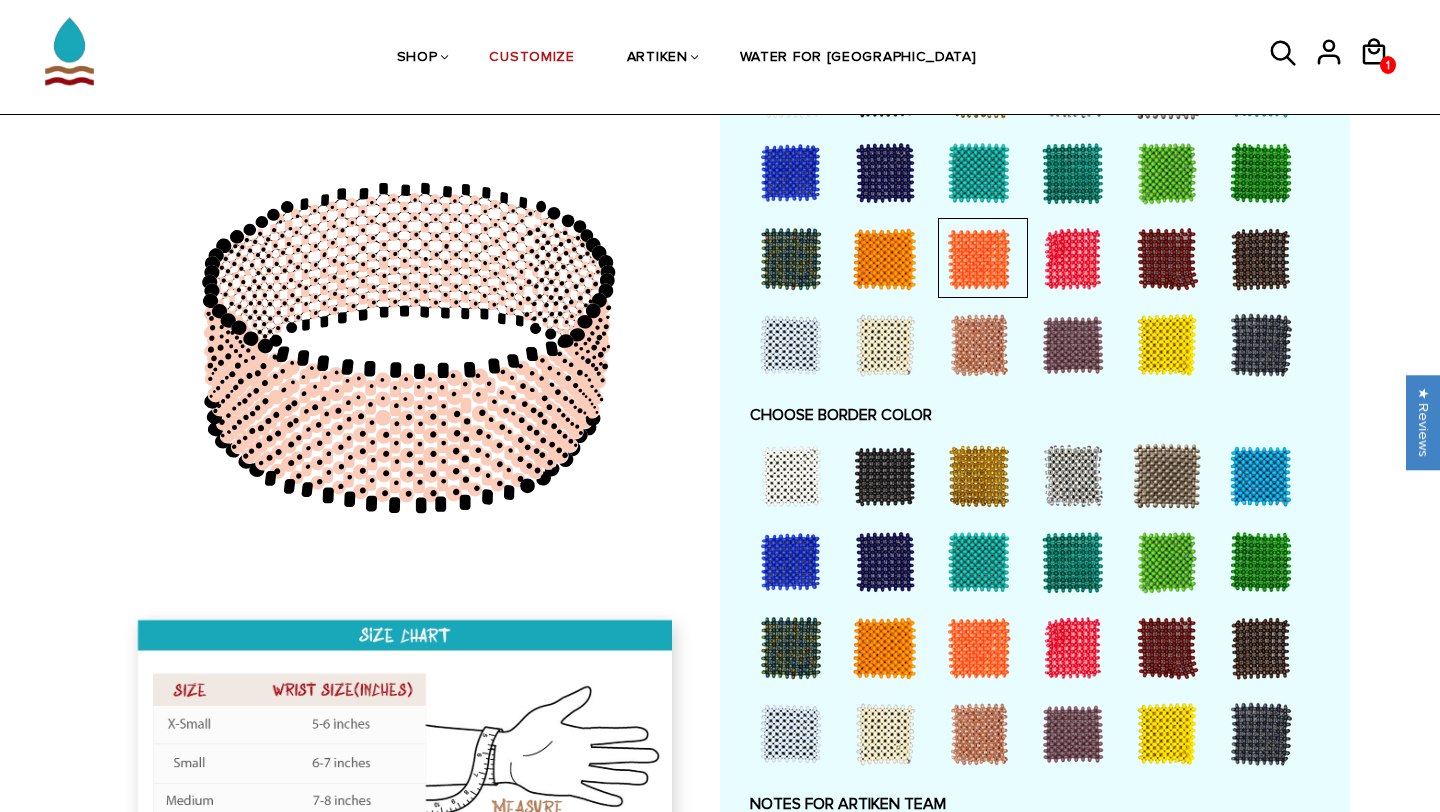 click at bounding box center (791, 259) 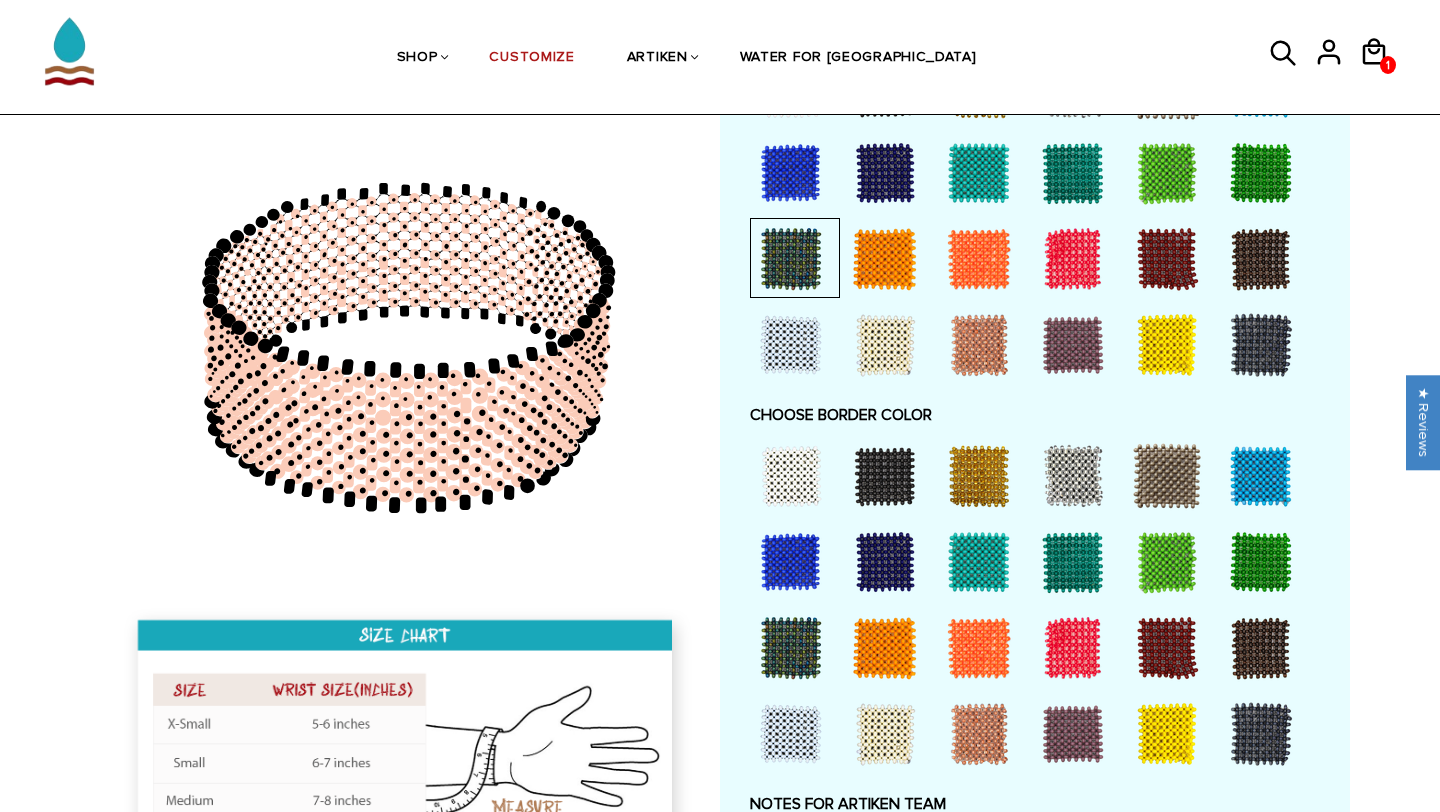 click at bounding box center (1167, 734) 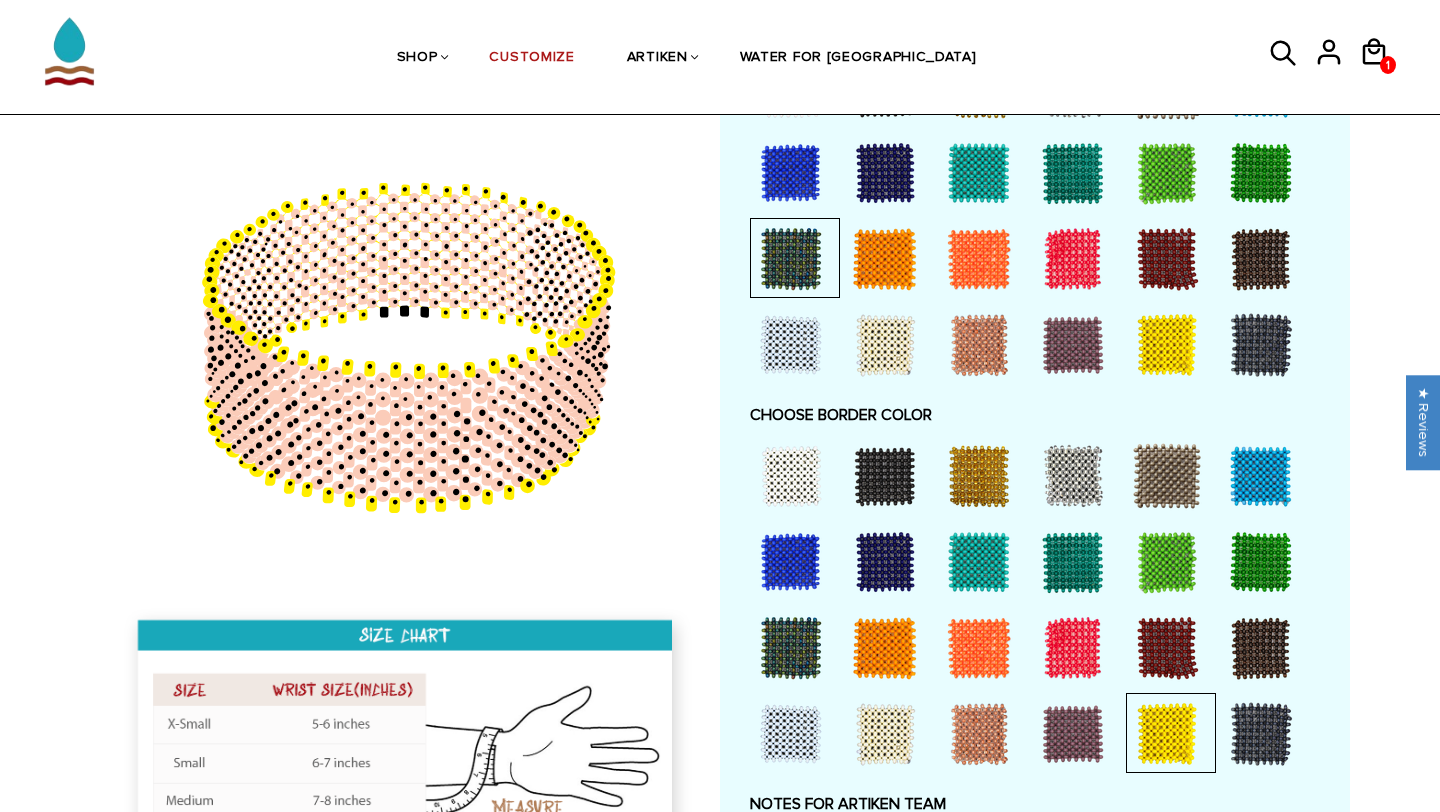 click at bounding box center [1261, 734] 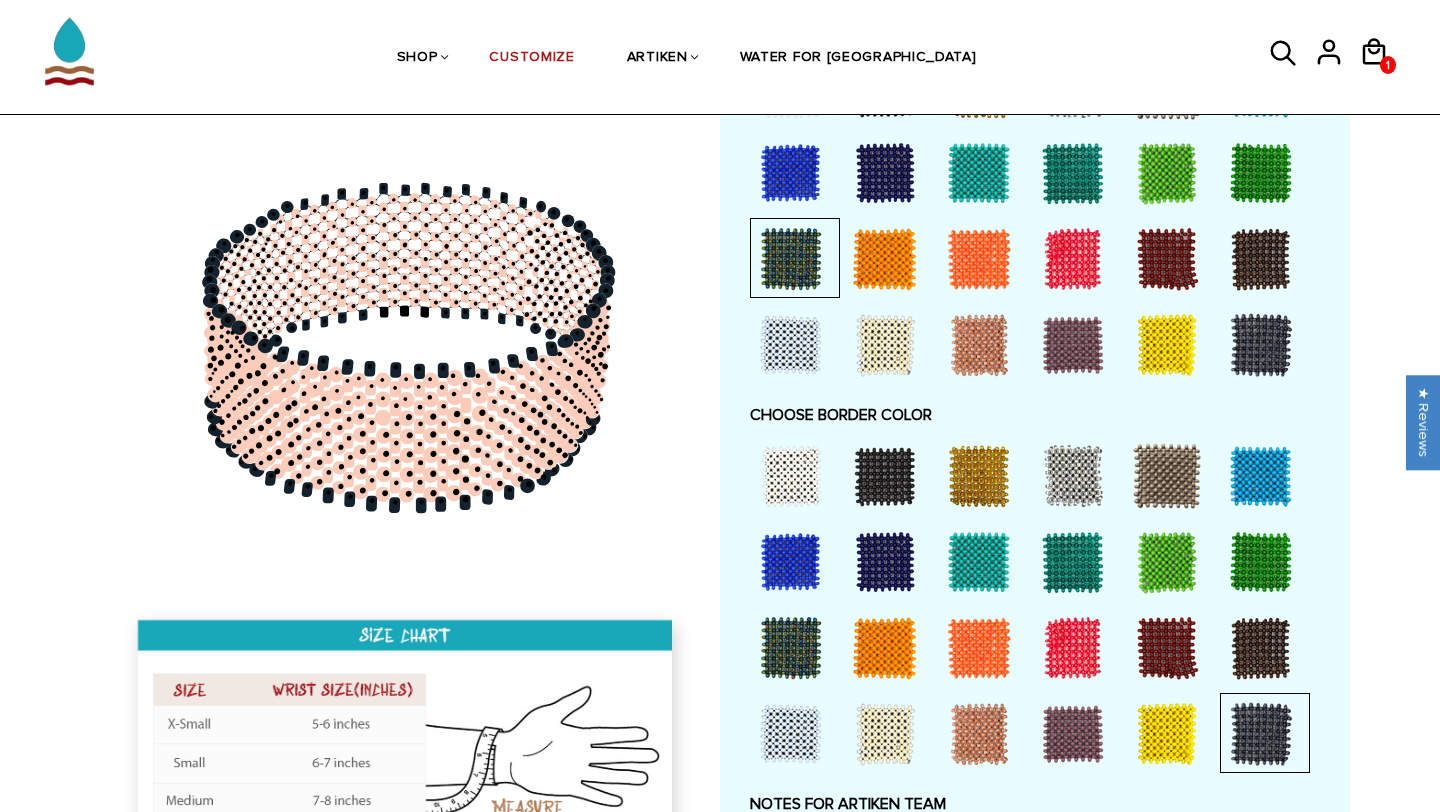 click at bounding box center [979, 648] 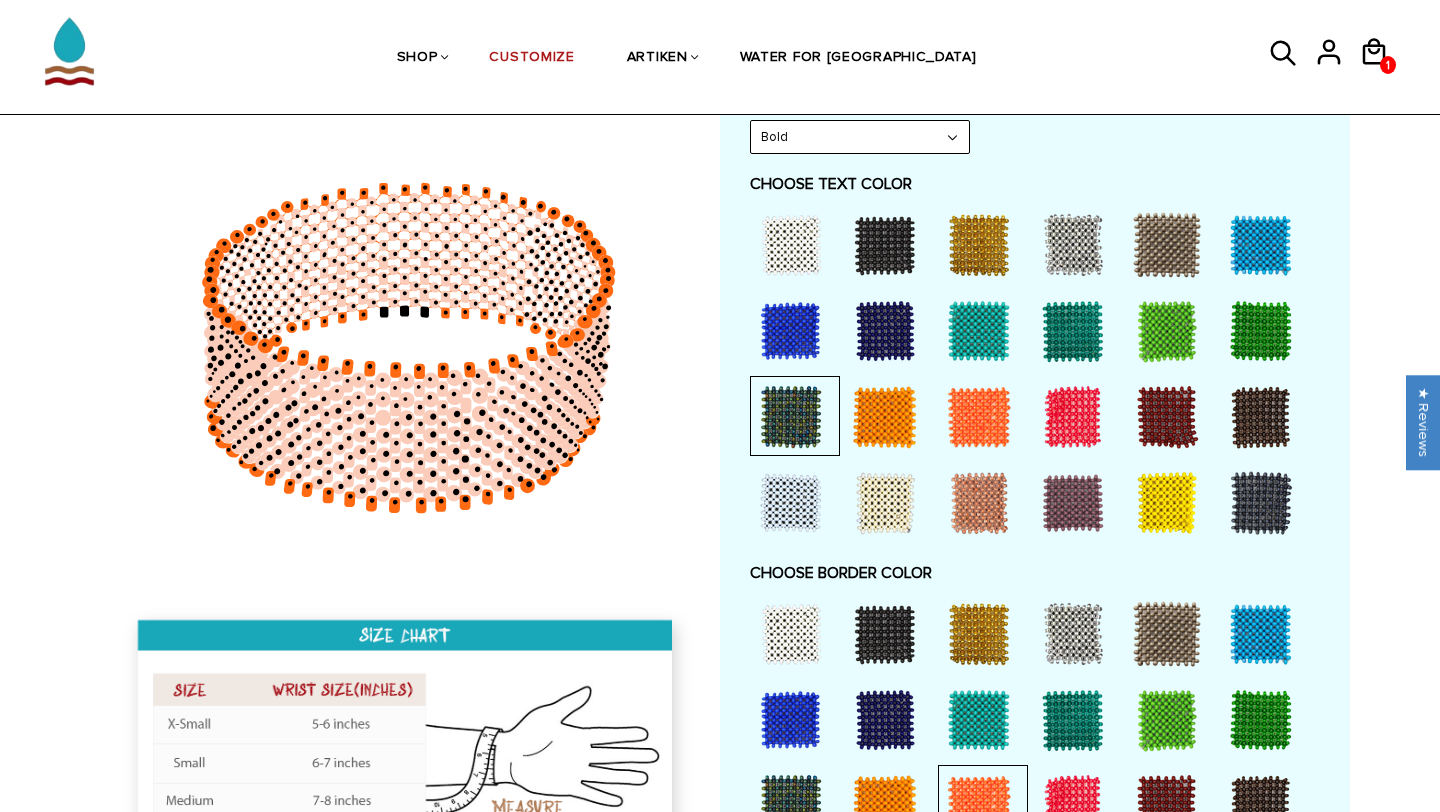 scroll, scrollTop: 1071, scrollLeft: 0, axis: vertical 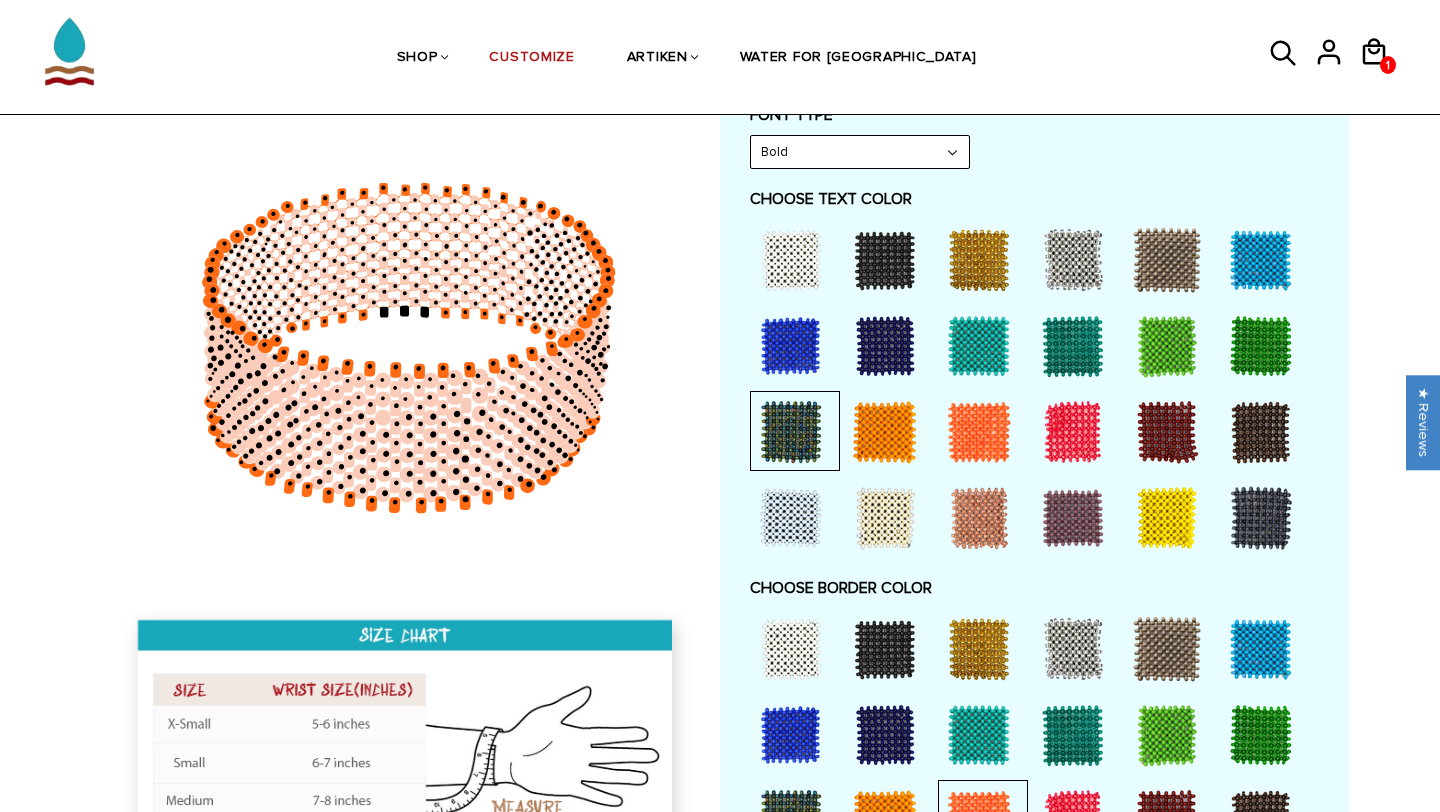 click at bounding box center (1167, 346) 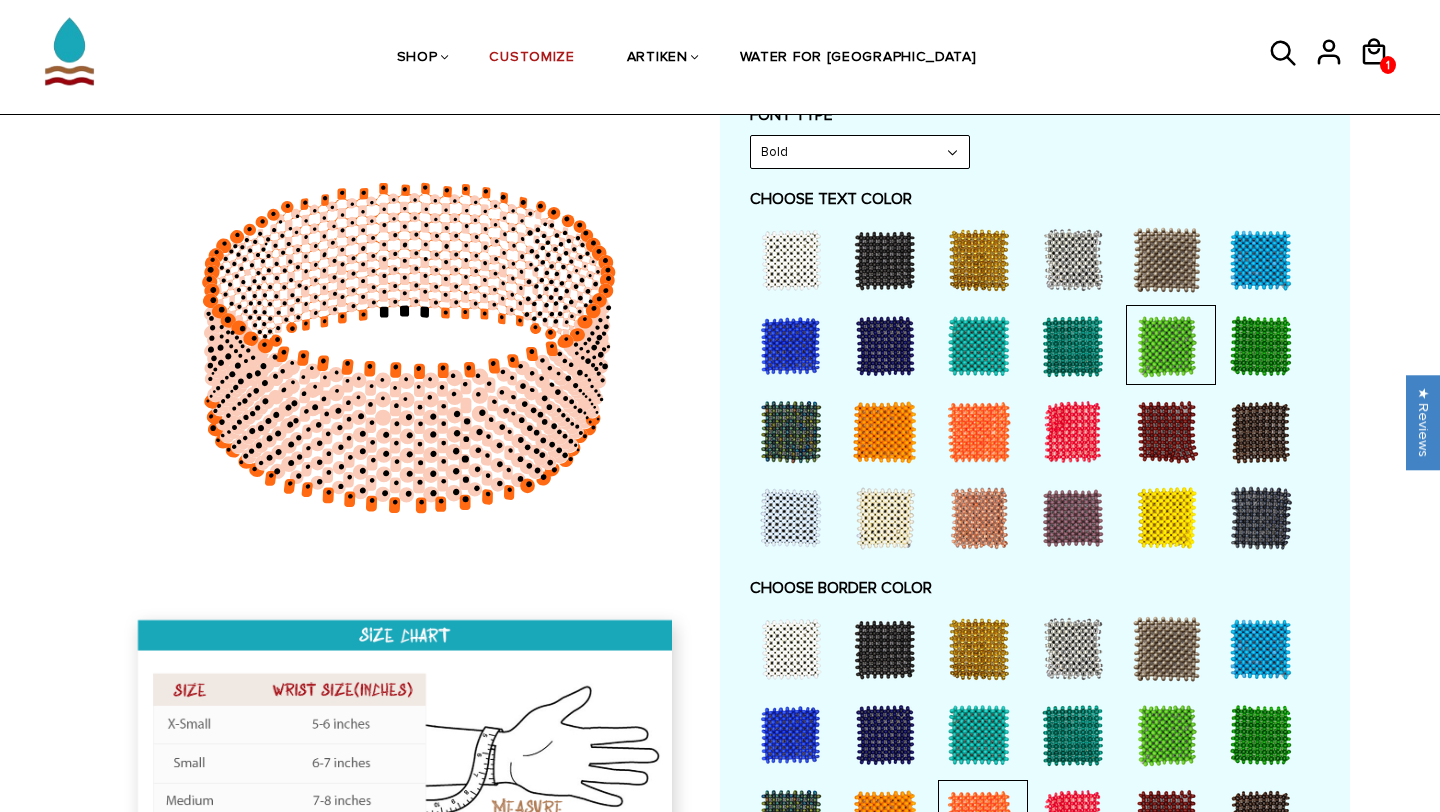 click at bounding box center [979, 432] 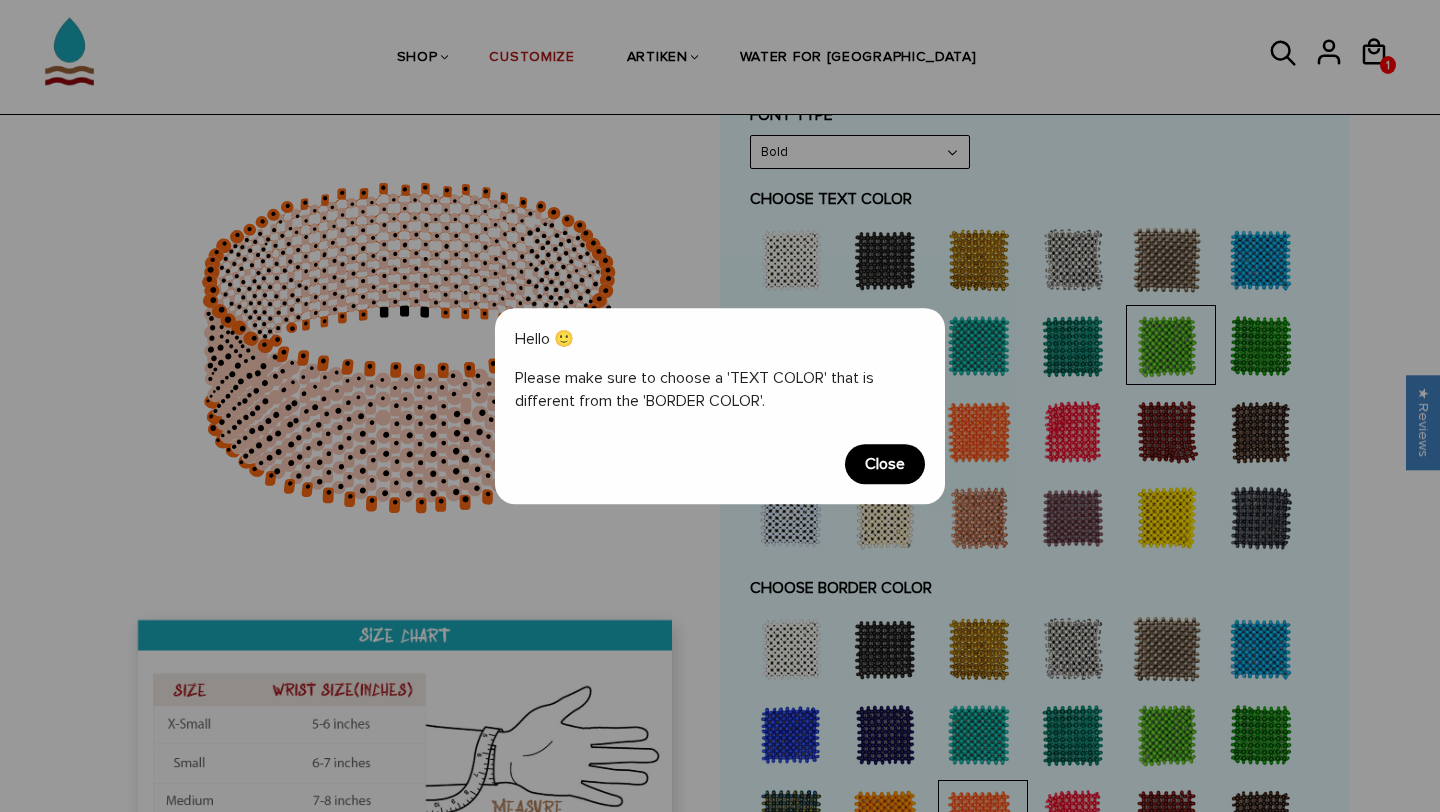 click on "Close" at bounding box center (885, 464) 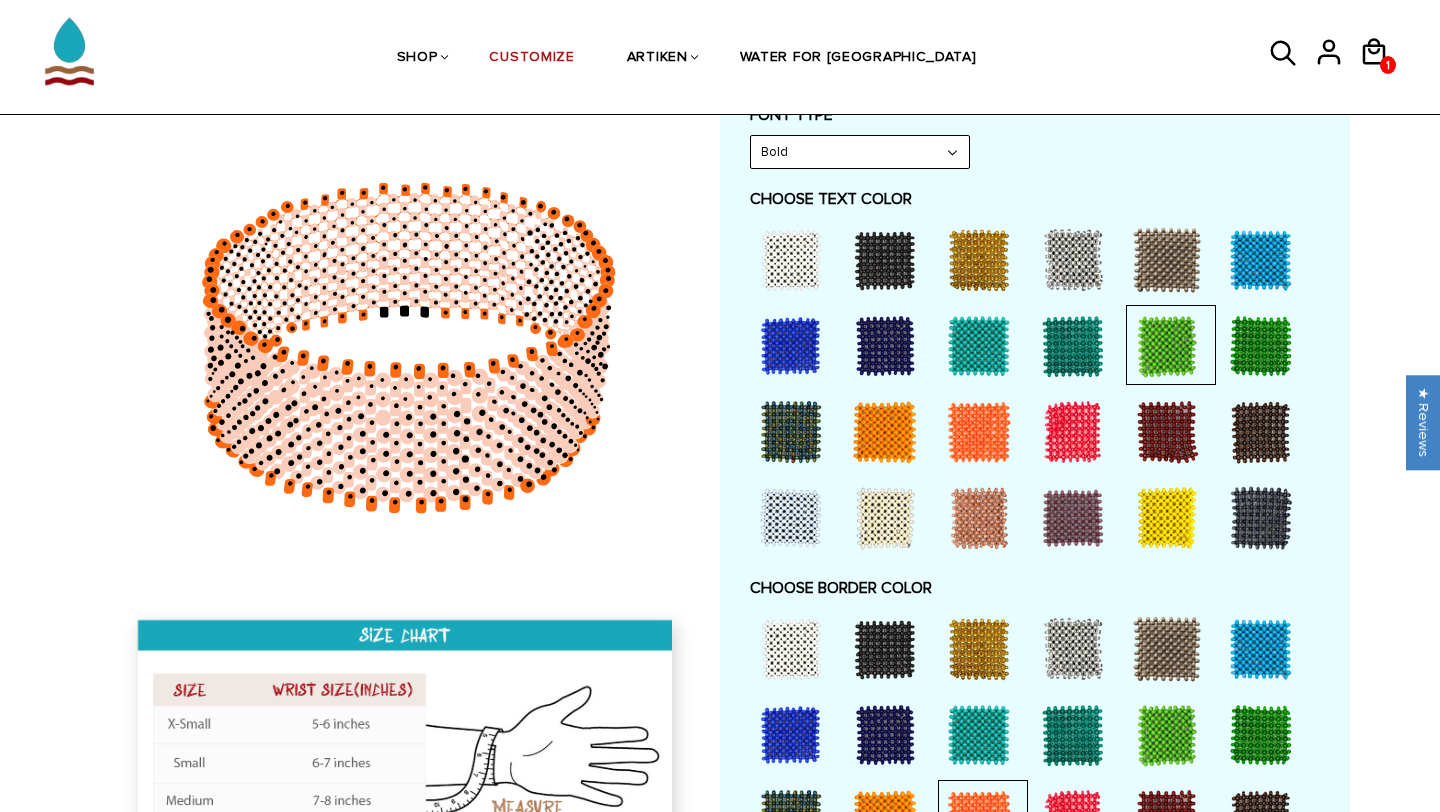click at bounding box center [979, 432] 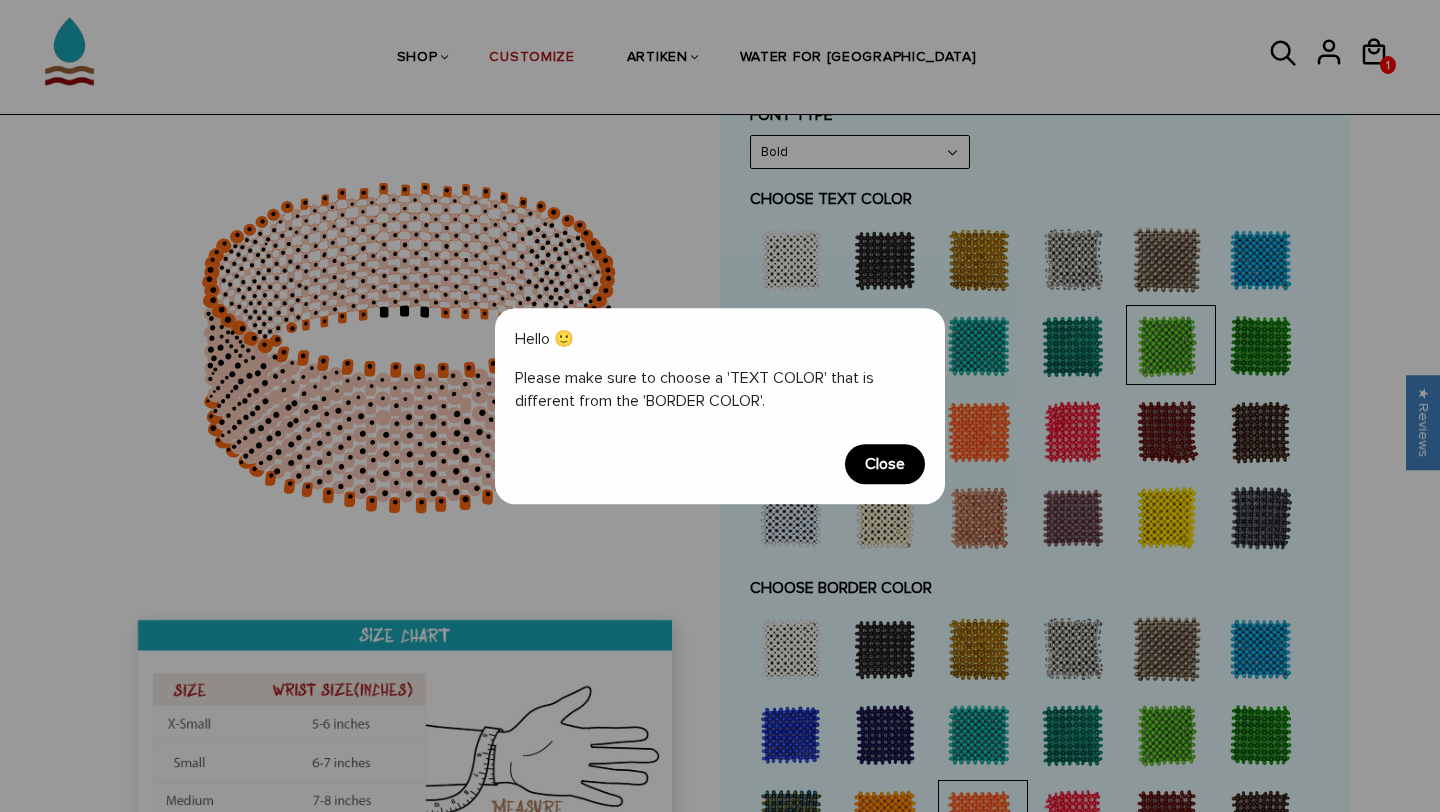 click on "Close" at bounding box center [885, 464] 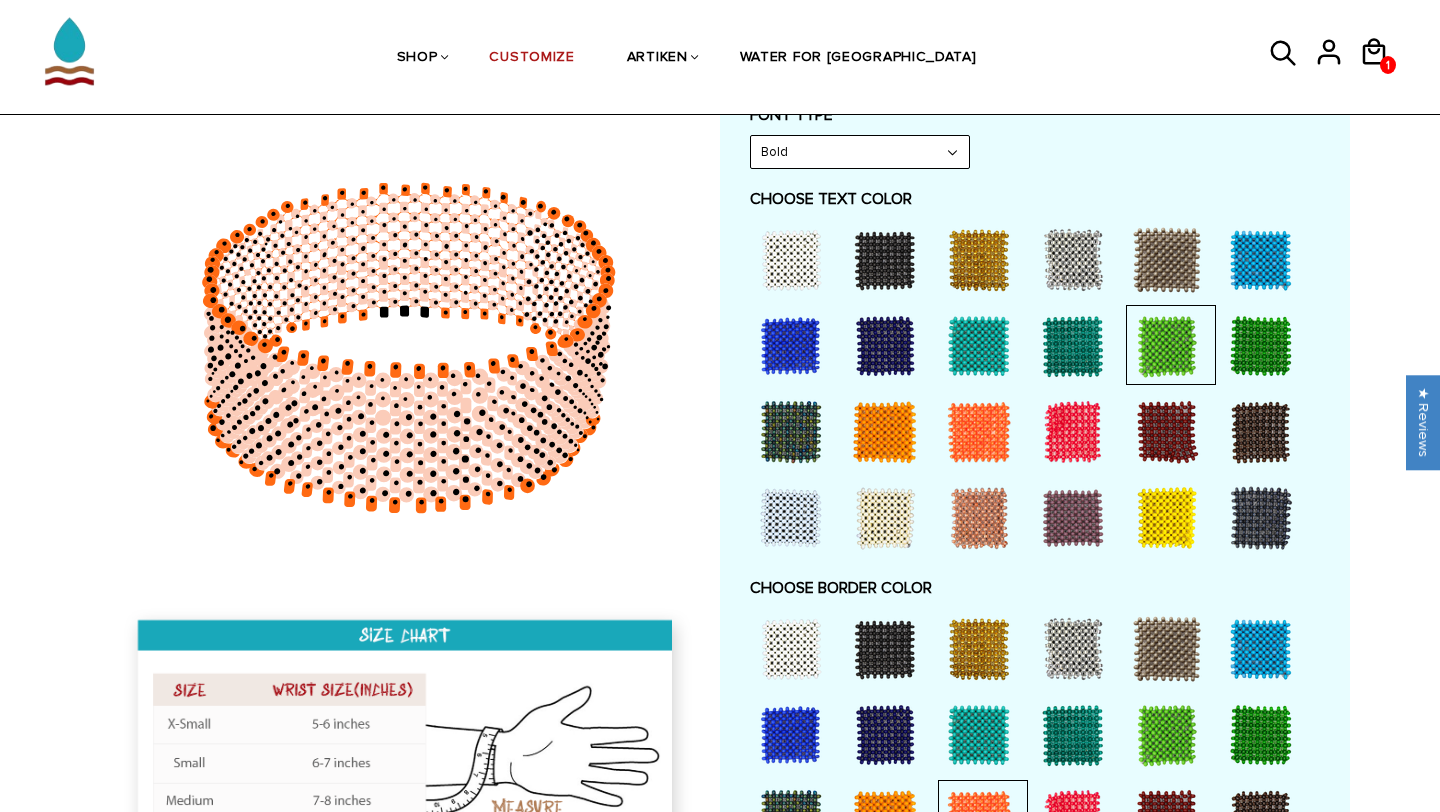 click at bounding box center (979, 346) 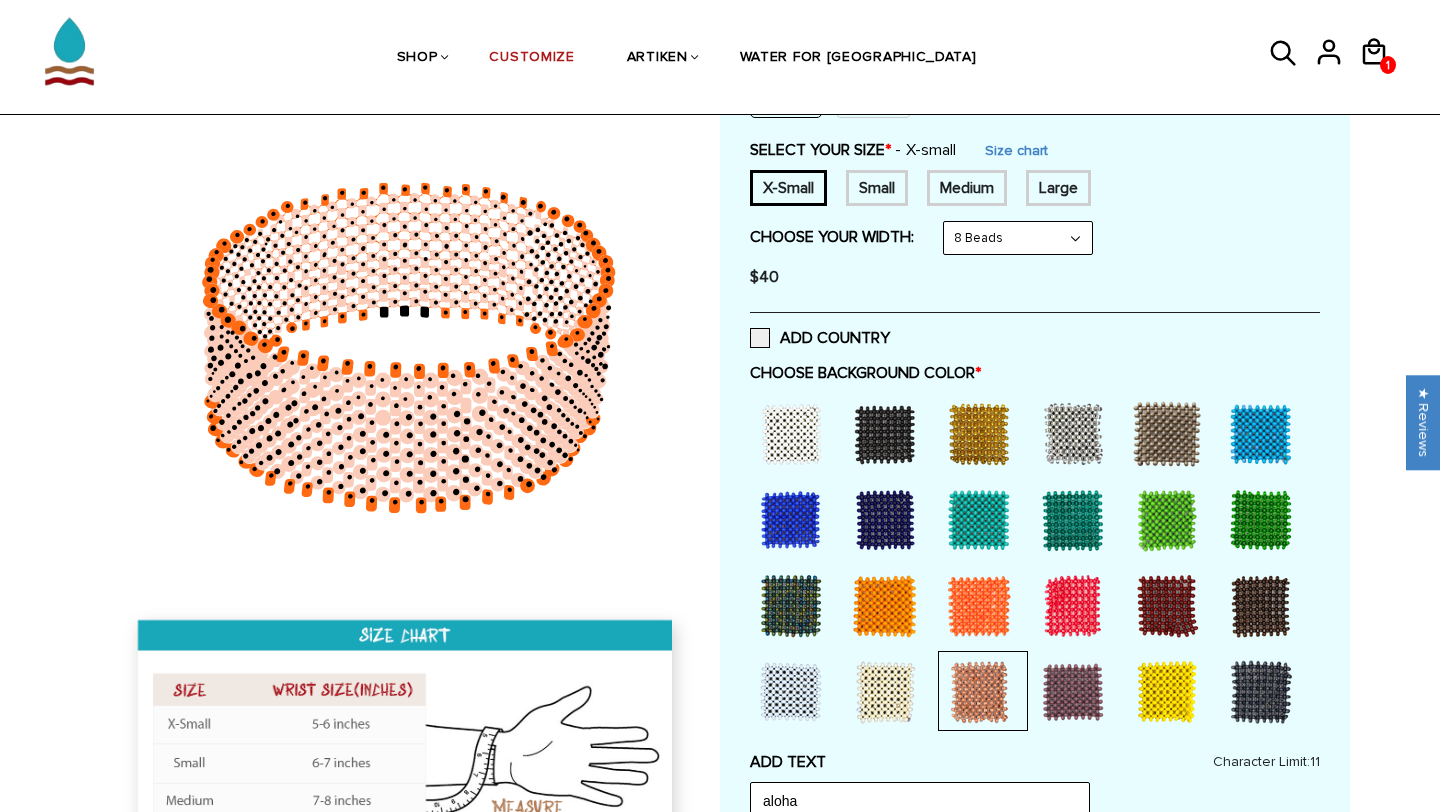 scroll, scrollTop: 135, scrollLeft: 0, axis: vertical 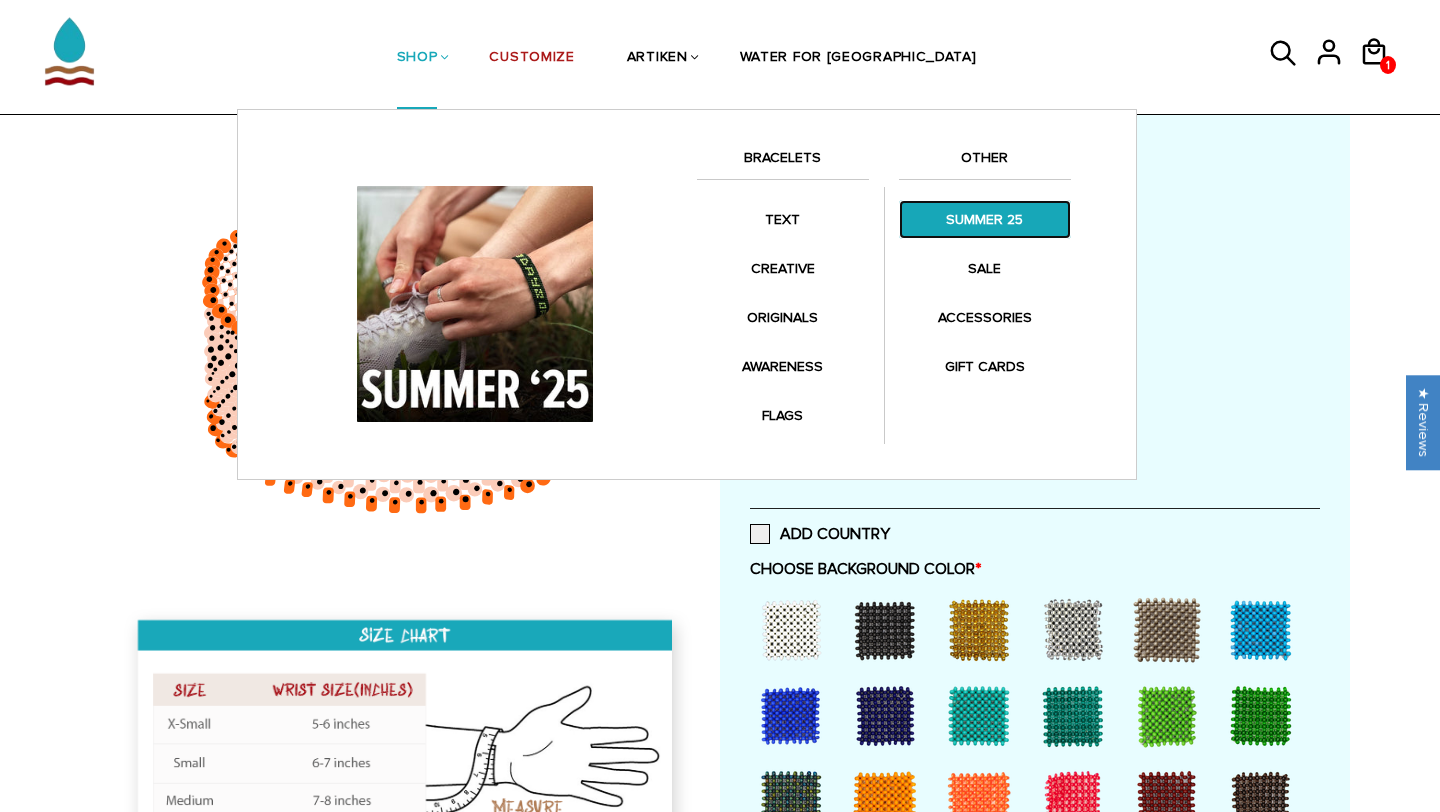 click on "SUMMER 25" at bounding box center [985, 219] 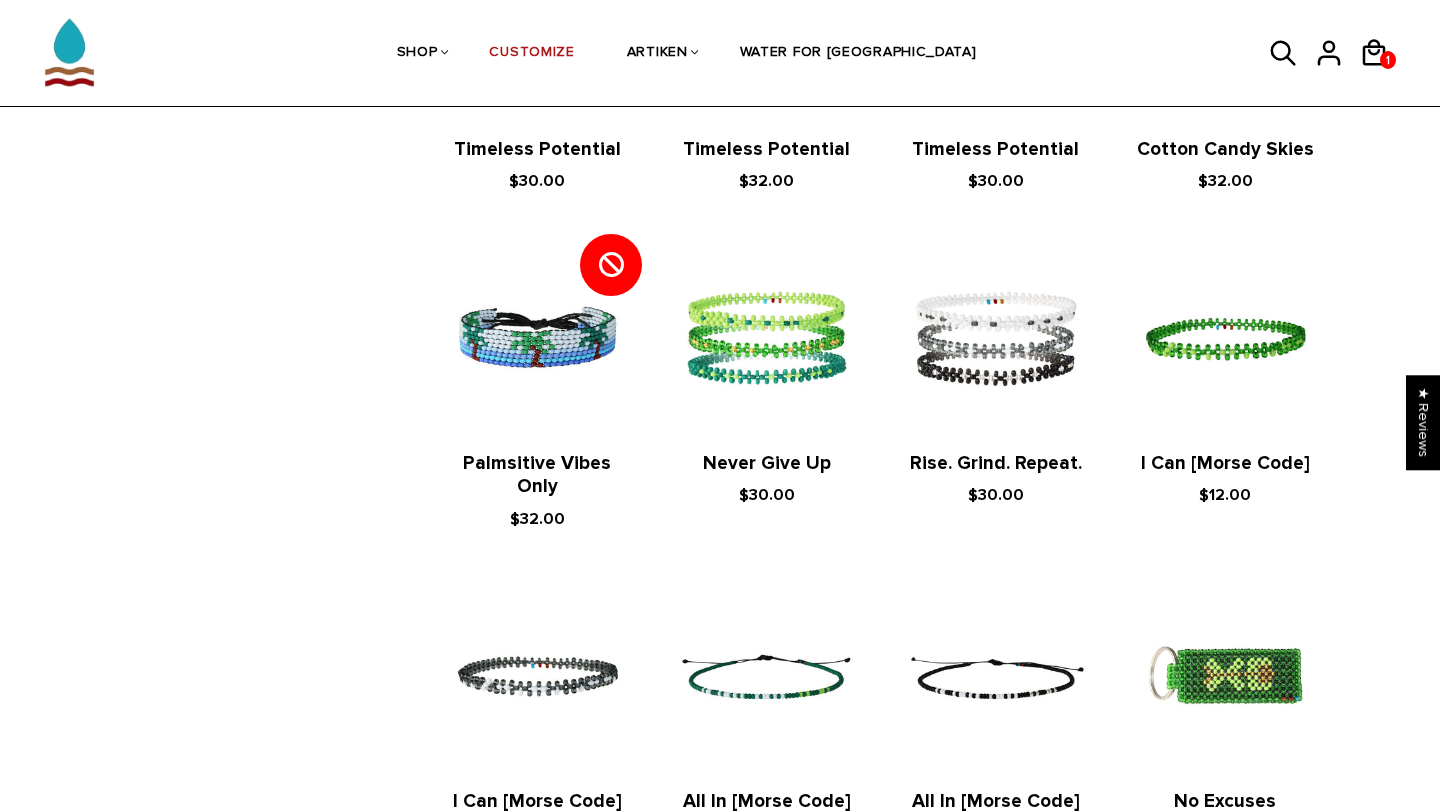 scroll, scrollTop: 3635, scrollLeft: 0, axis: vertical 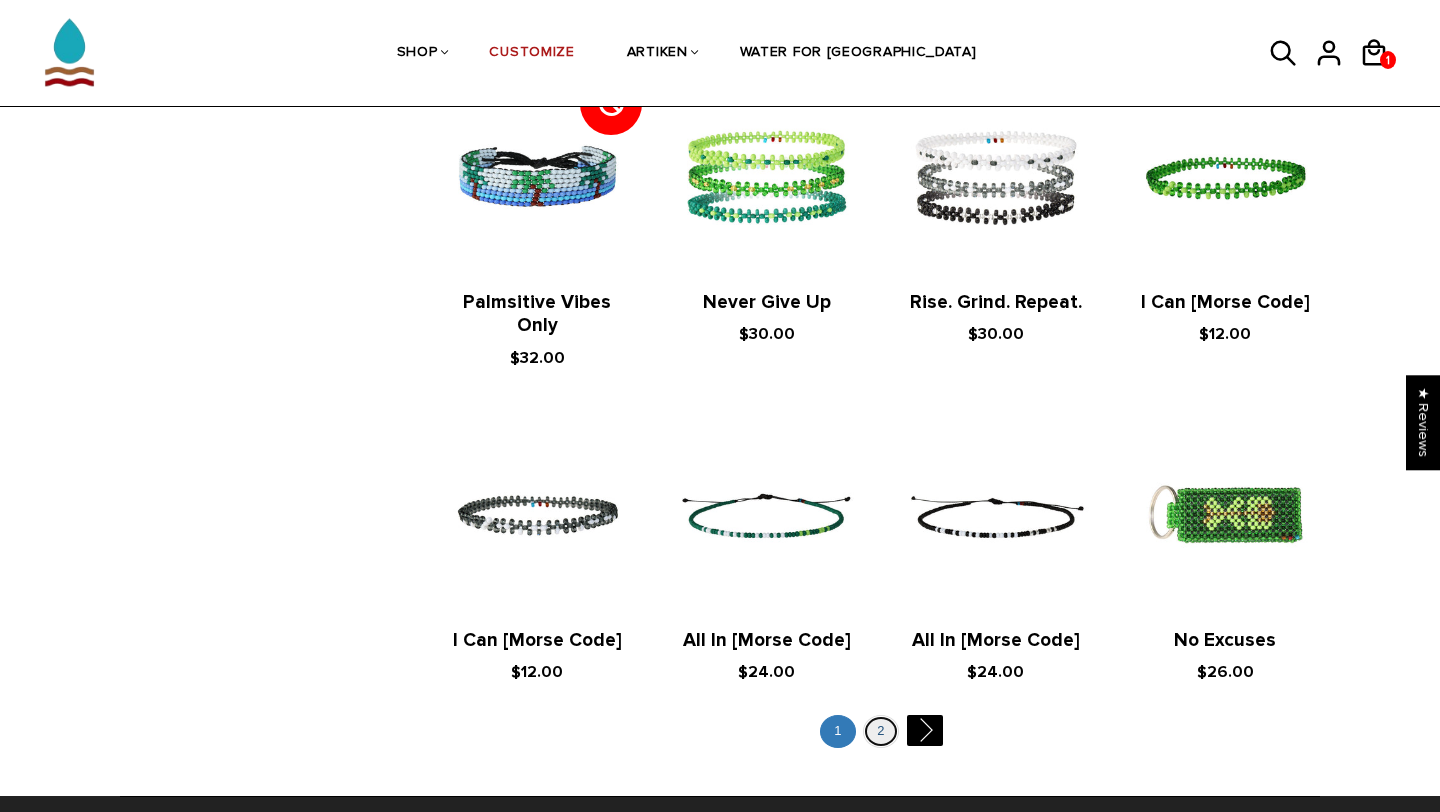 click on "2" at bounding box center [881, 731] 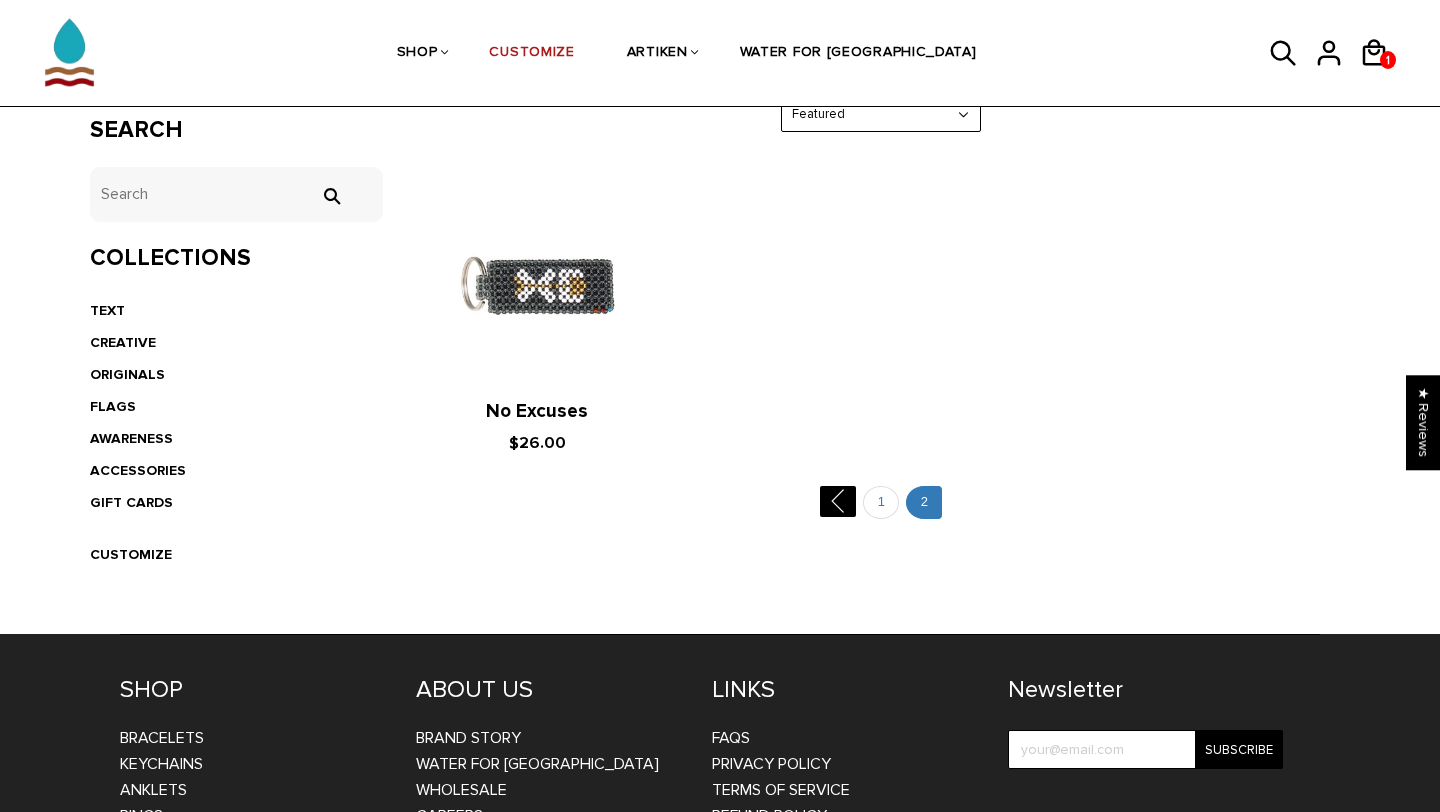scroll, scrollTop: 393, scrollLeft: 0, axis: vertical 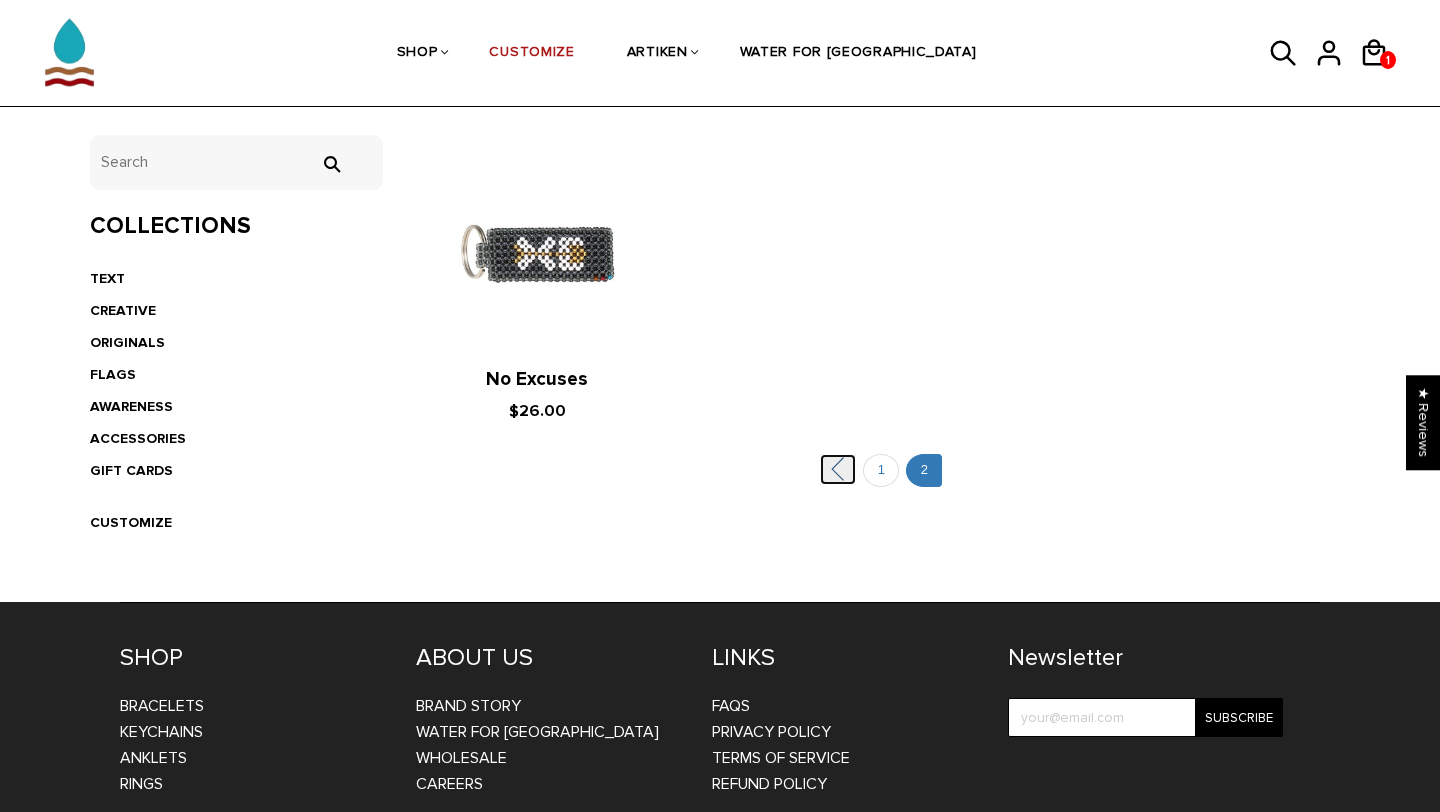 click on "" at bounding box center (838, 469) 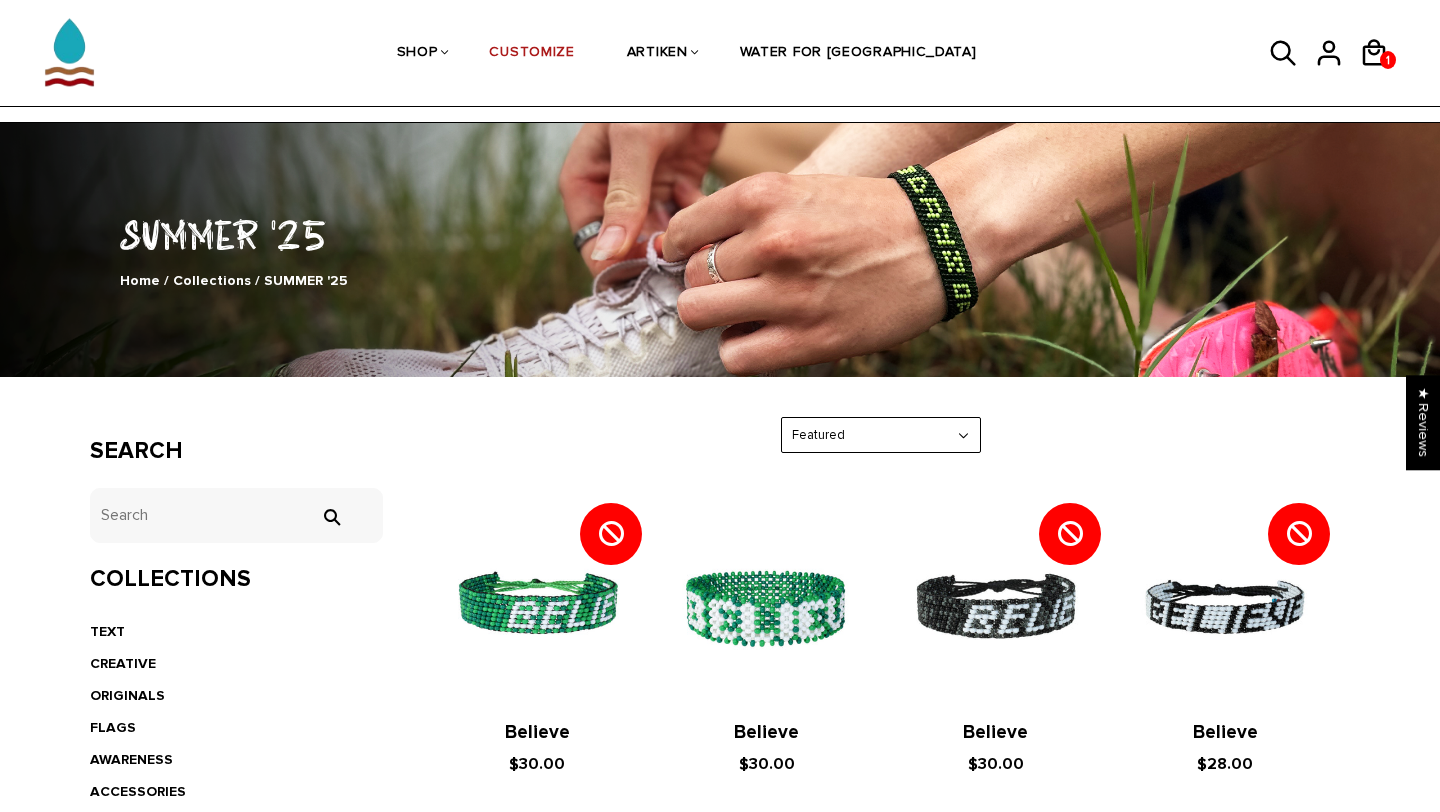 scroll, scrollTop: 0, scrollLeft: 0, axis: both 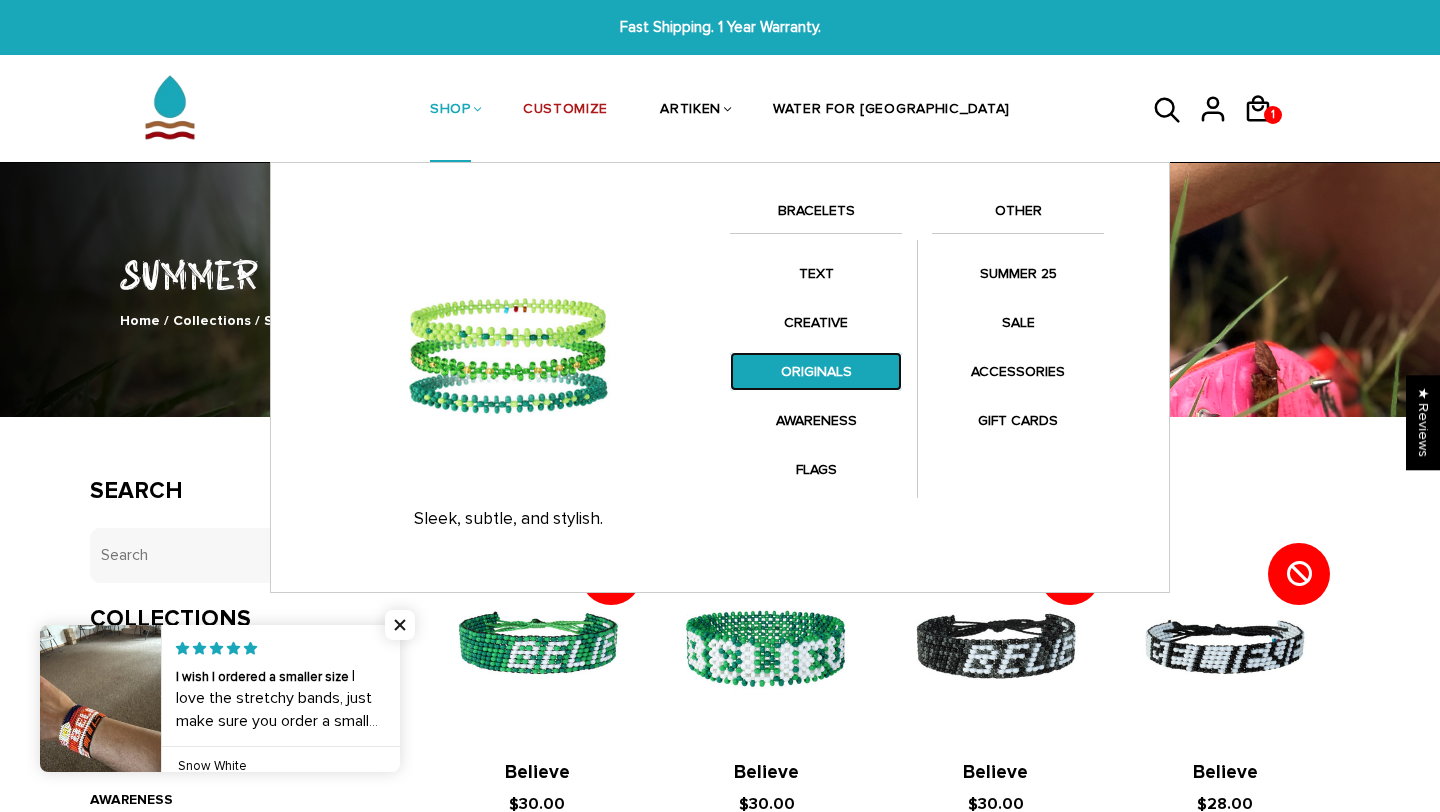 click on "ORIGINALS" at bounding box center (816, 371) 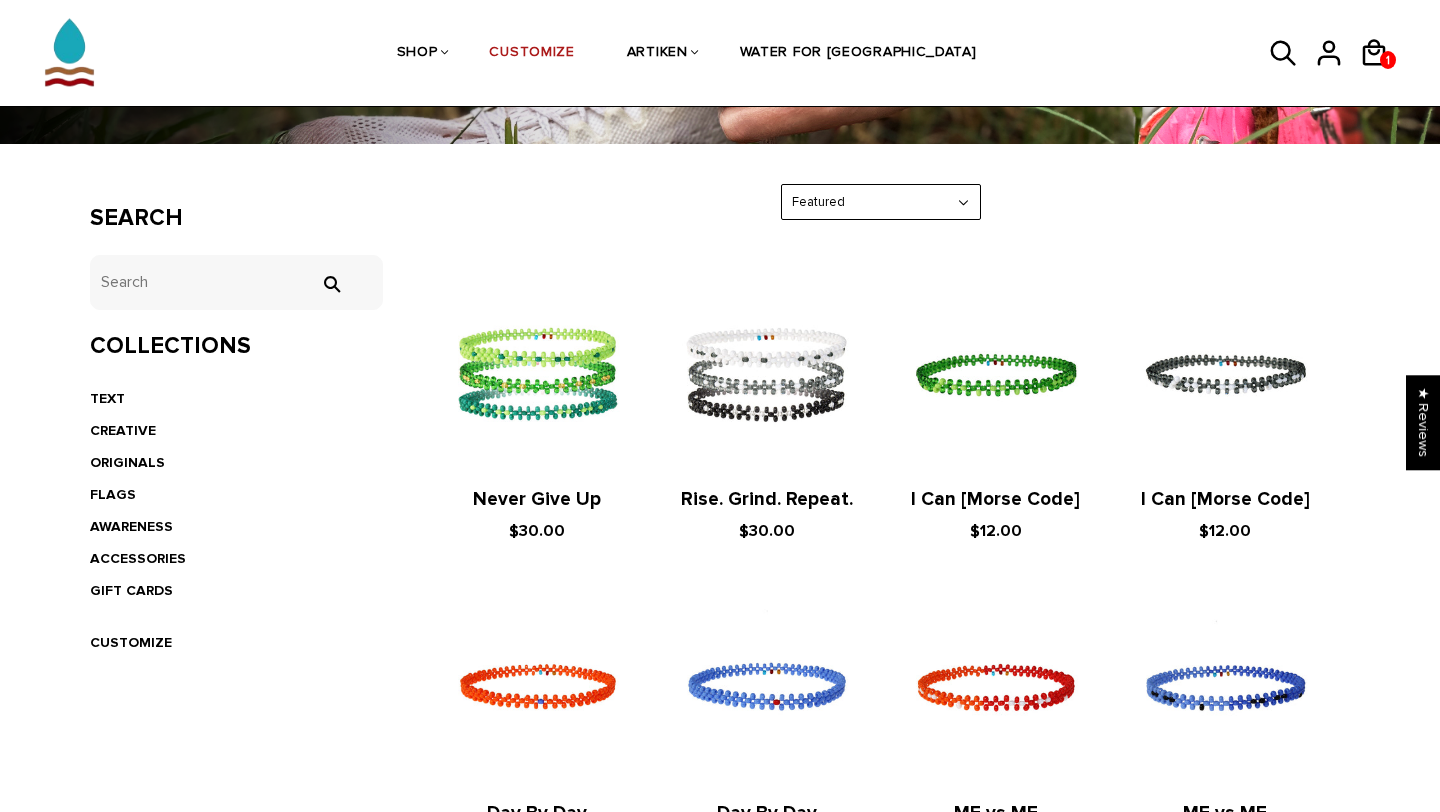 scroll, scrollTop: 0, scrollLeft: 0, axis: both 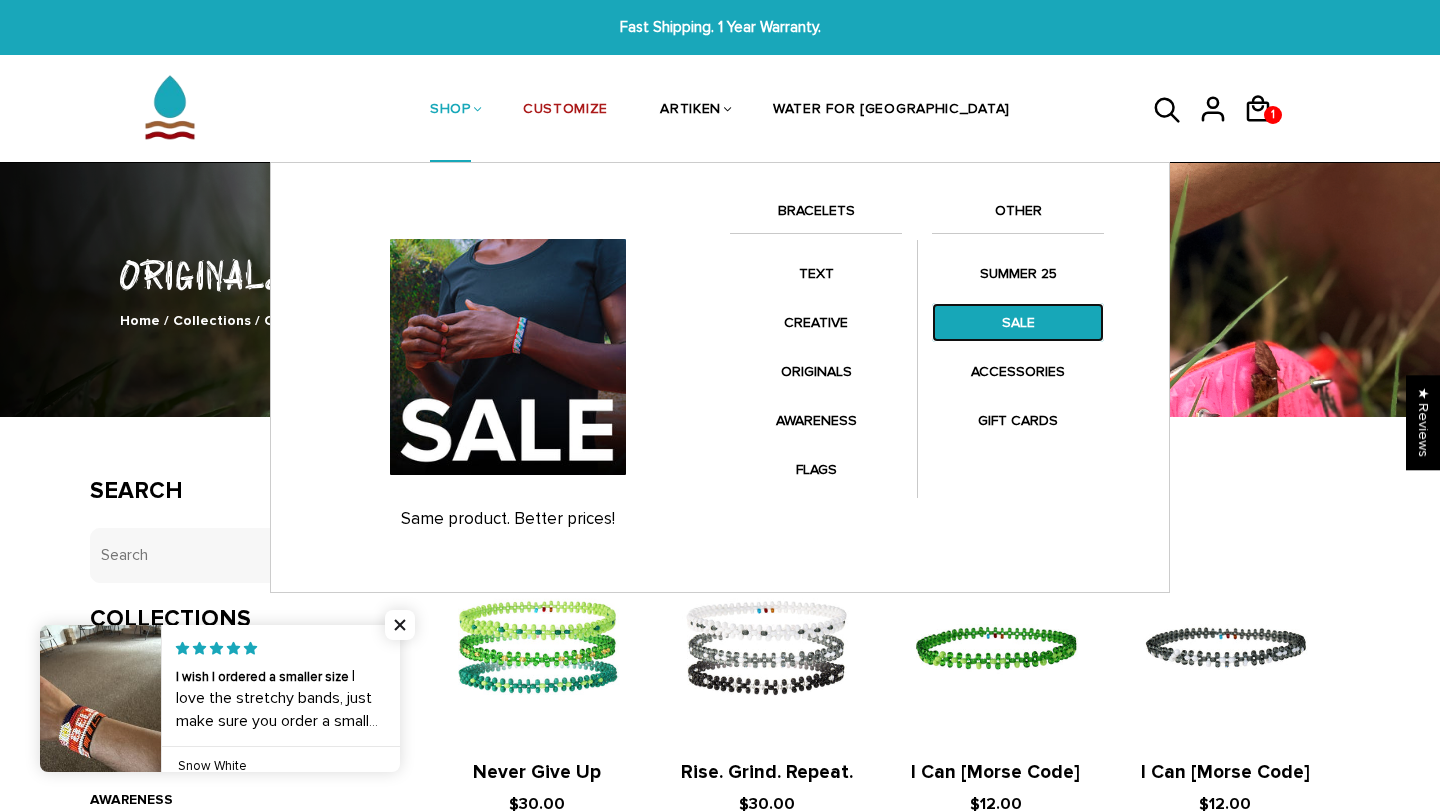 click on "SALE" at bounding box center [1018, 322] 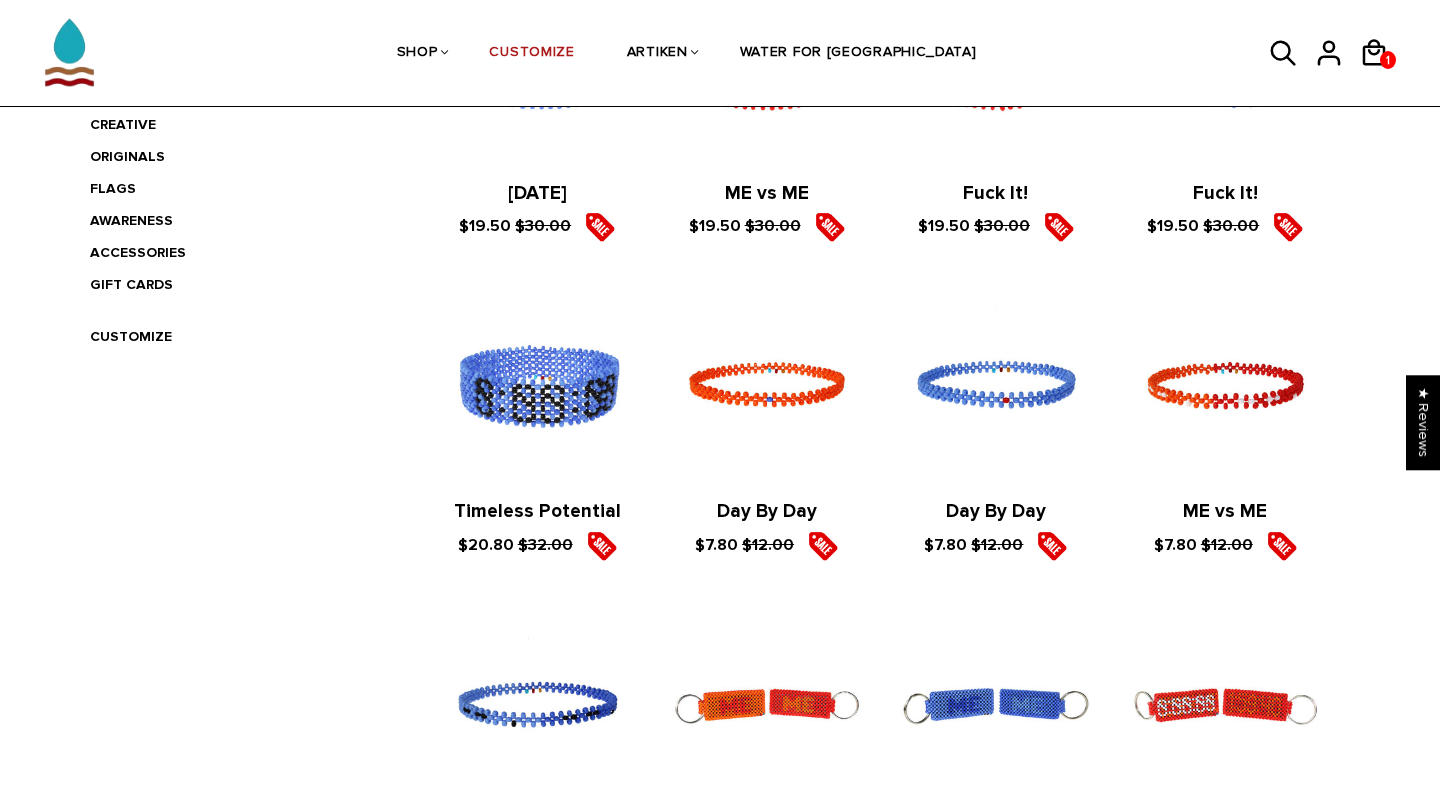 scroll, scrollTop: 0, scrollLeft: 0, axis: both 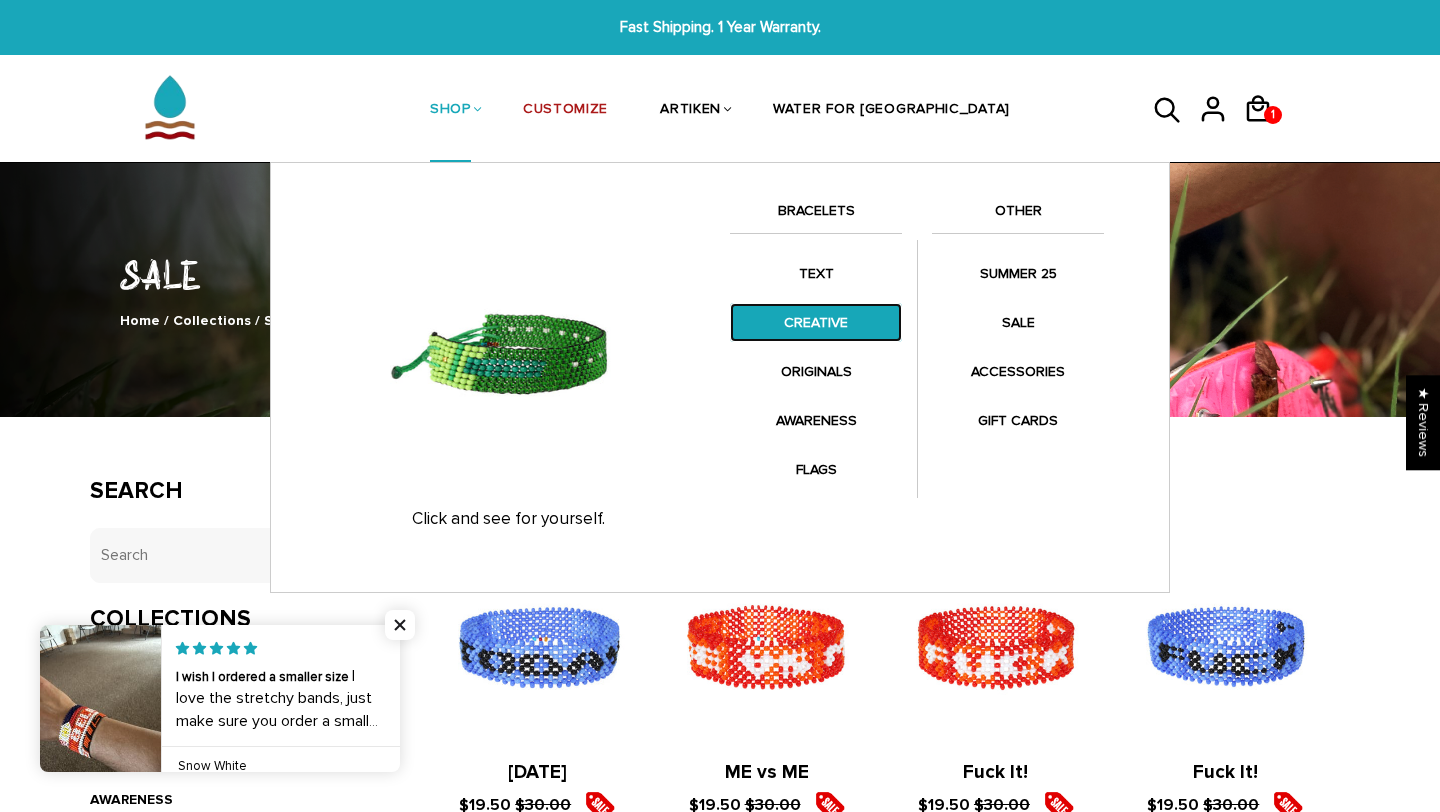 click on "CREATIVE" at bounding box center [816, 322] 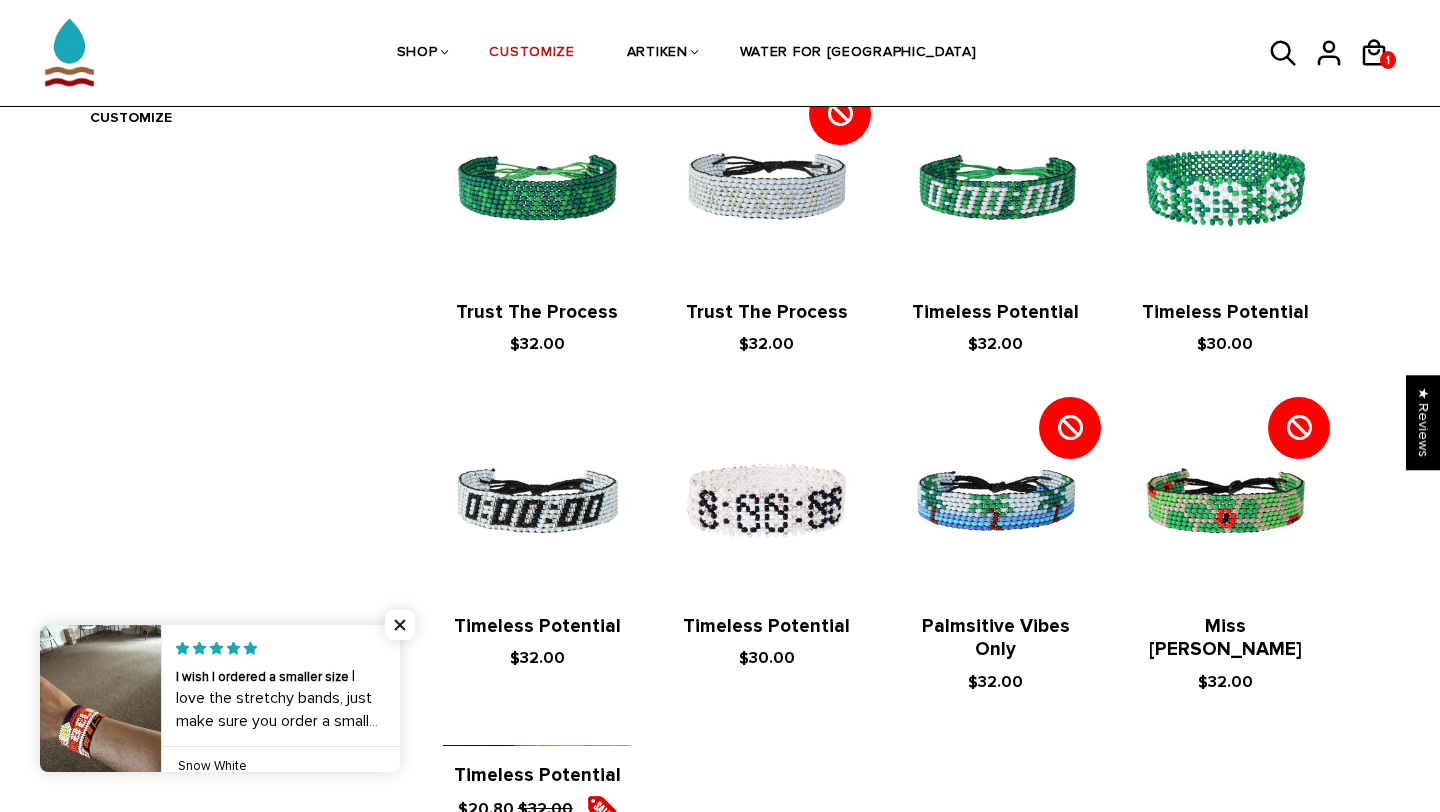 scroll, scrollTop: 965, scrollLeft: 0, axis: vertical 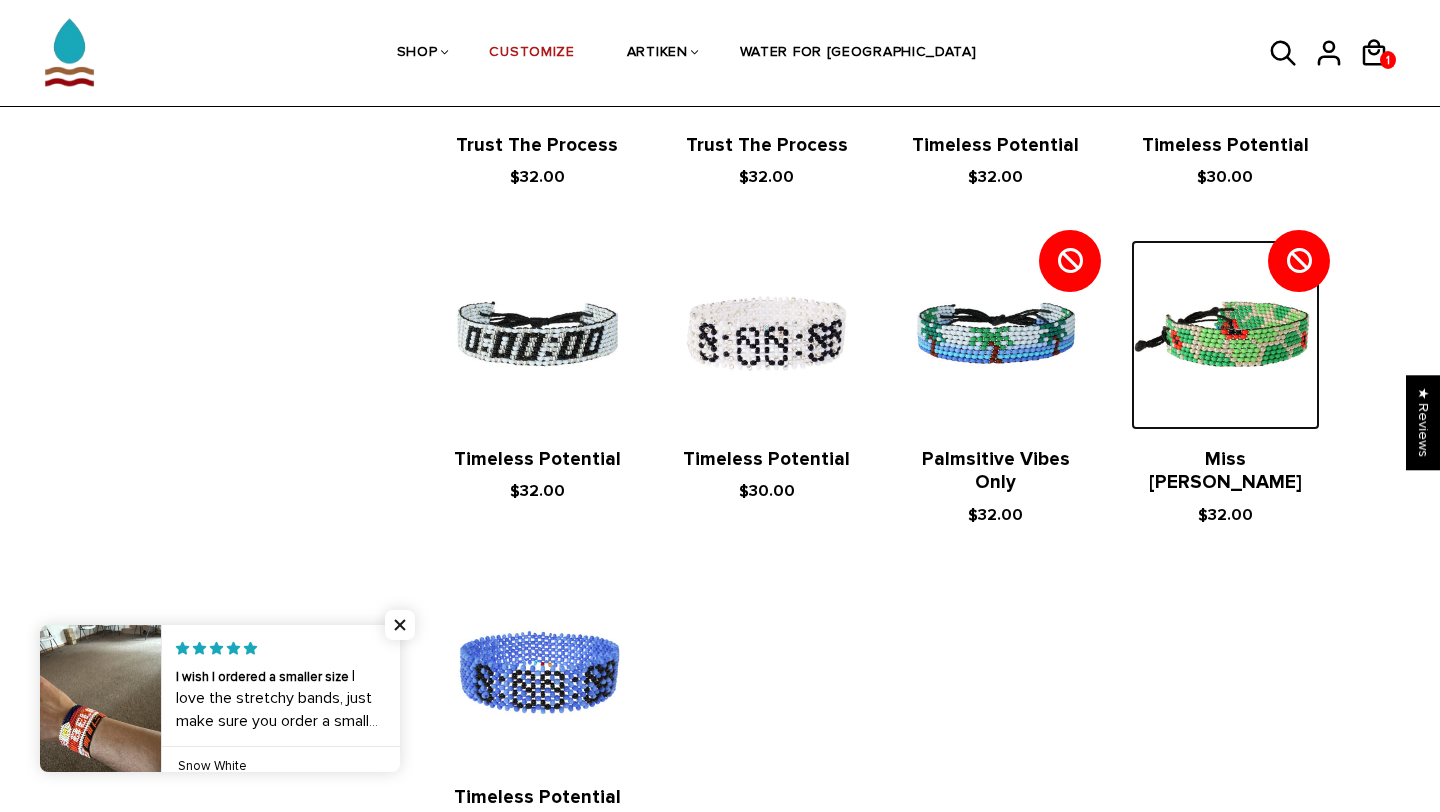 click at bounding box center [1225, 334] 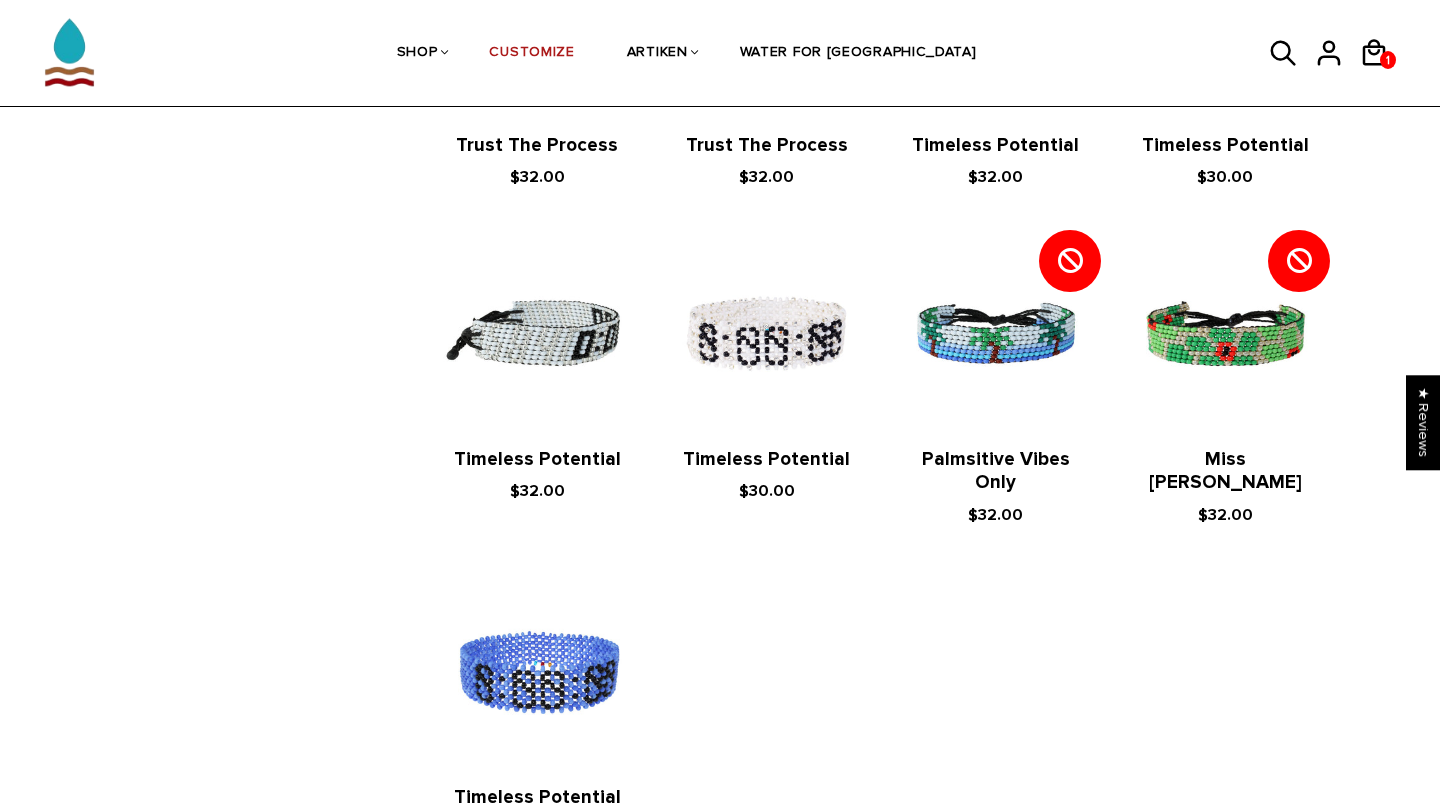 scroll, scrollTop: 0, scrollLeft: 0, axis: both 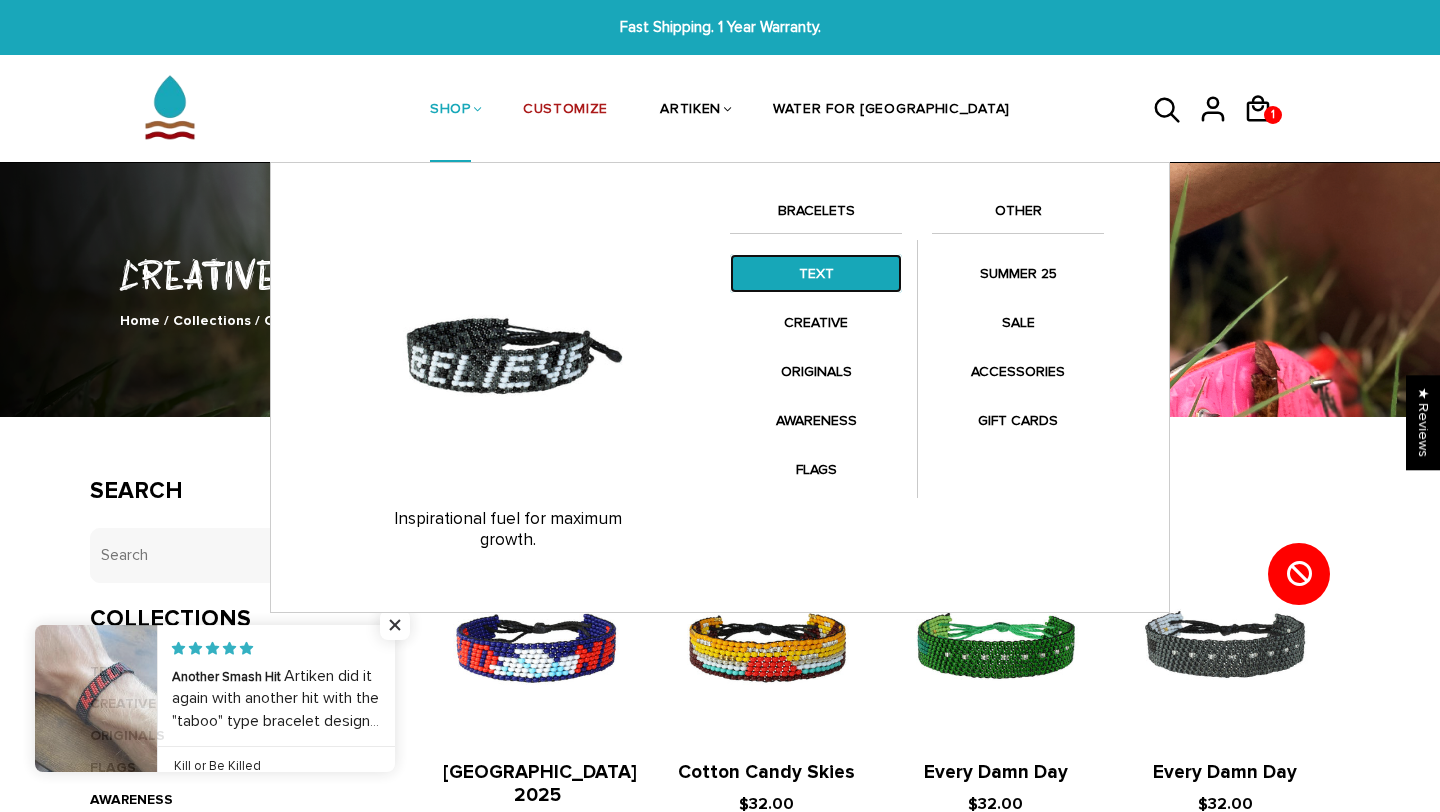 click on "TEXT" at bounding box center [816, 273] 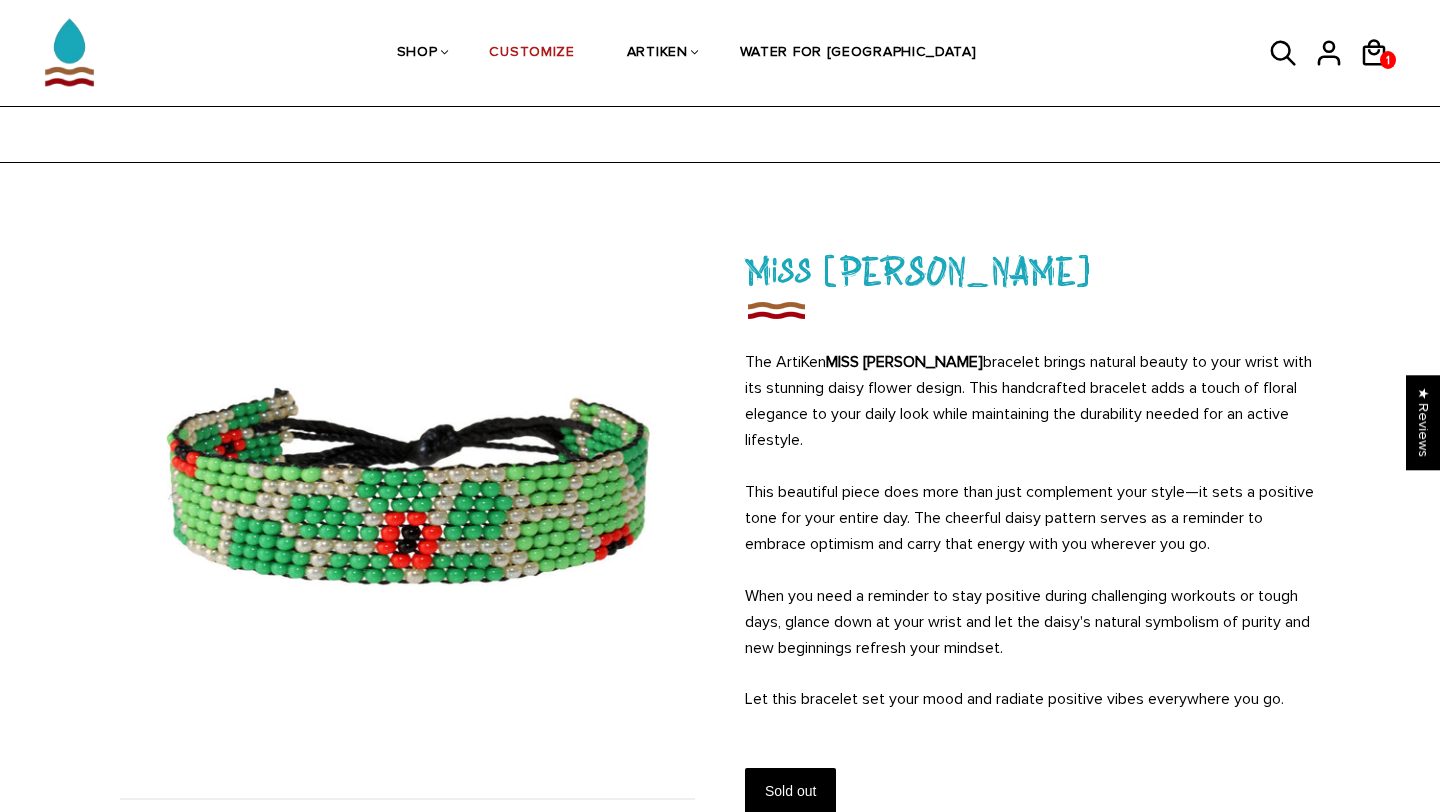 scroll, scrollTop: 322, scrollLeft: 0, axis: vertical 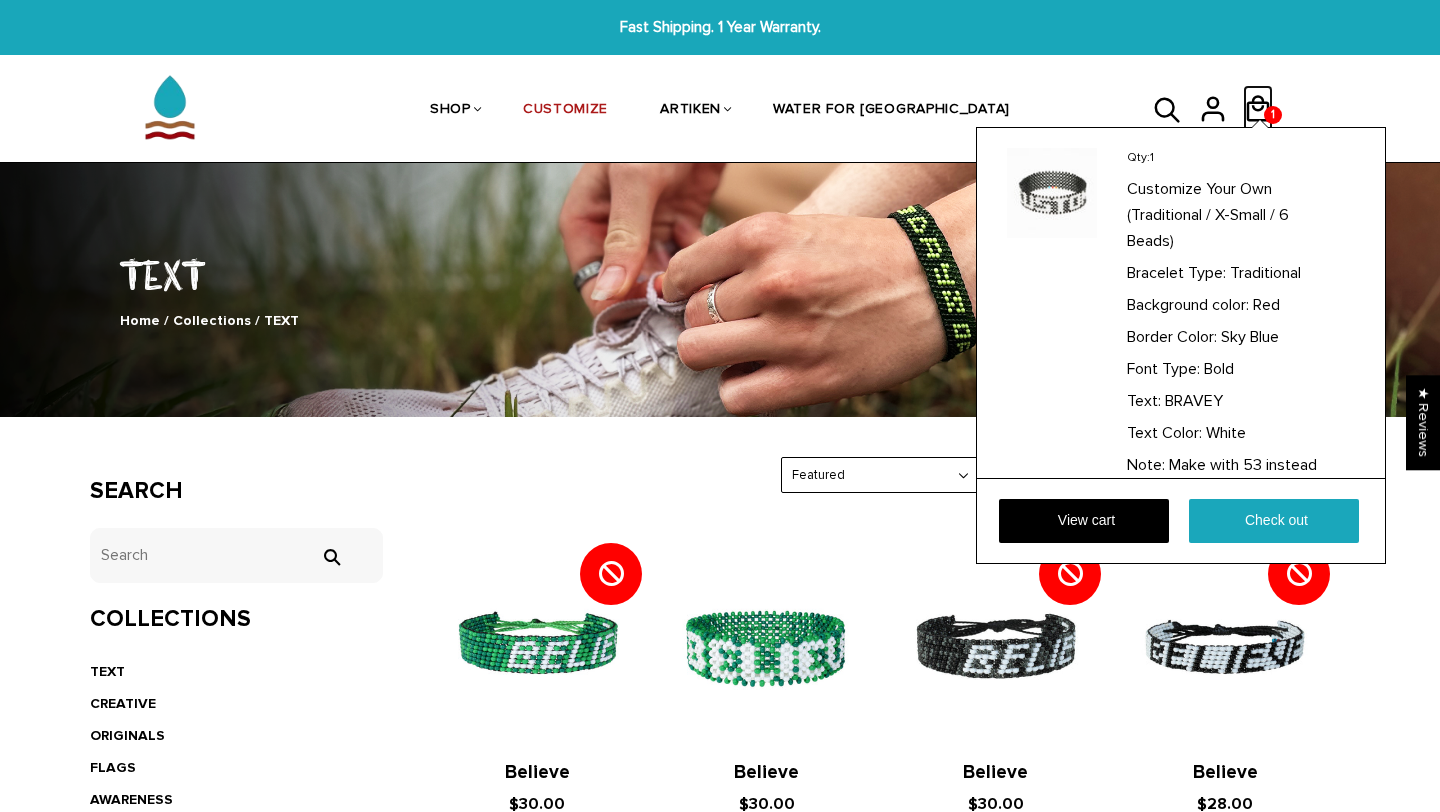 click 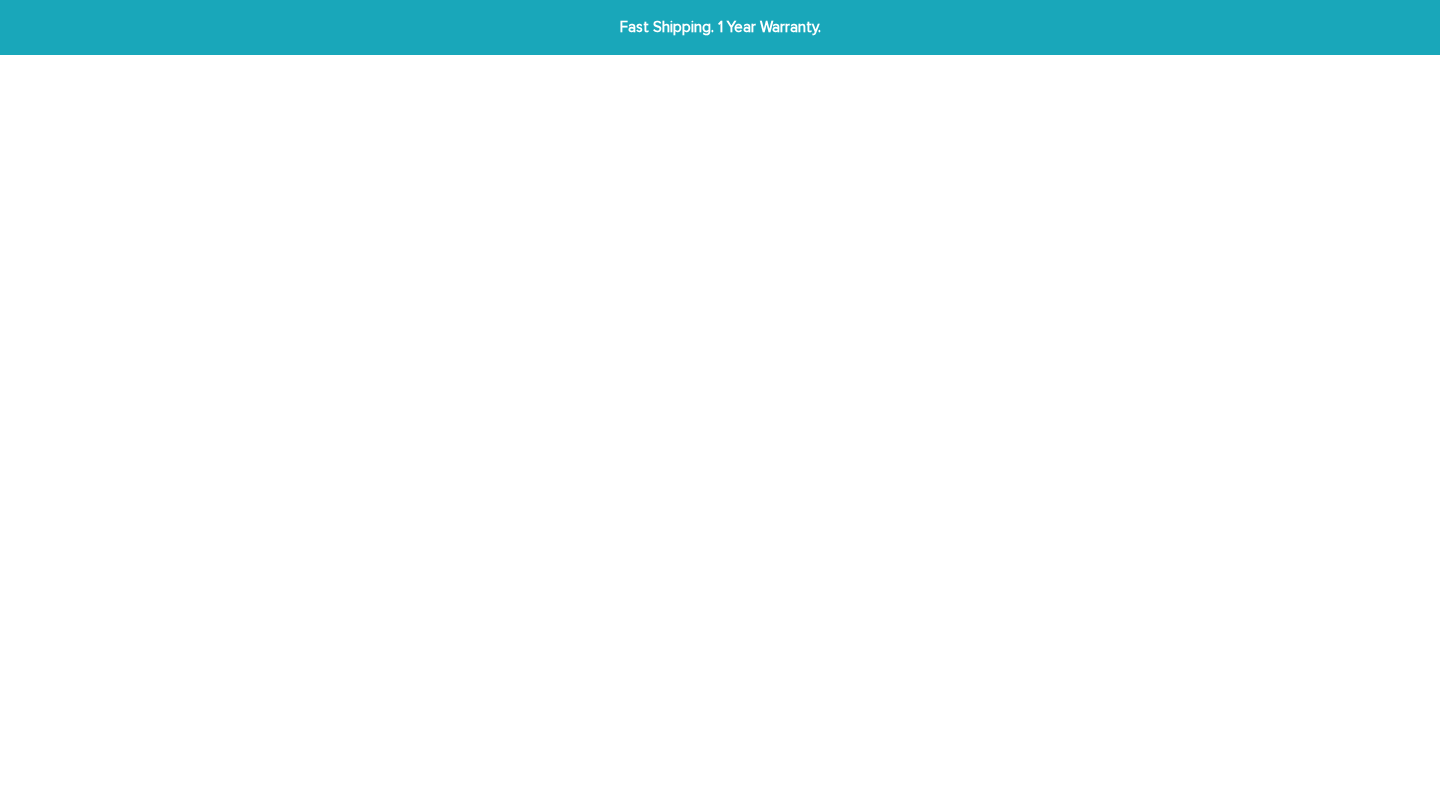 scroll, scrollTop: 0, scrollLeft: 0, axis: both 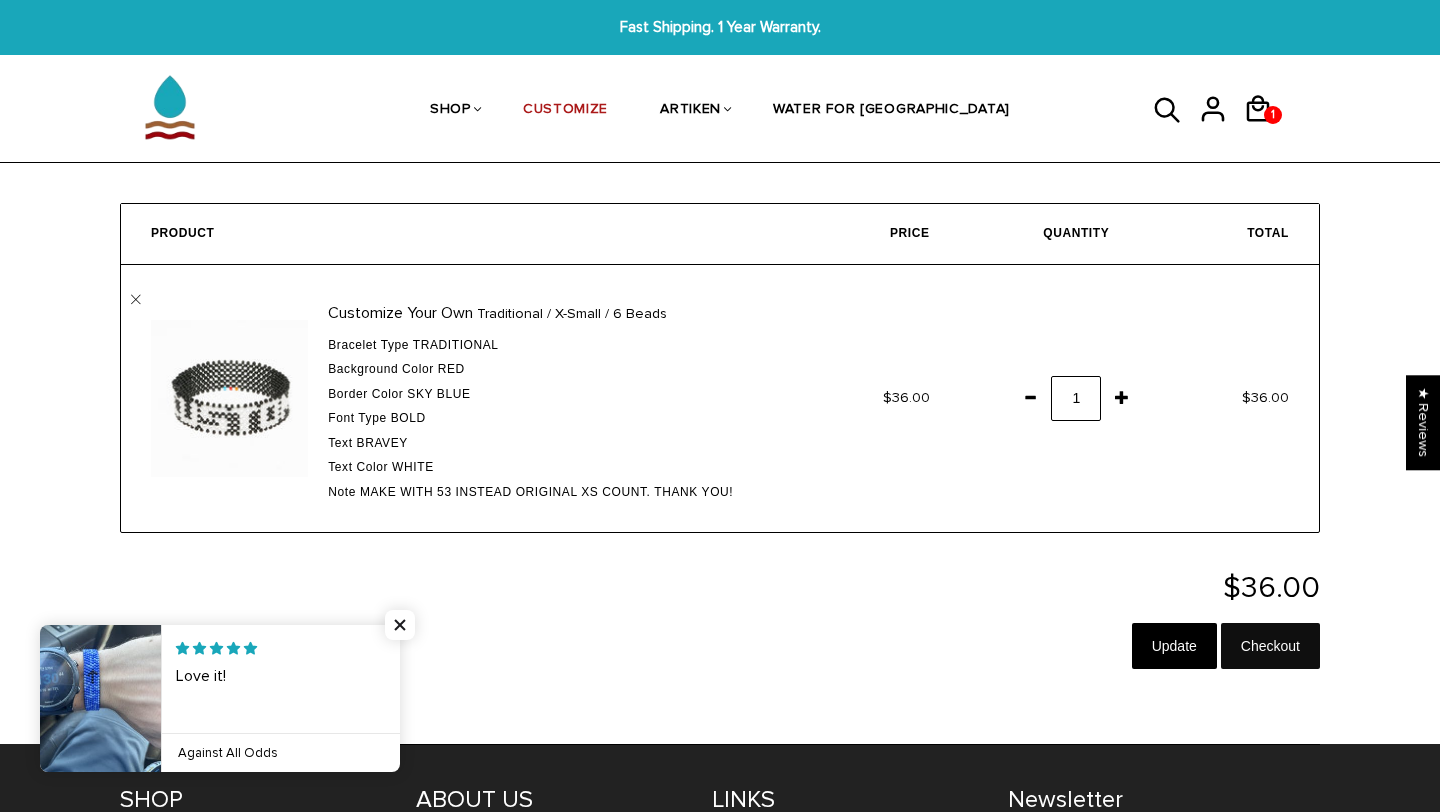 click on "Checkout" at bounding box center (1270, 646) 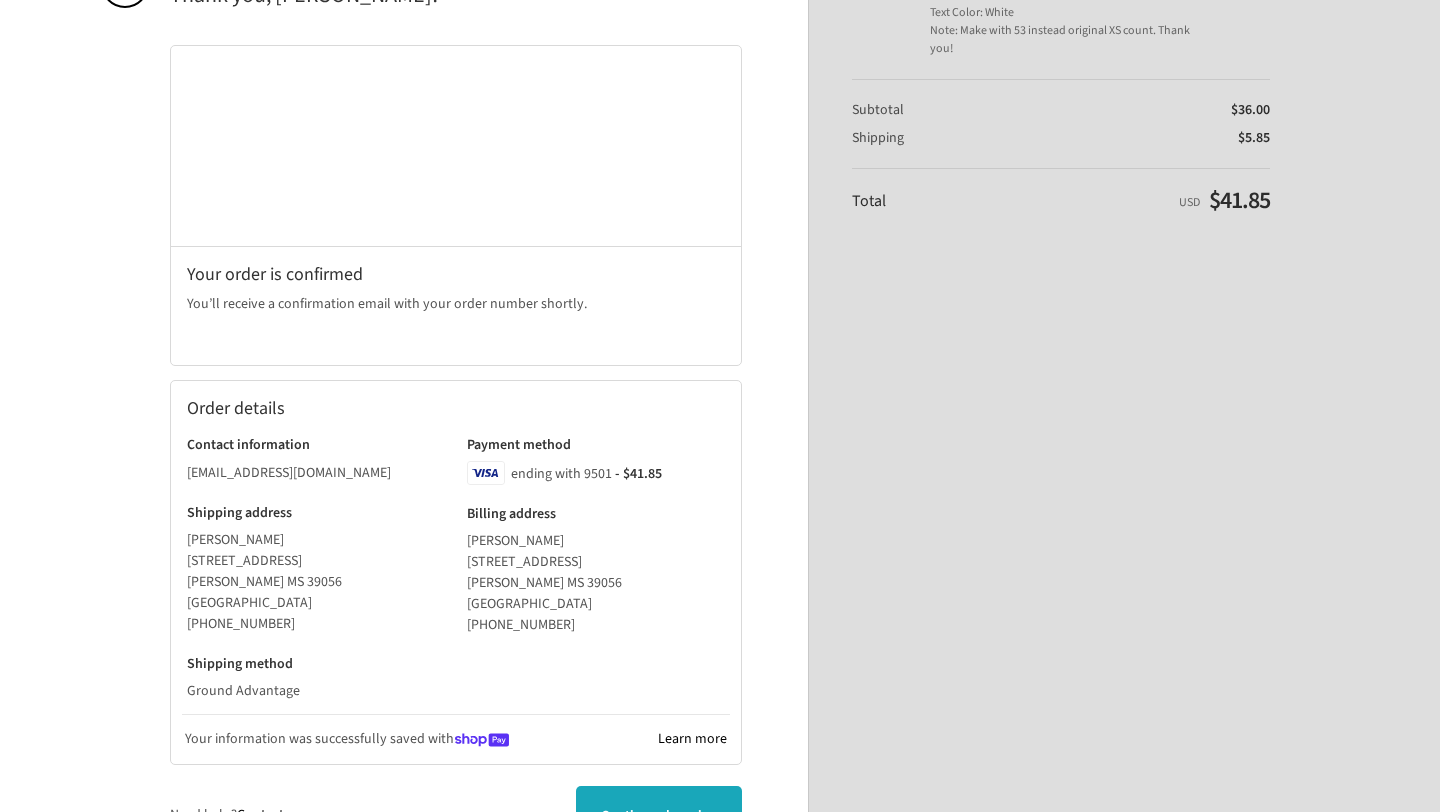 scroll, scrollTop: 304, scrollLeft: 0, axis: vertical 